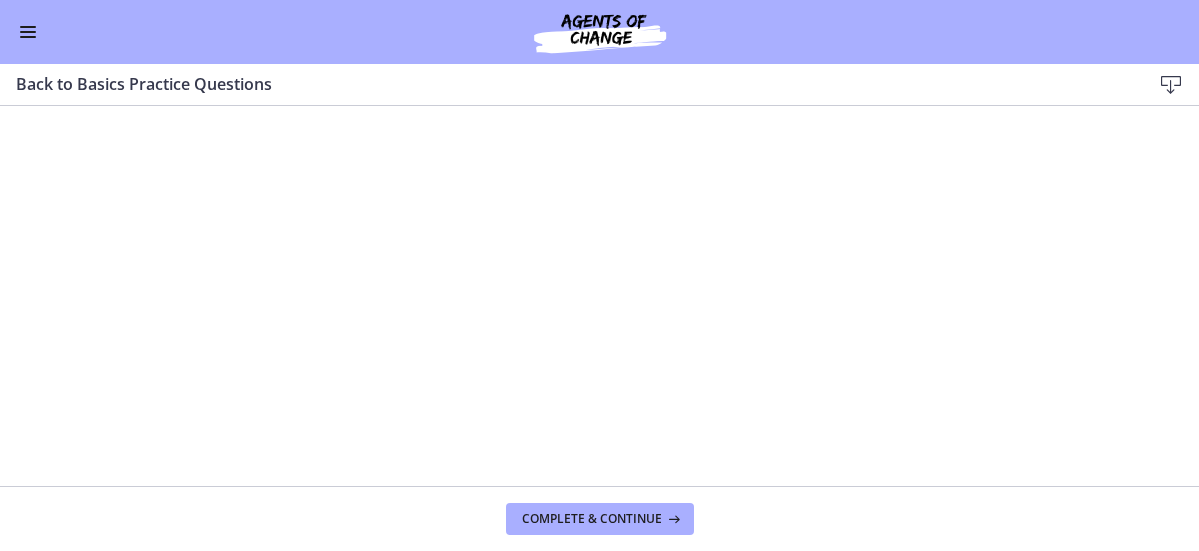 scroll, scrollTop: 0, scrollLeft: 0, axis: both 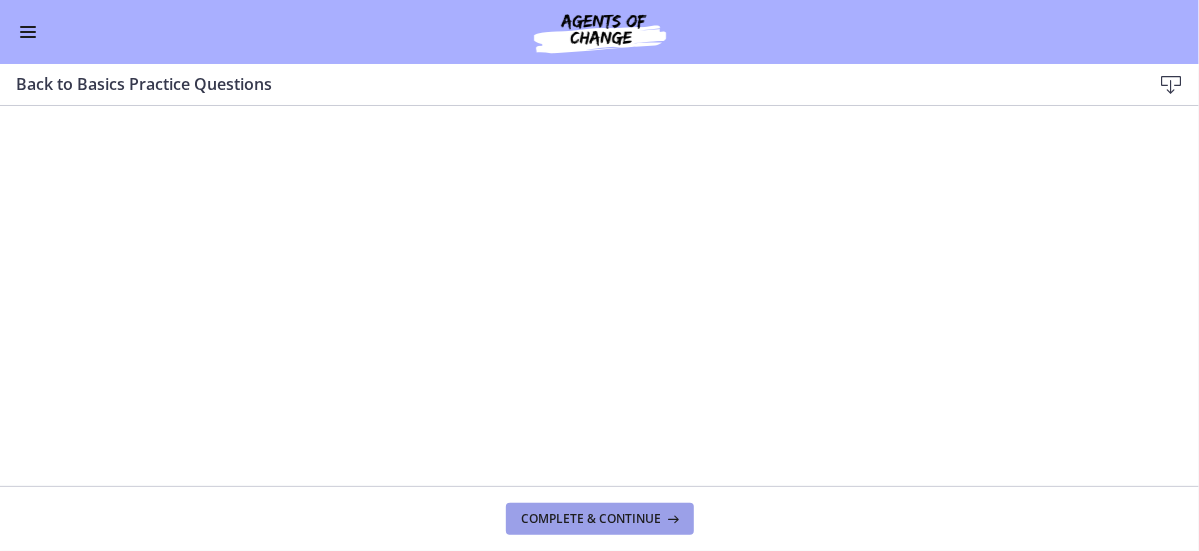 click on "Complete & continue" at bounding box center (592, 519) 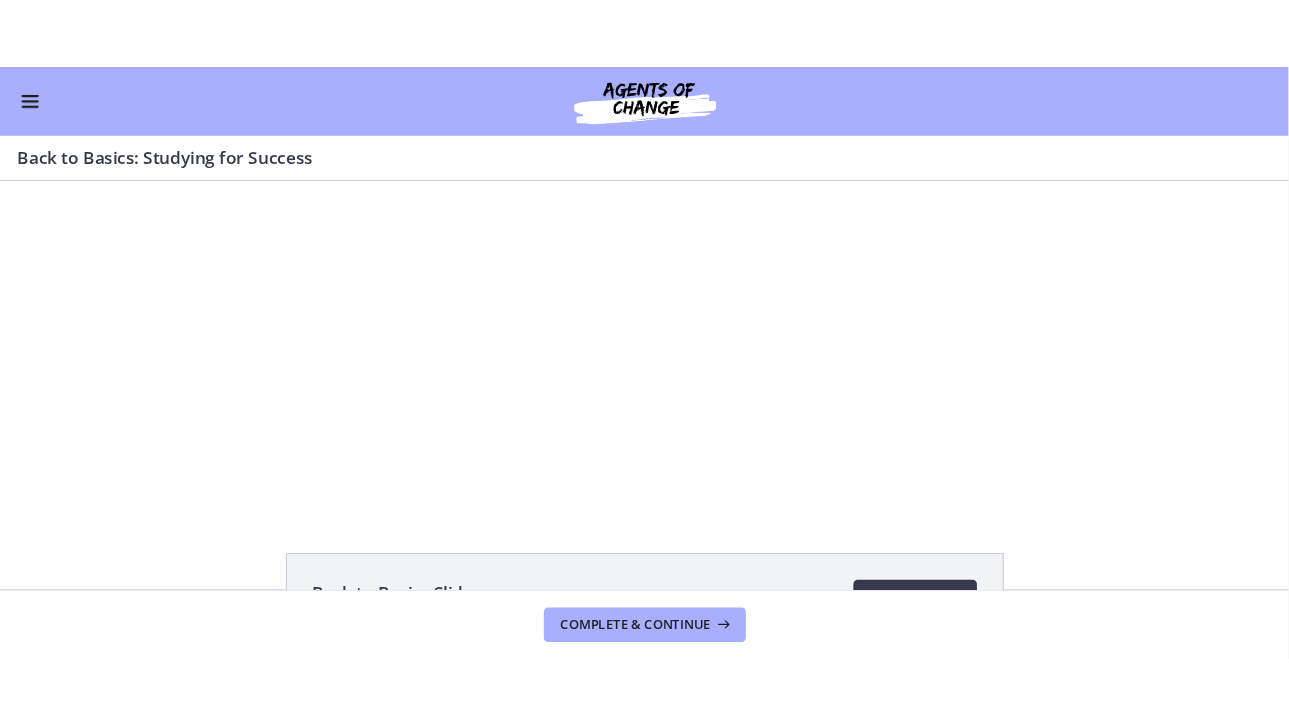 scroll, scrollTop: 0, scrollLeft: 0, axis: both 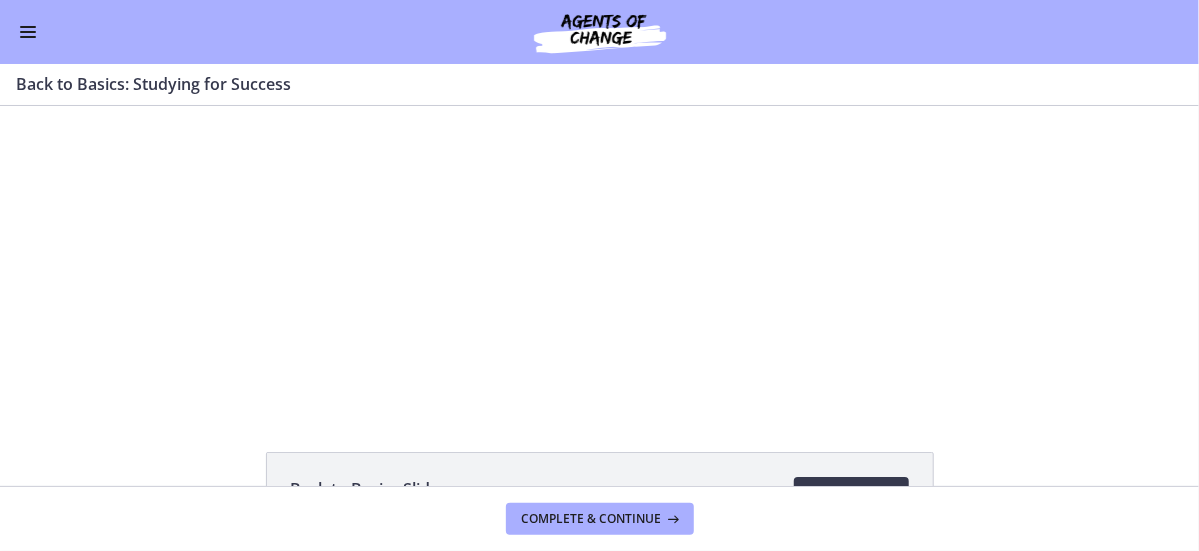 drag, startPoint x: 295, startPoint y: 352, endPoint x: 296, endPoint y: 401, distance: 49.010204 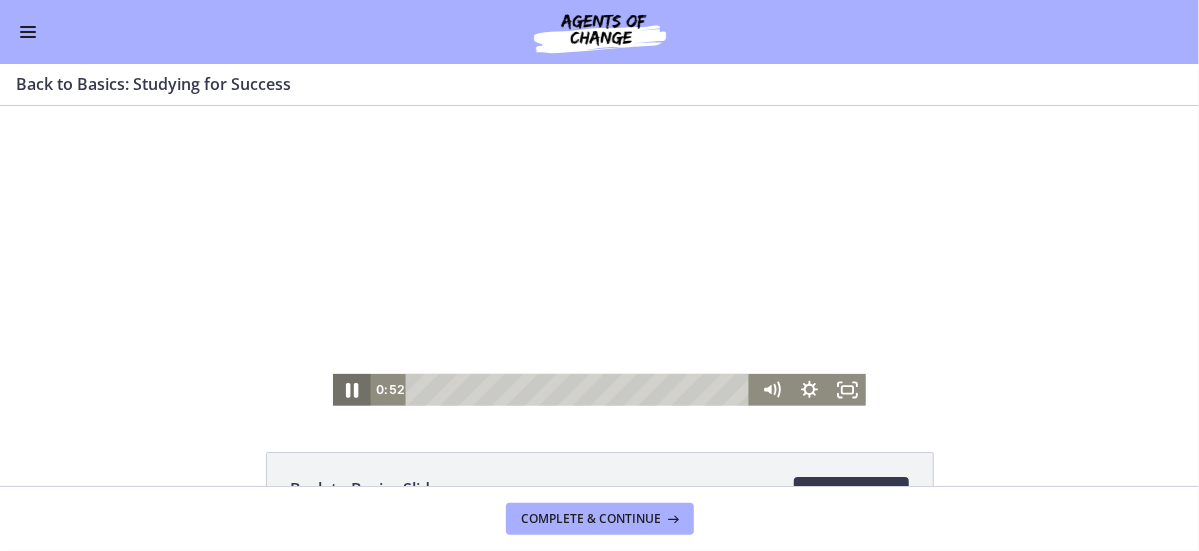 click 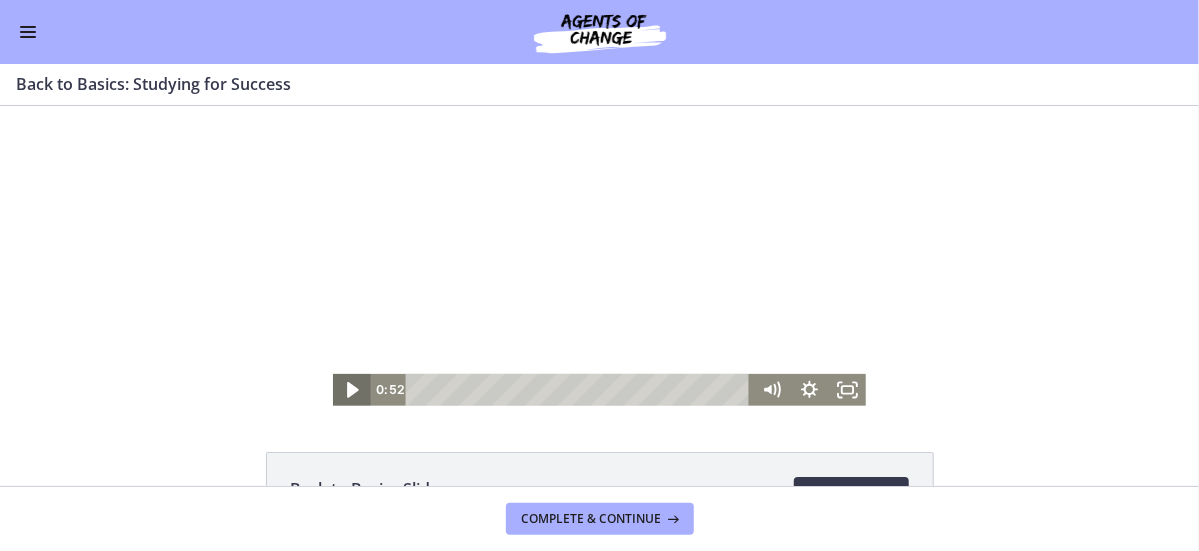 click 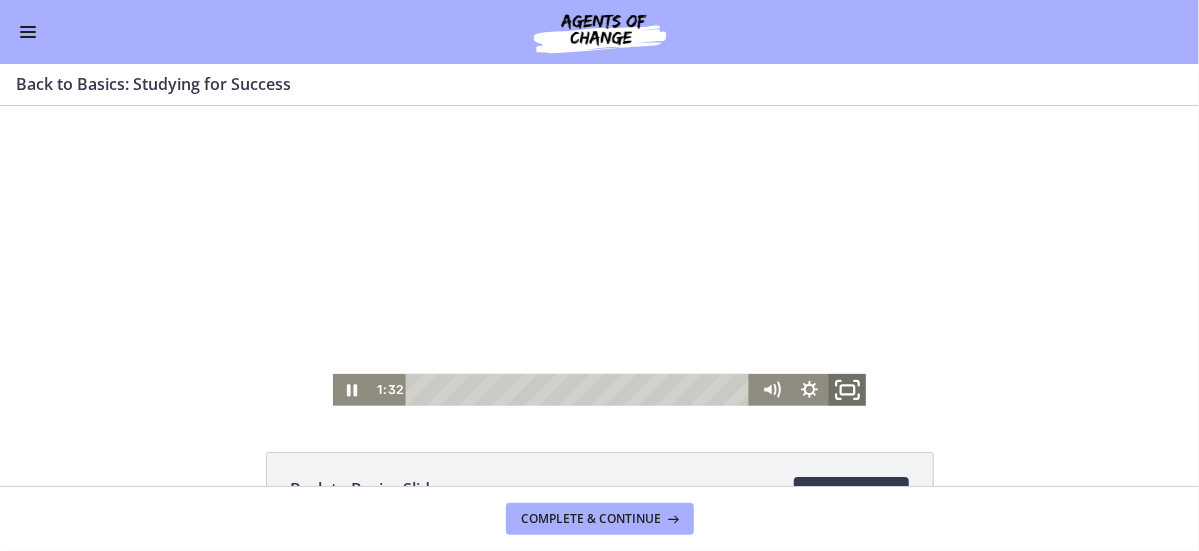 click 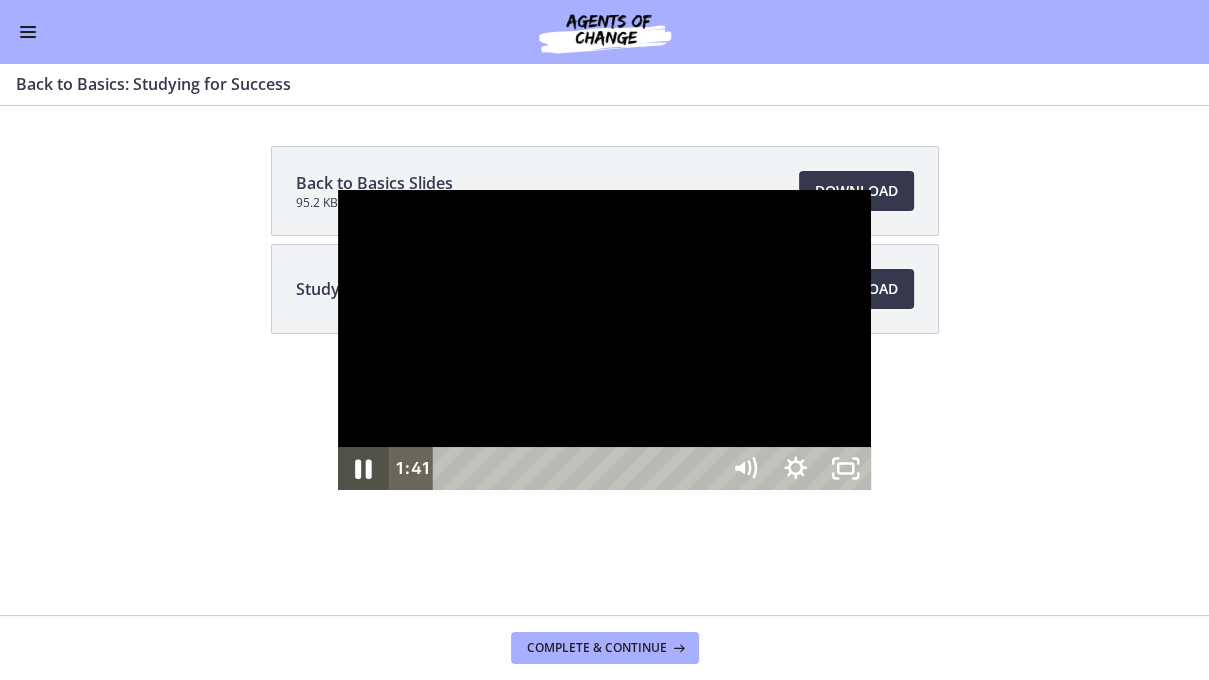 click 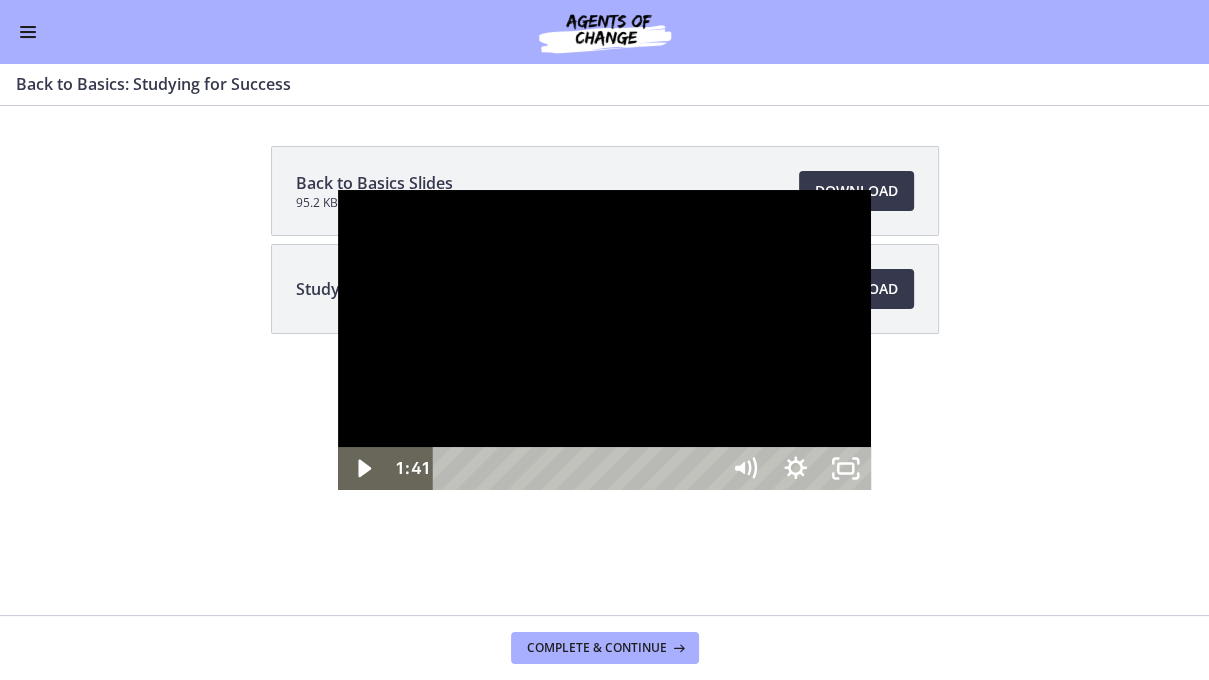 click at bounding box center [604, 340] 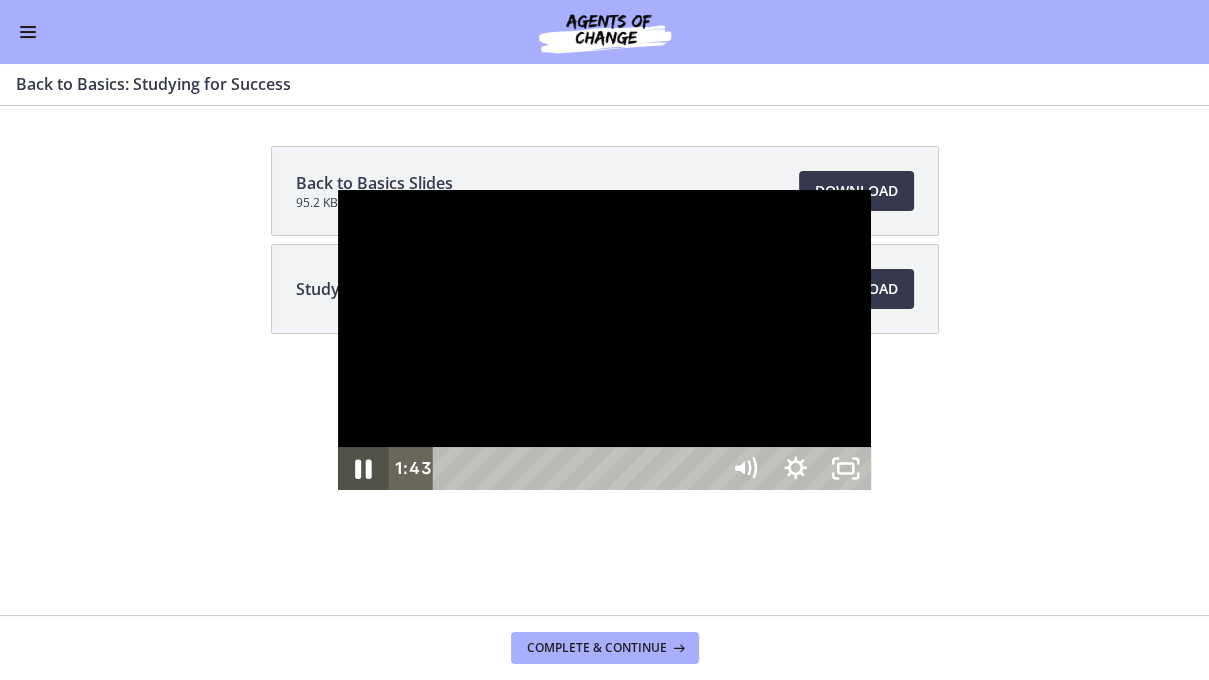 click 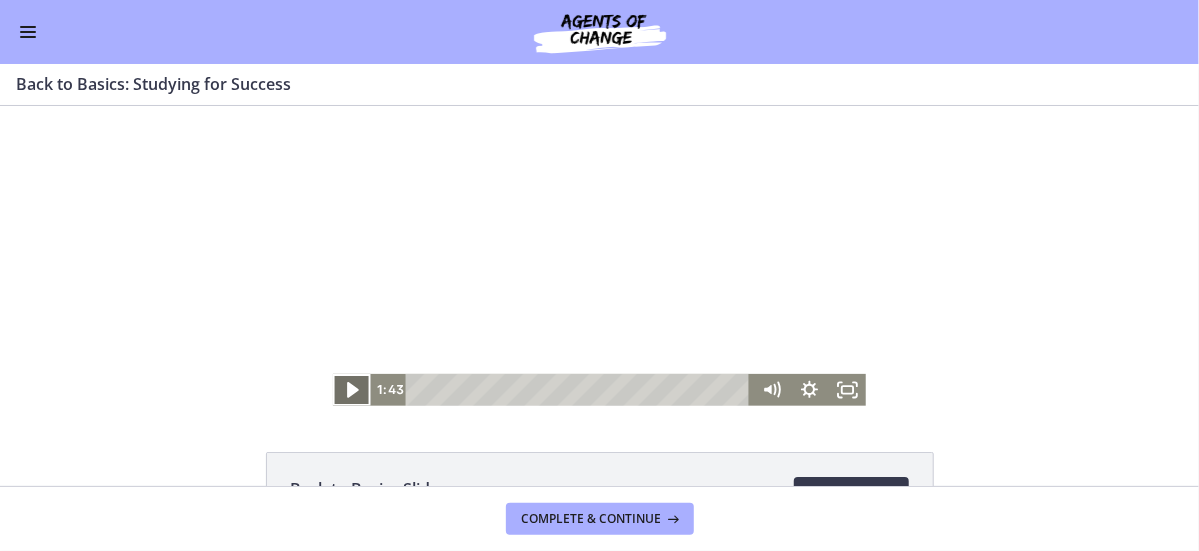 click 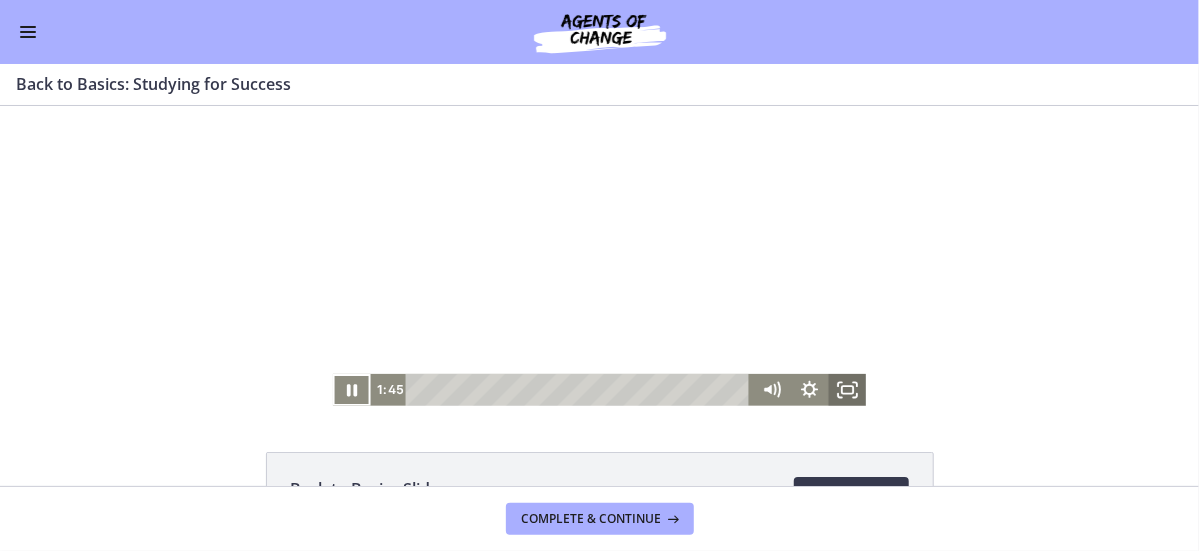 type 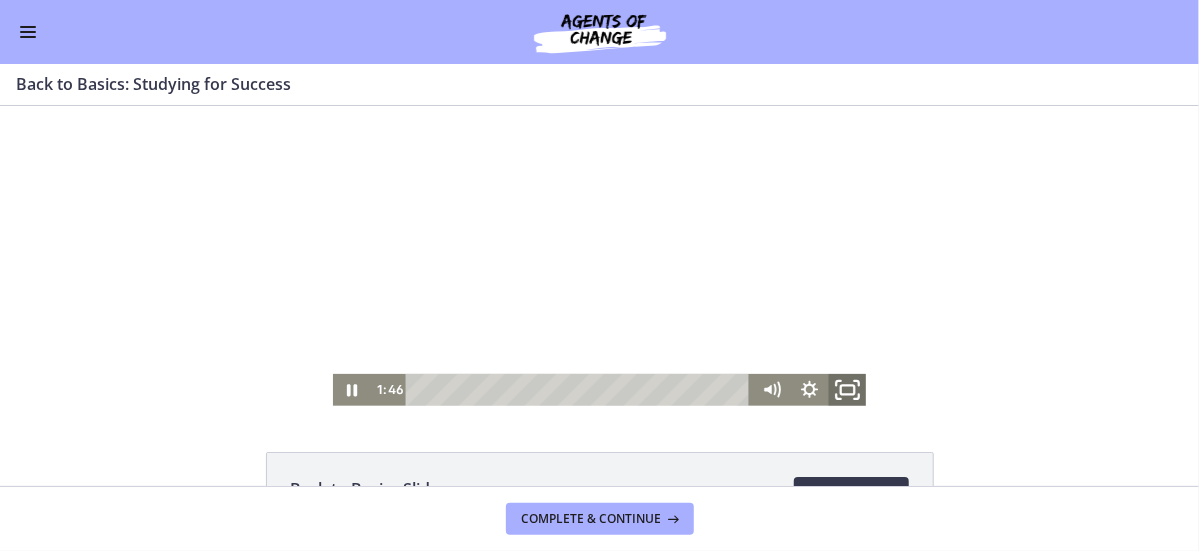 click 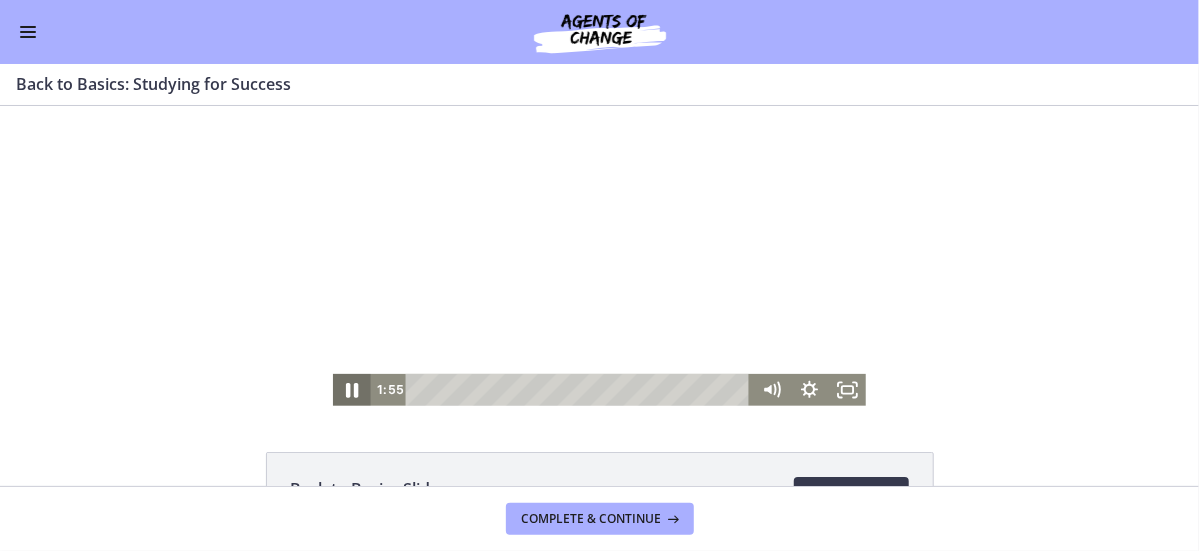 click 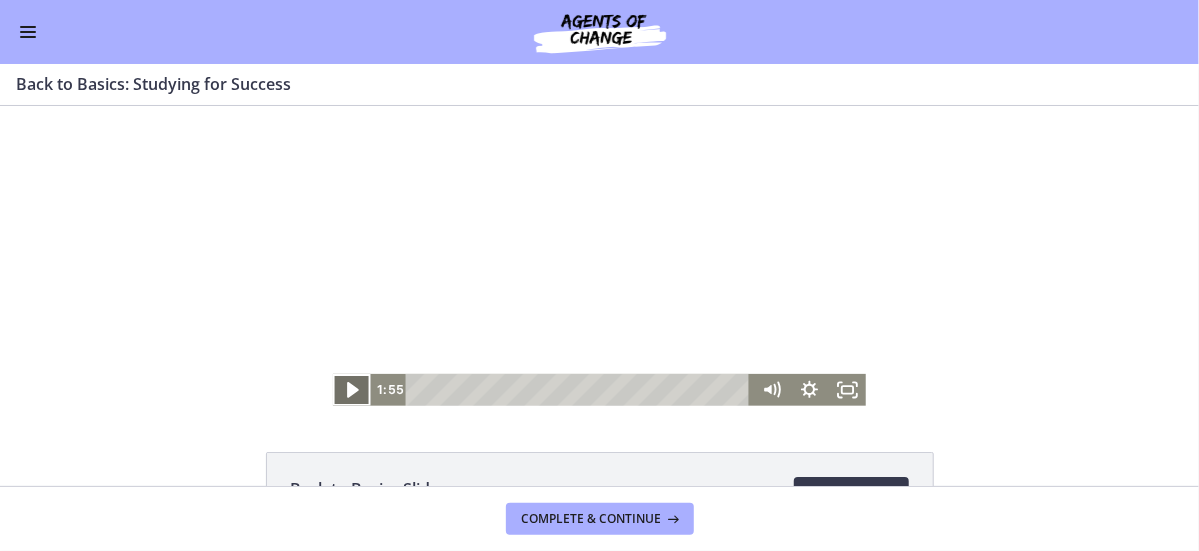 click 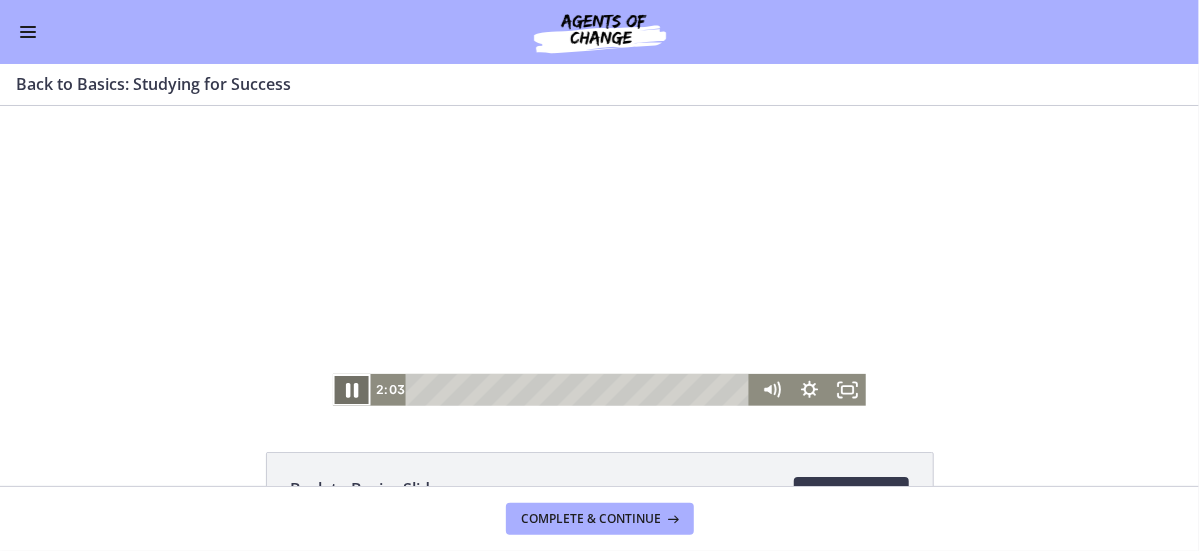 click 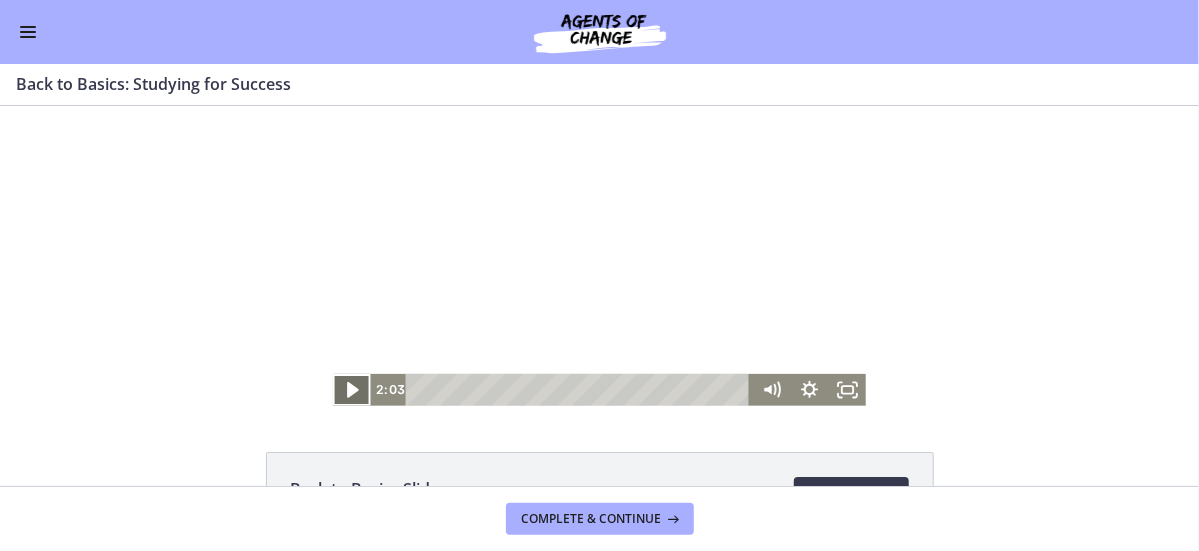 click 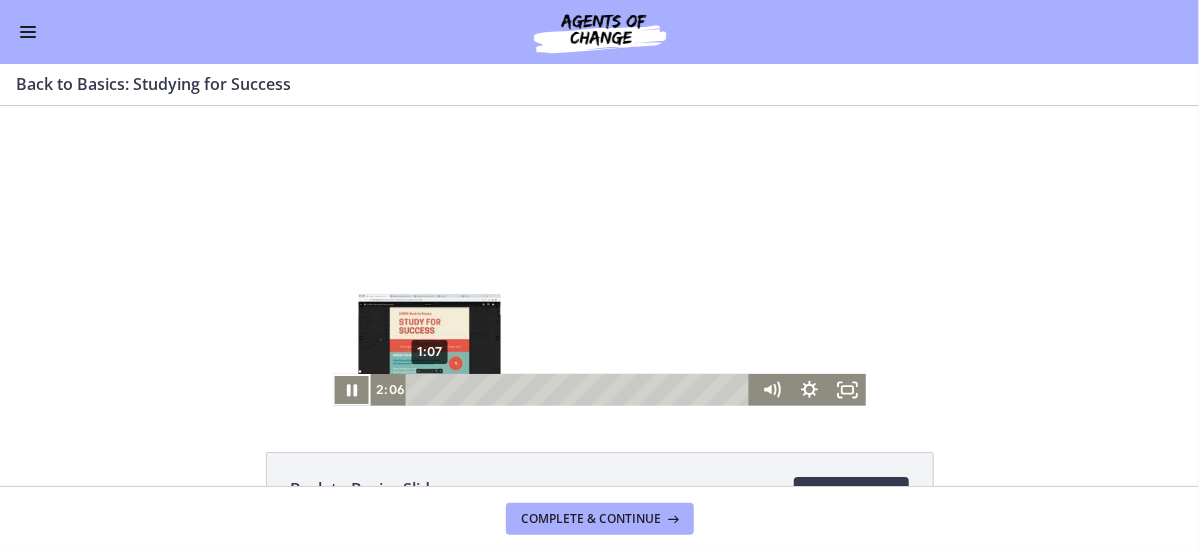 click on "1:07" at bounding box center [581, 389] 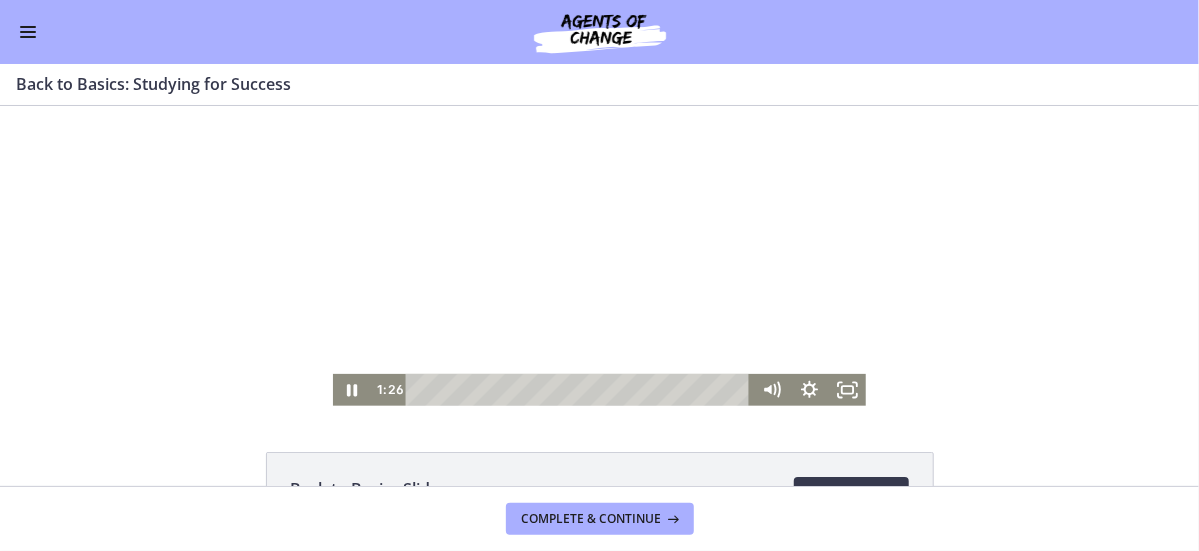 click on "Click for sound
@keyframes VOLUME_SMALL_WAVE_FLASH {
0% { opacity: 0; }
33% { opacity: 1; }
66% { opacity: 1; }
100% { opacity: 0; }
}
@keyframes VOLUME_LARGE_WAVE_FLASH {
0% { opacity: 0; }
33% { opacity: 1; }
66% { opacity: 1; }
100% { opacity: 0; }
}
.volume__small-wave {
animation: VOLUME_SMALL_WAVE_FLASH 2s infinite;
opacity: 0;
}
.volume__large-wave {
animation: VOLUME_LARGE_WAVE_FLASH 2s infinite .3s;
opacity: 0;
}
1:26 0:28" at bounding box center [599, 255] 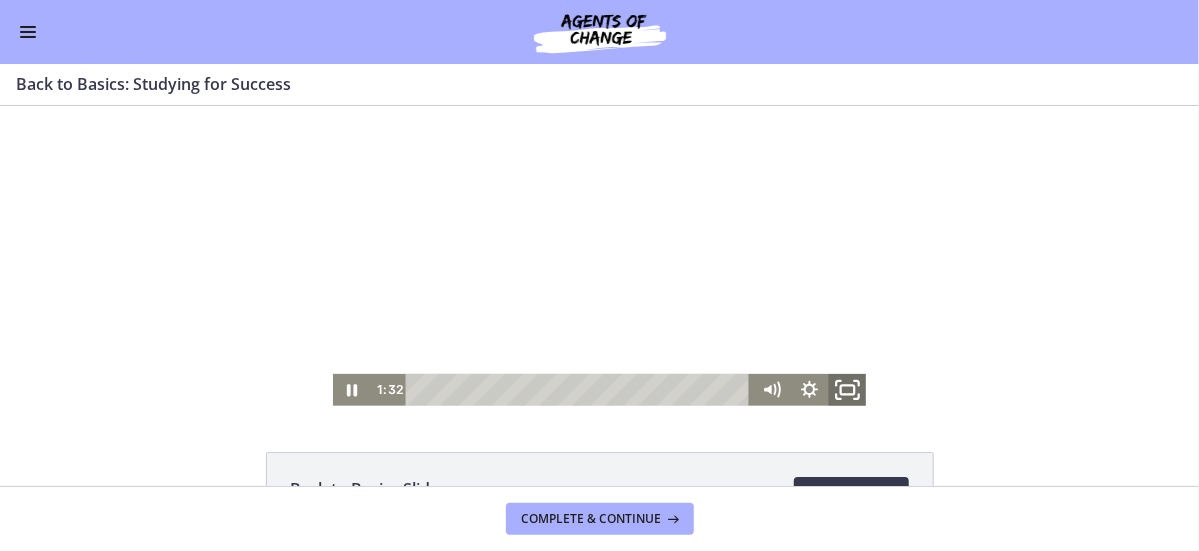 click 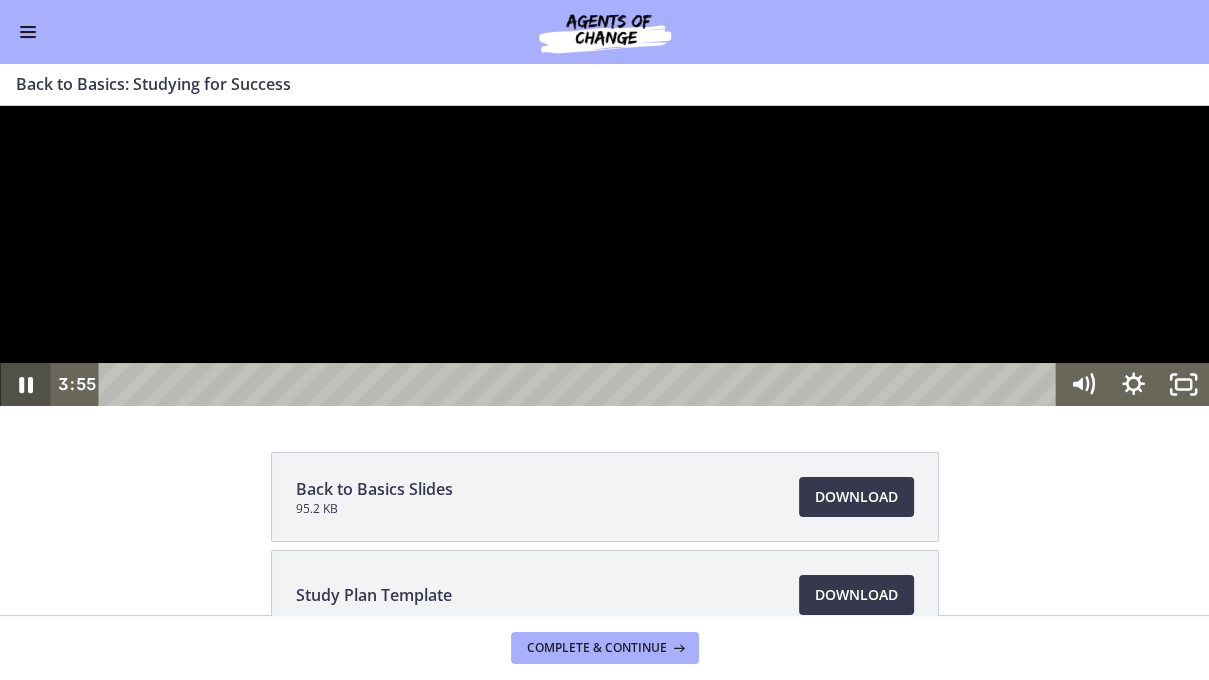 click 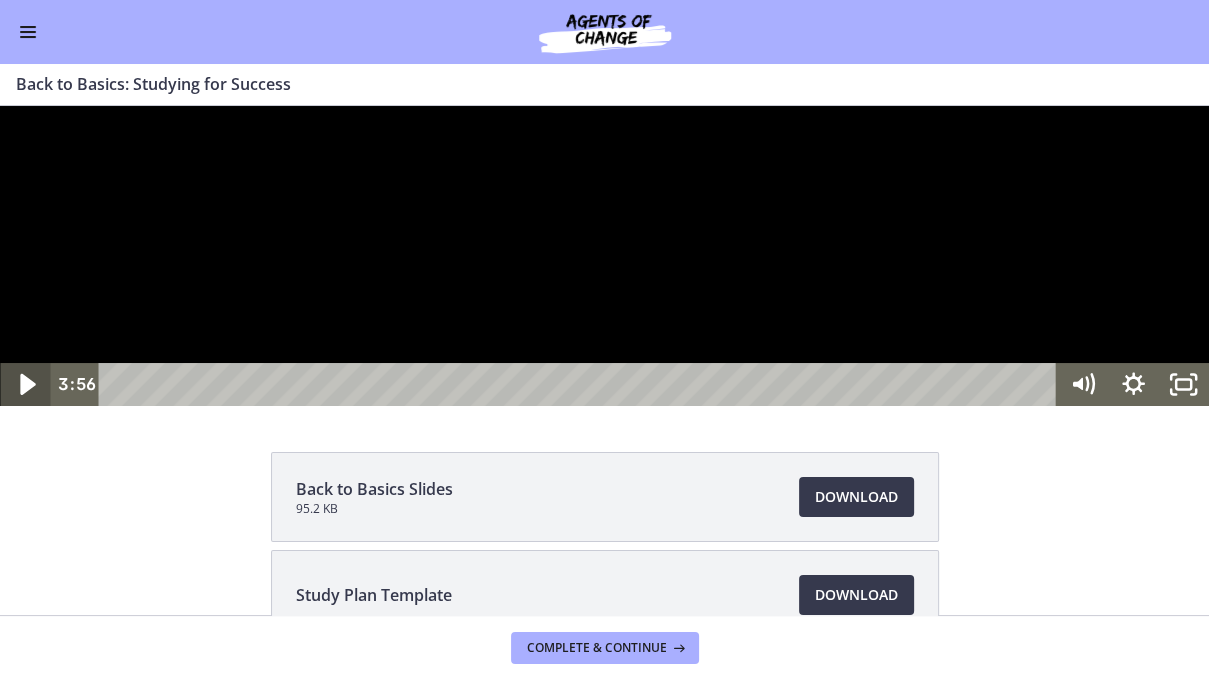 drag, startPoint x: 19, startPoint y: 755, endPoint x: 86, endPoint y: 605, distance: 164.2833 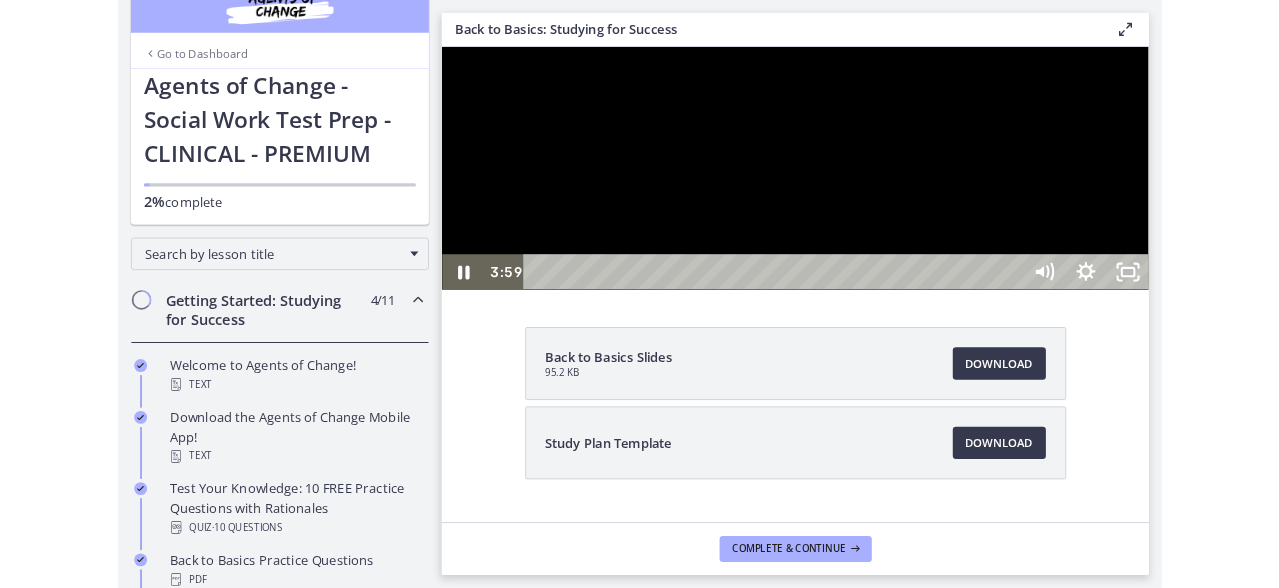 scroll, scrollTop: 40, scrollLeft: 0, axis: vertical 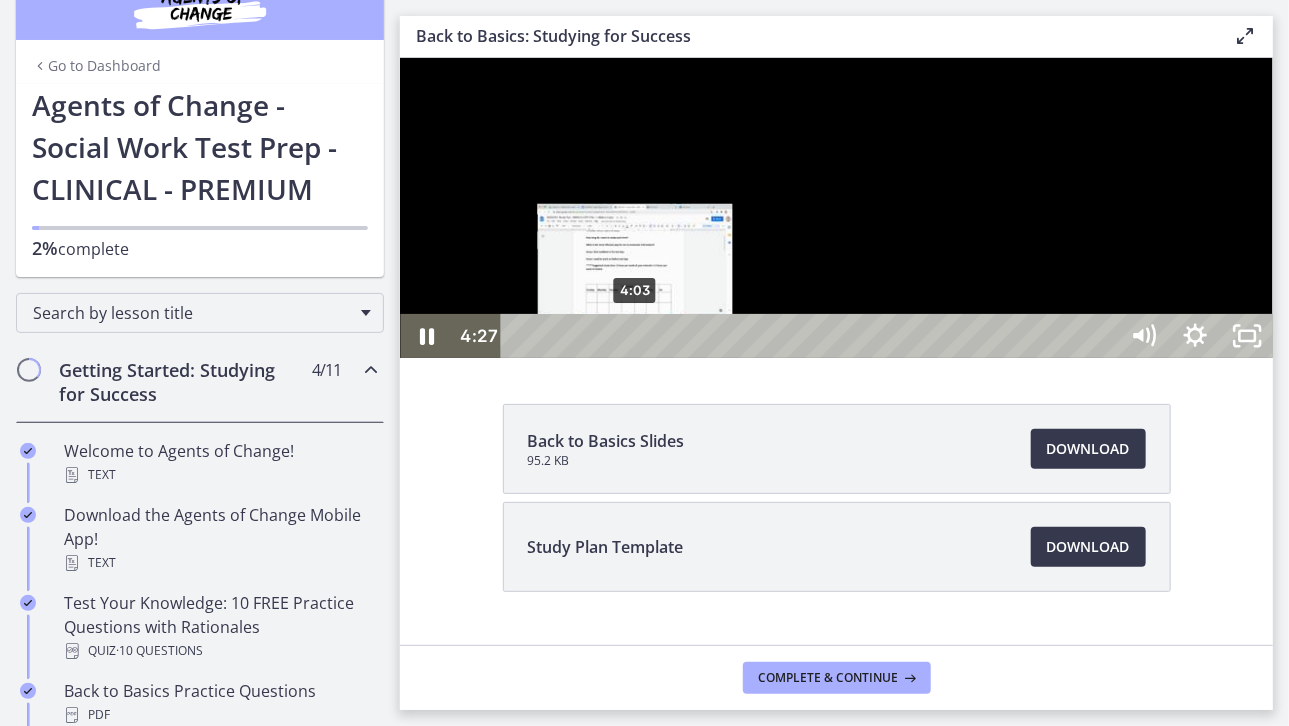 click on "4:03" at bounding box center [811, 335] 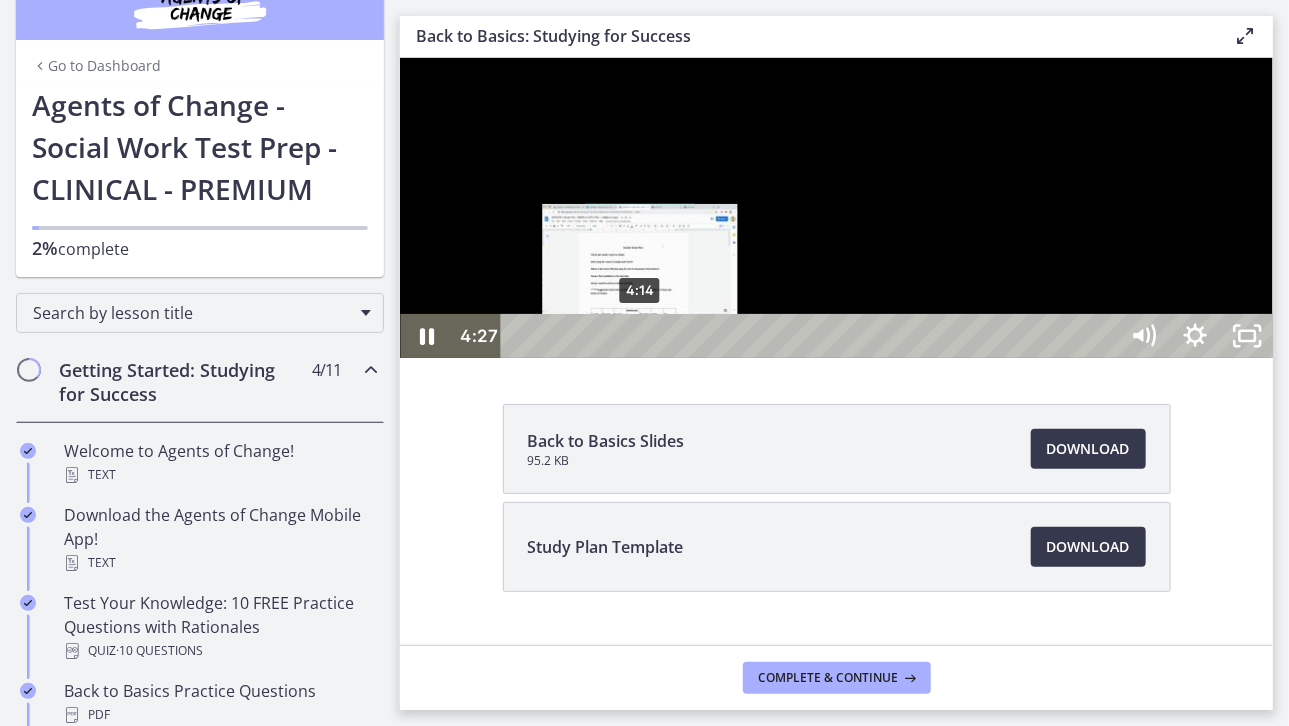 click at bounding box center [644, 335] 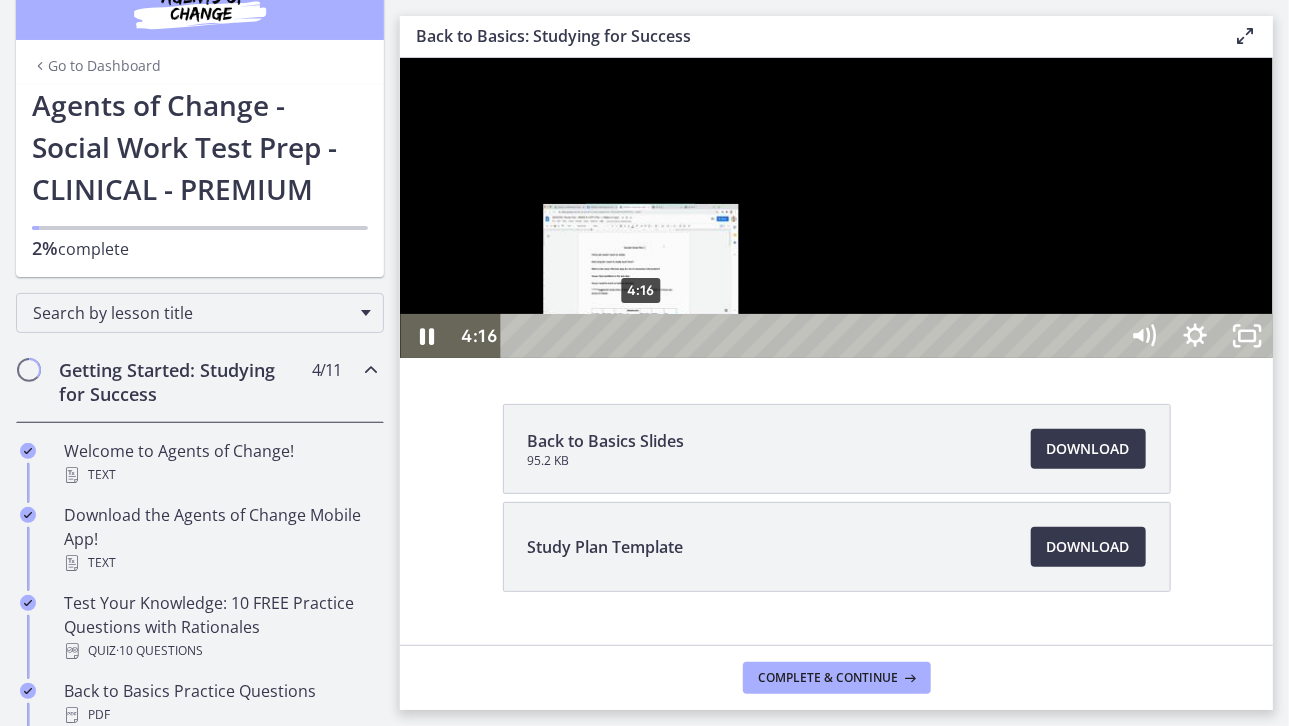 click at bounding box center (639, 335) 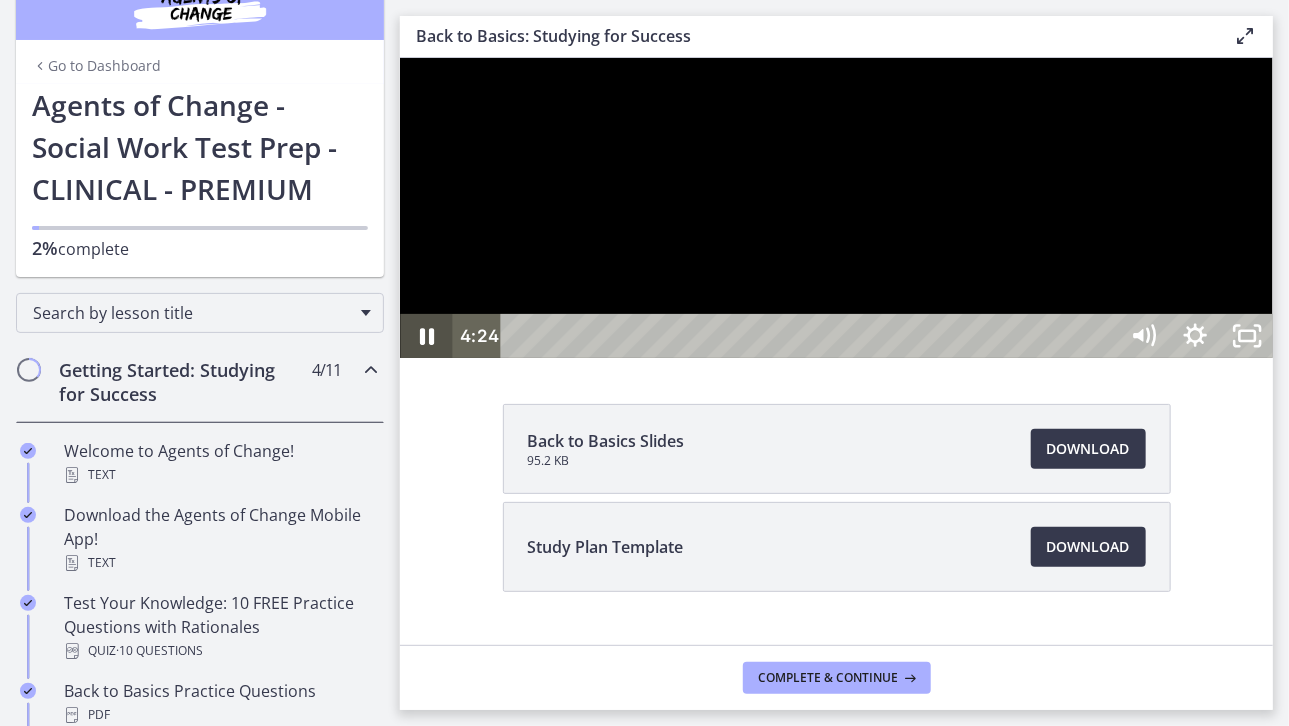 click 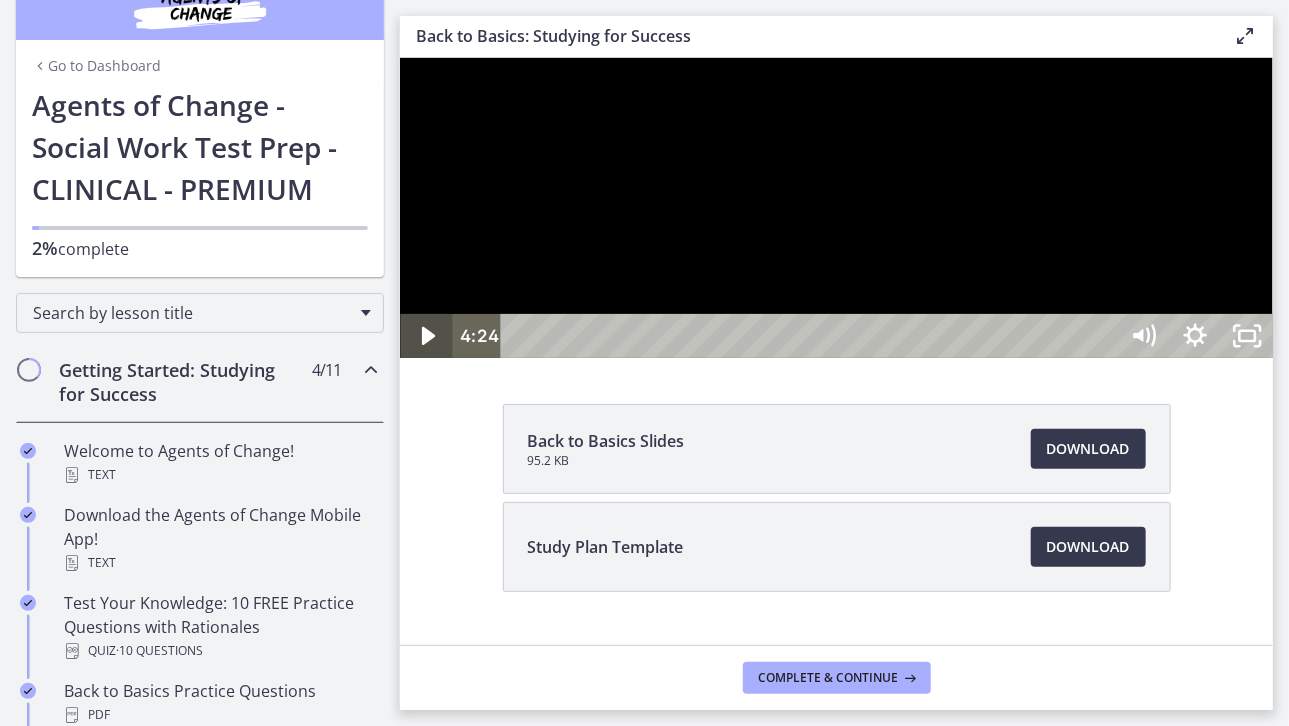 click 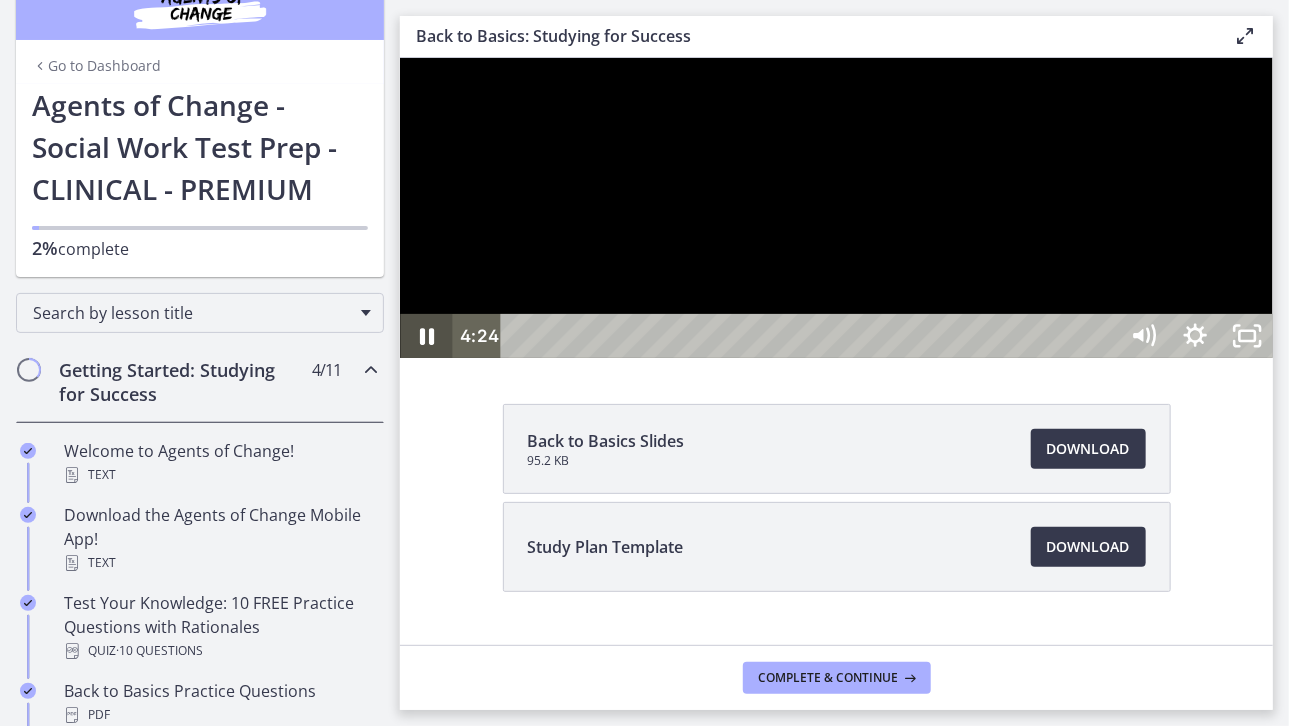 click 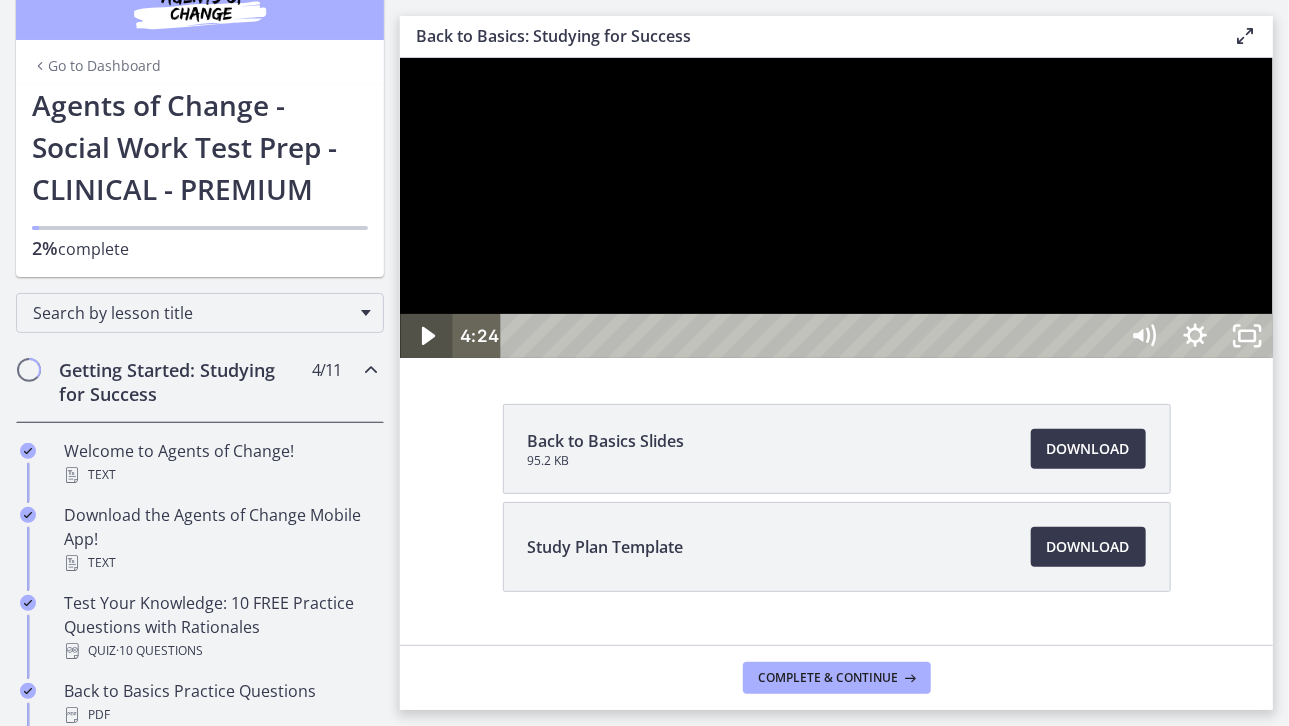 click 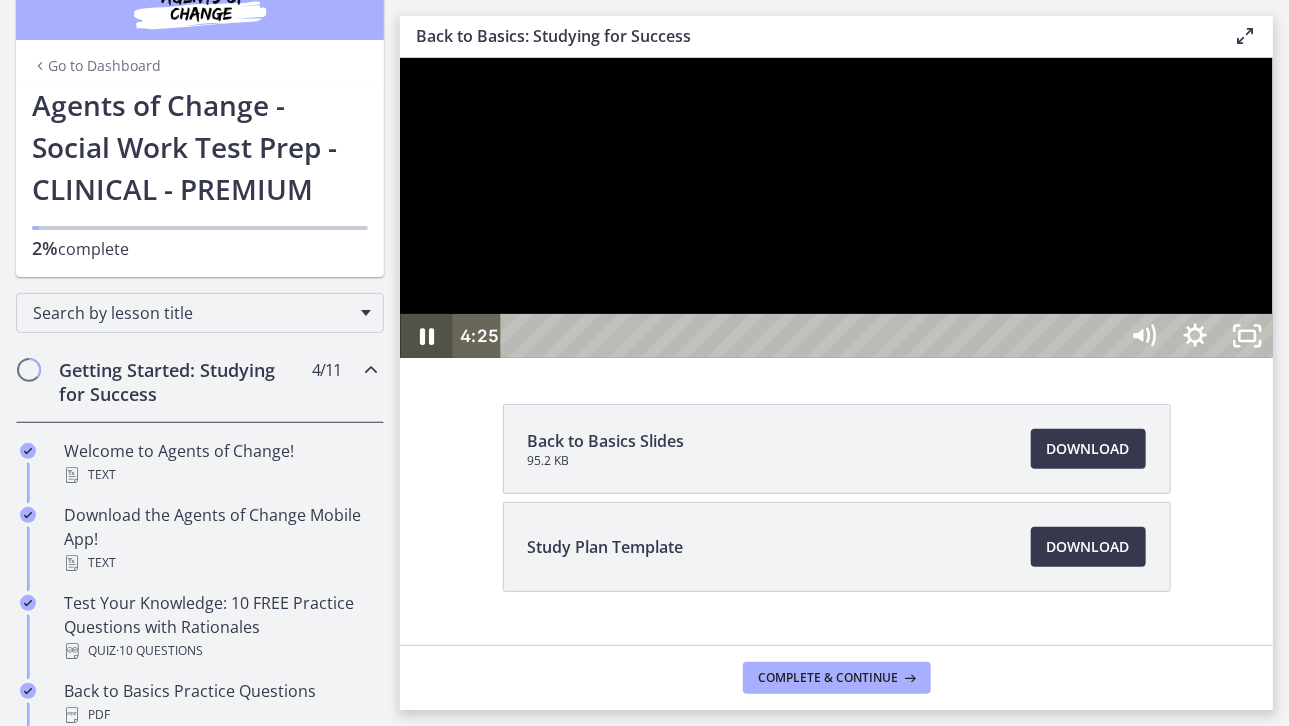 click 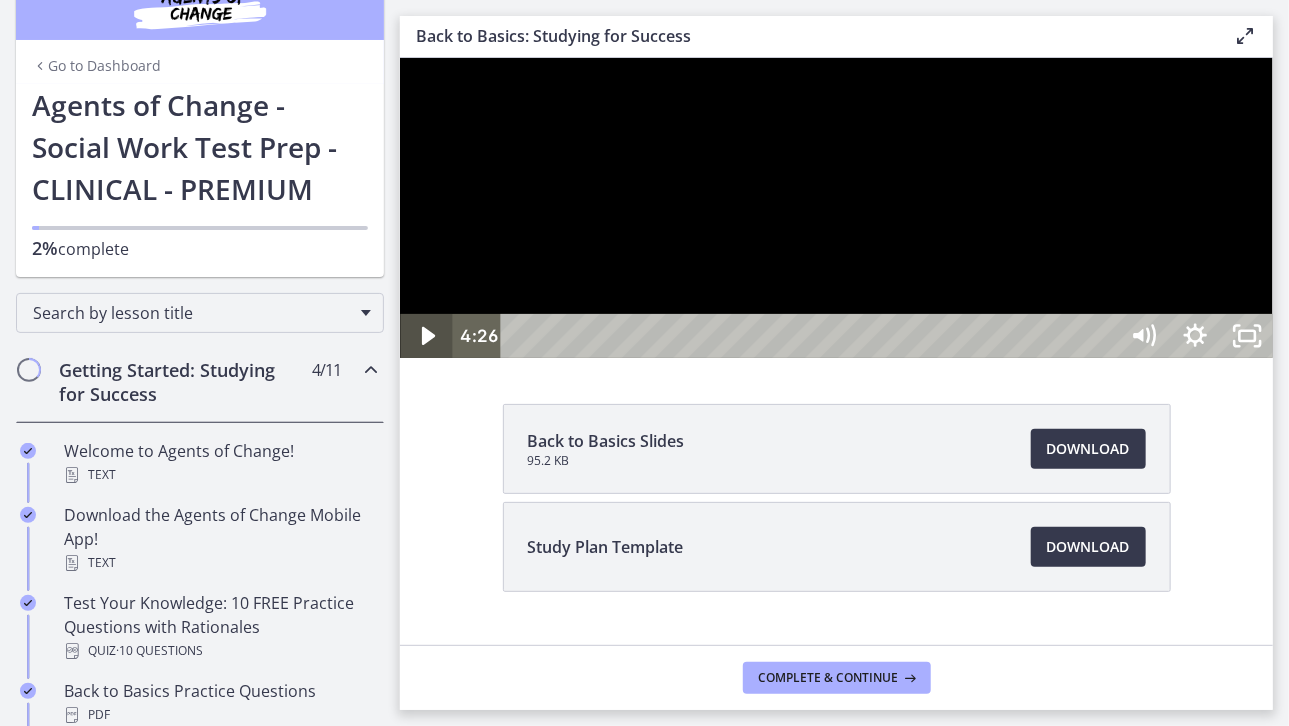 click 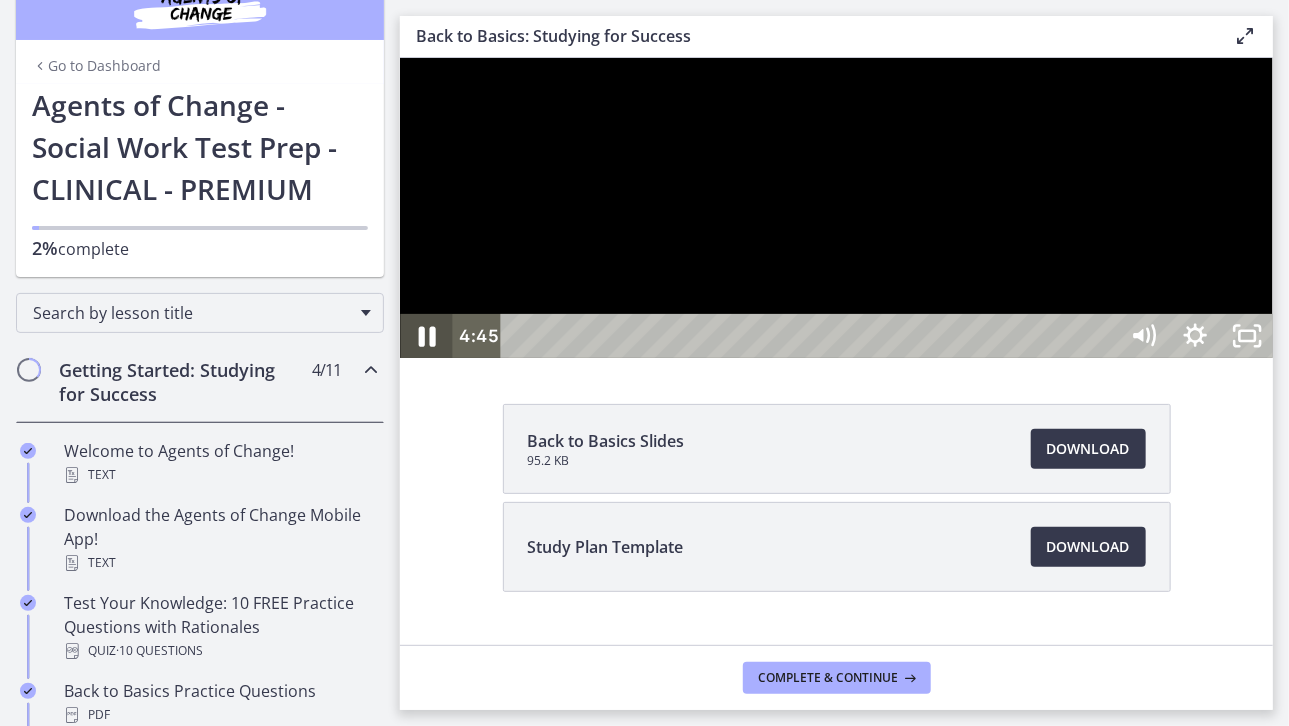 click 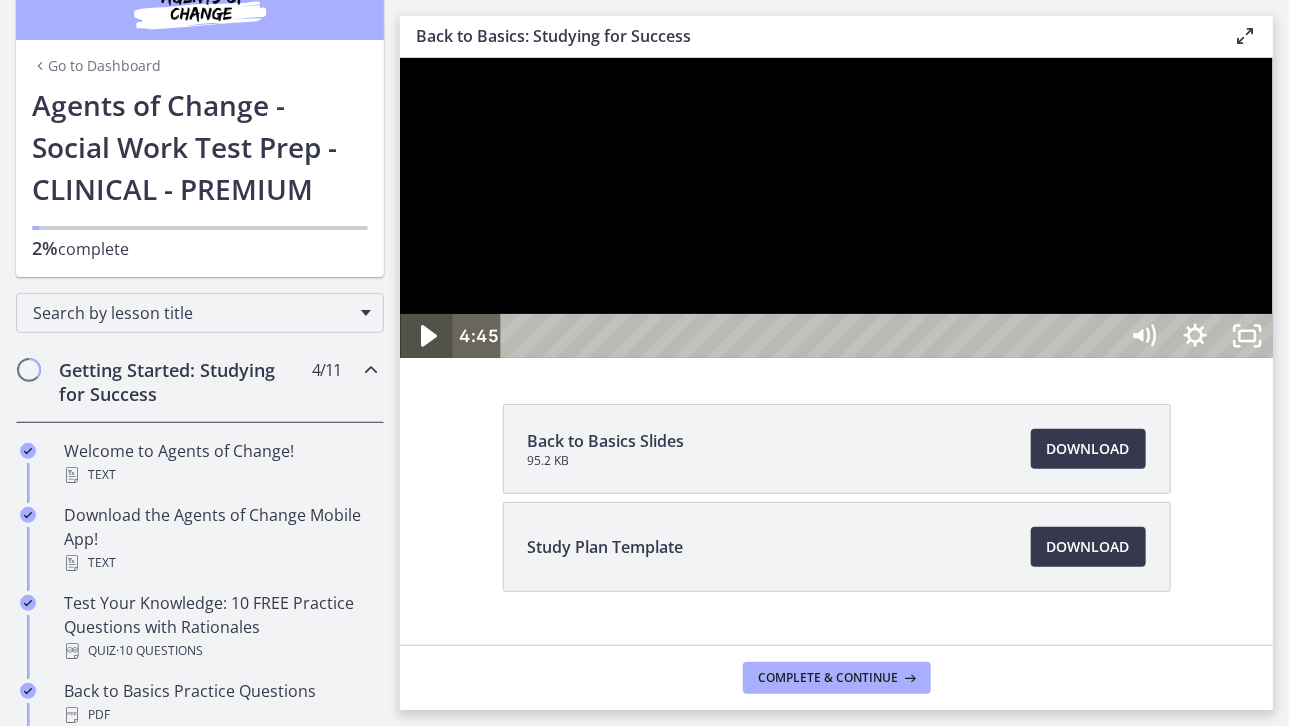 click 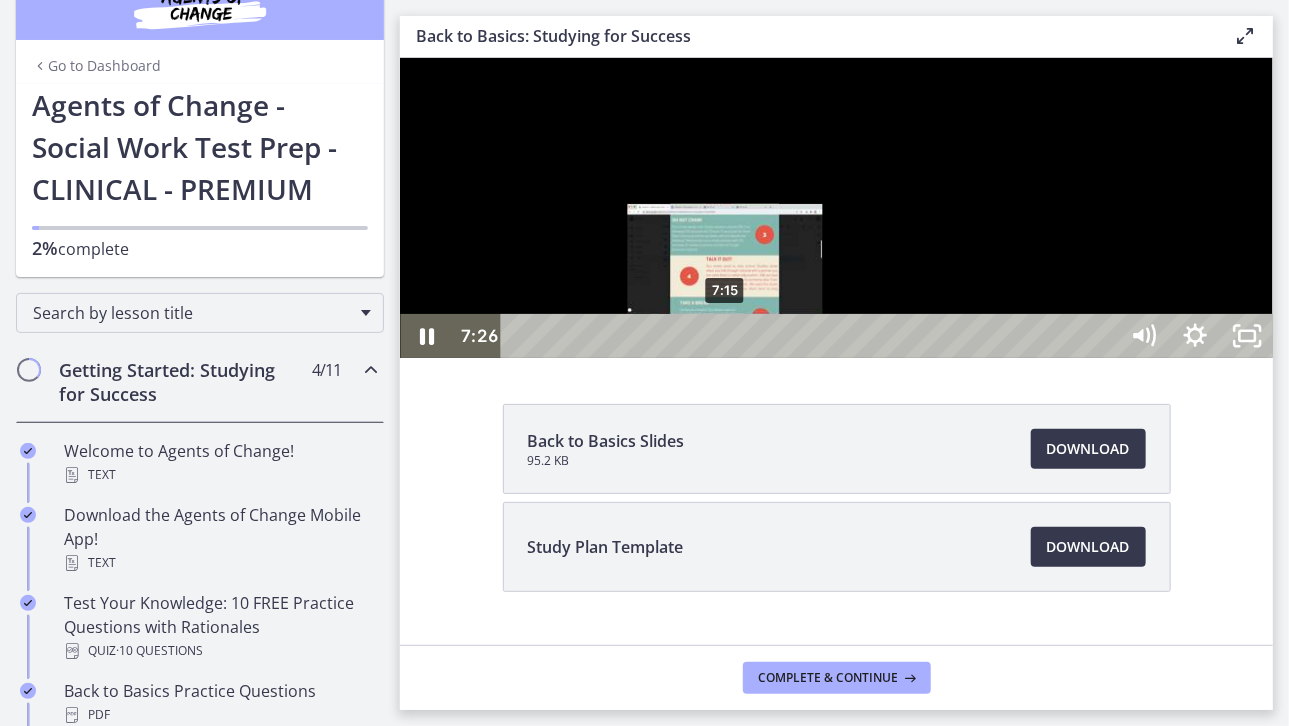 click at bounding box center (729, 335) 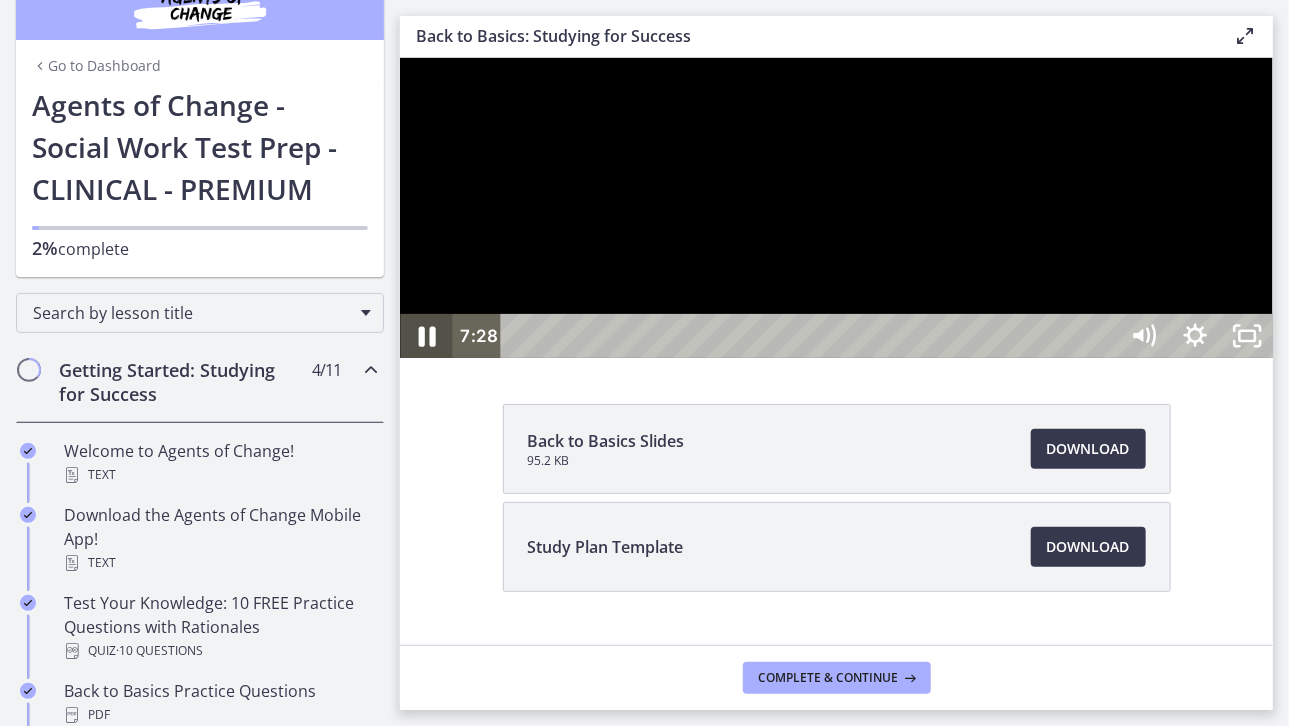 click 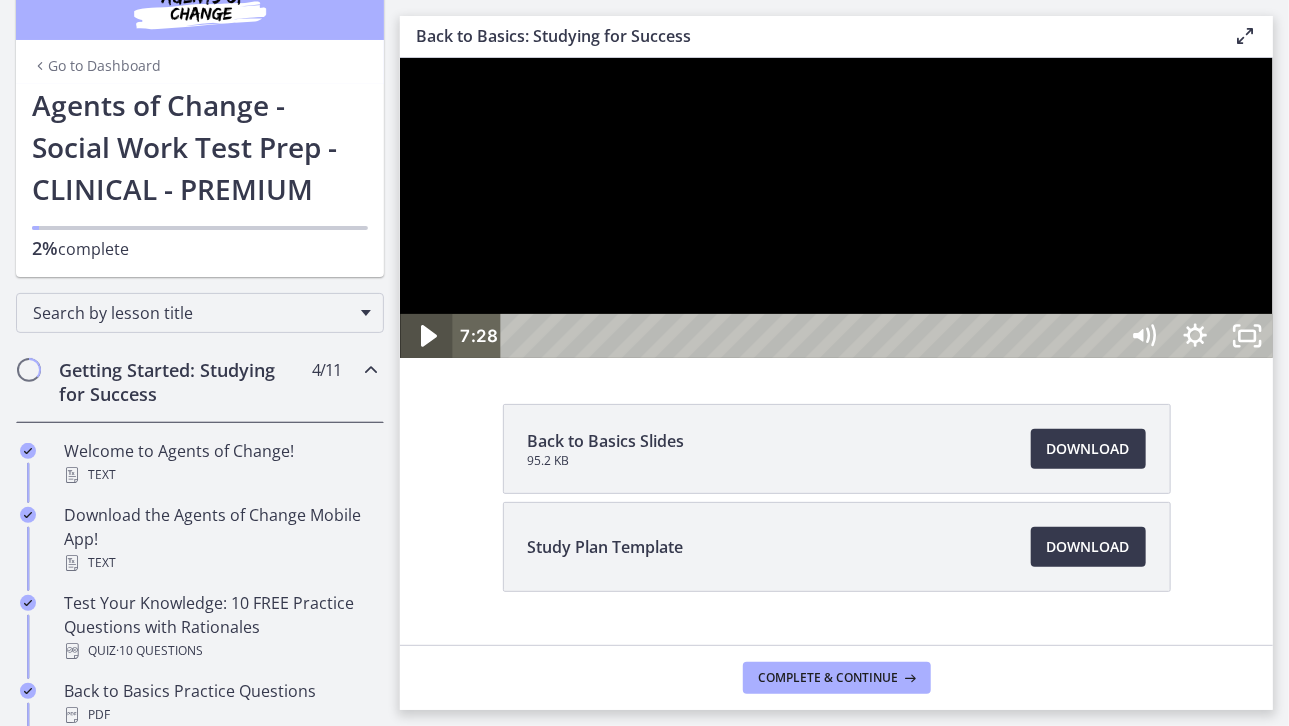 click 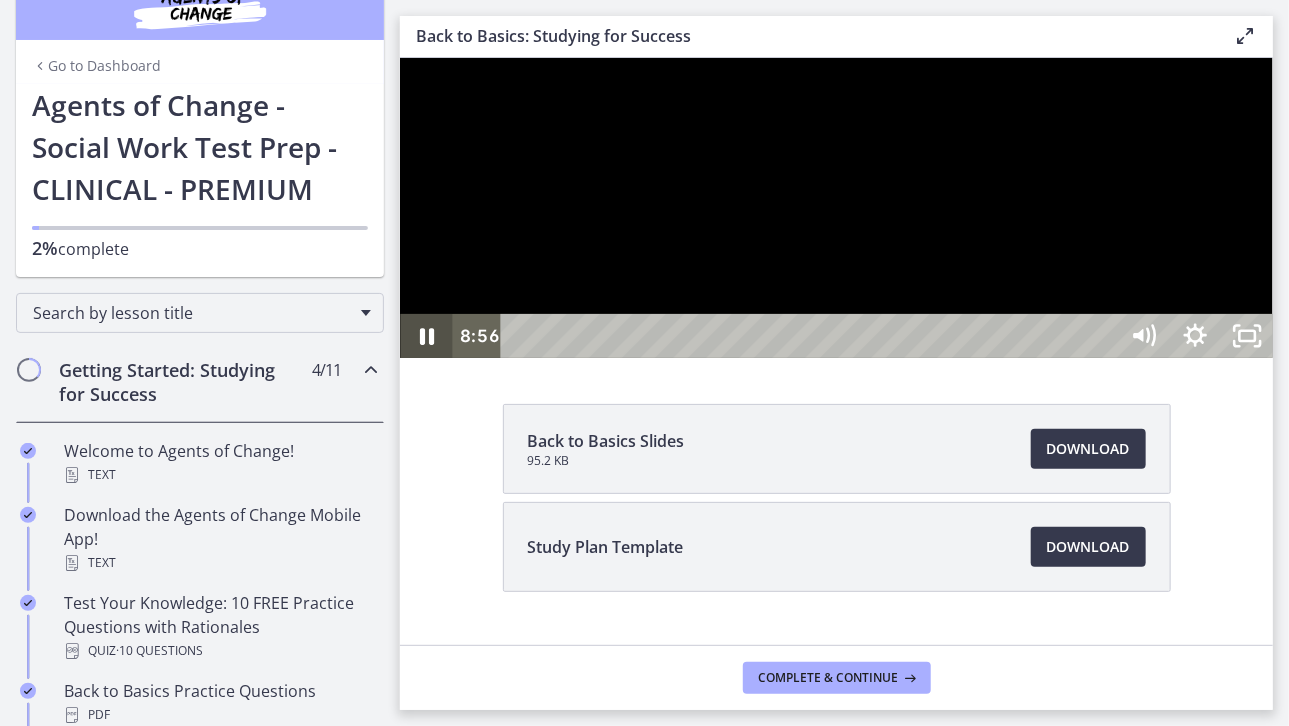 click 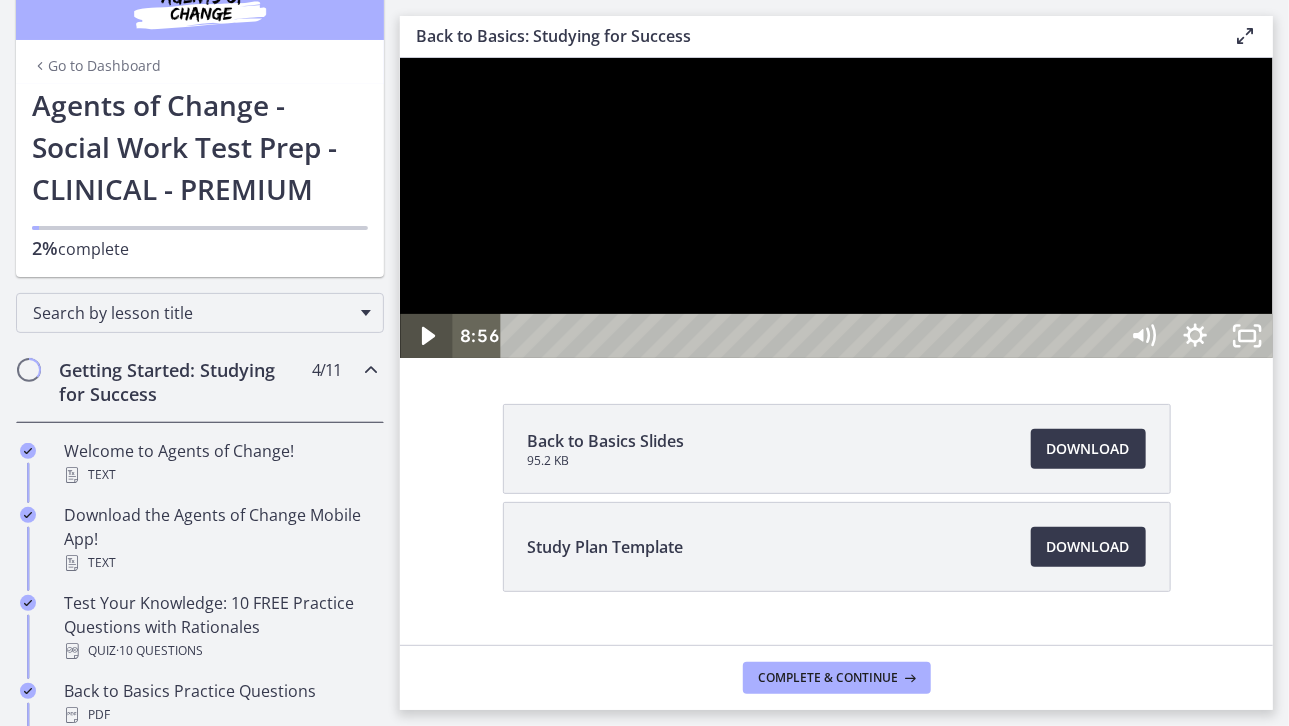 click 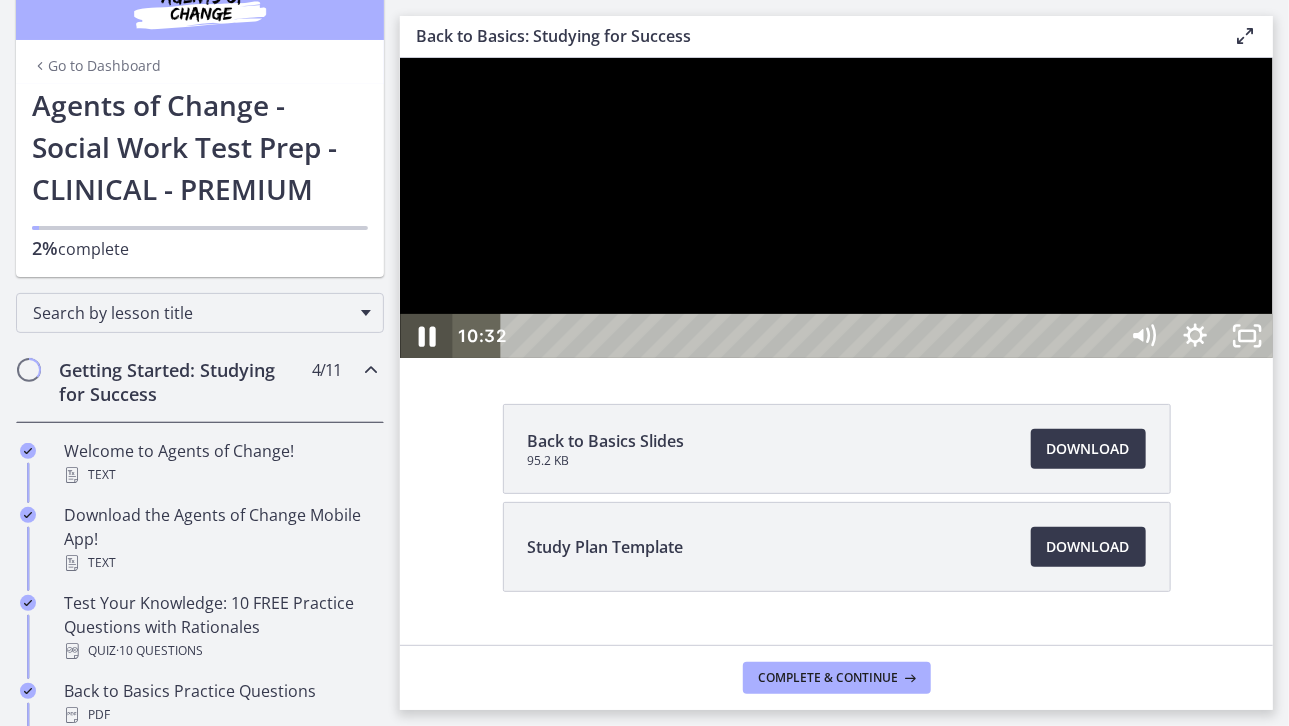 click 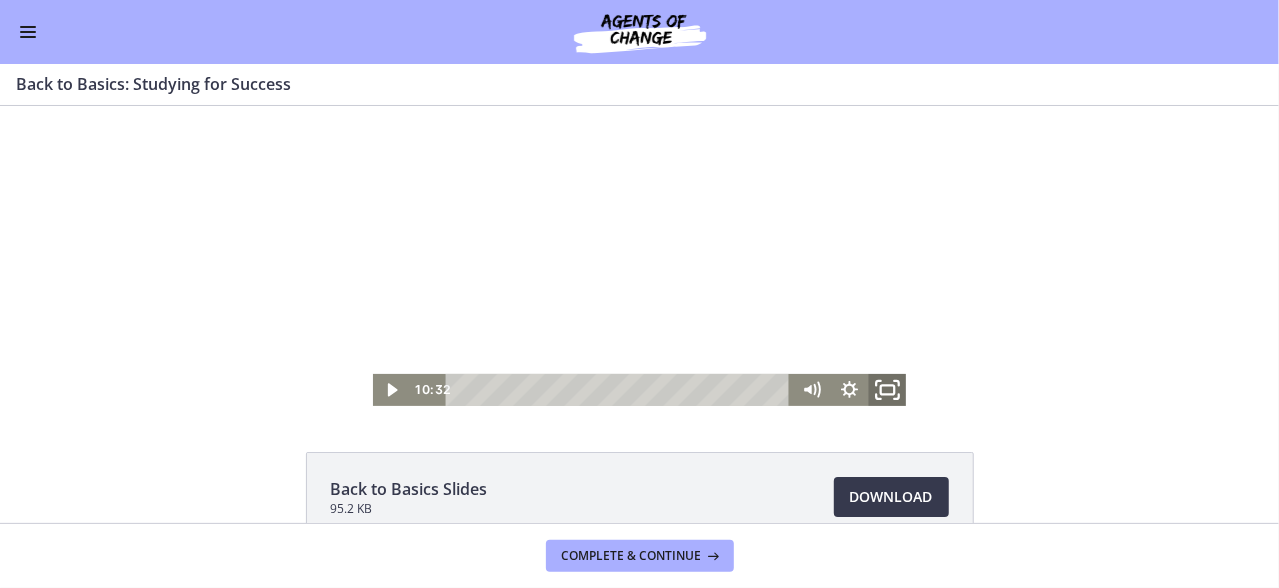 click 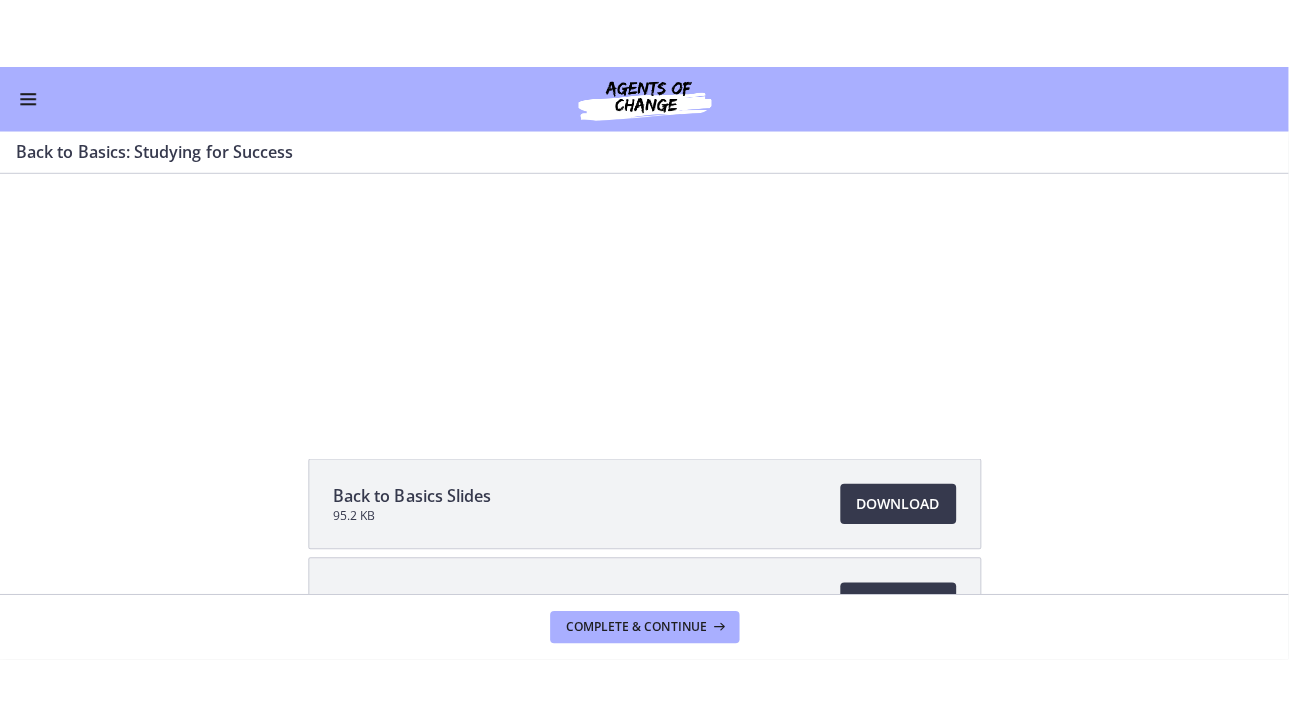 scroll, scrollTop: 59, scrollLeft: 0, axis: vertical 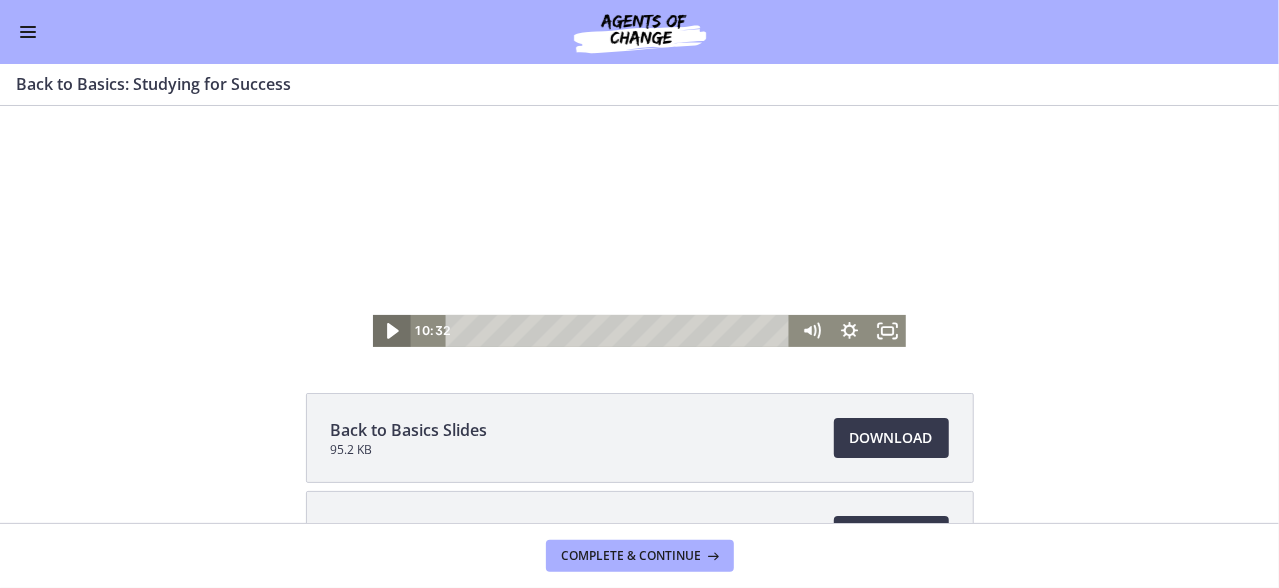 click 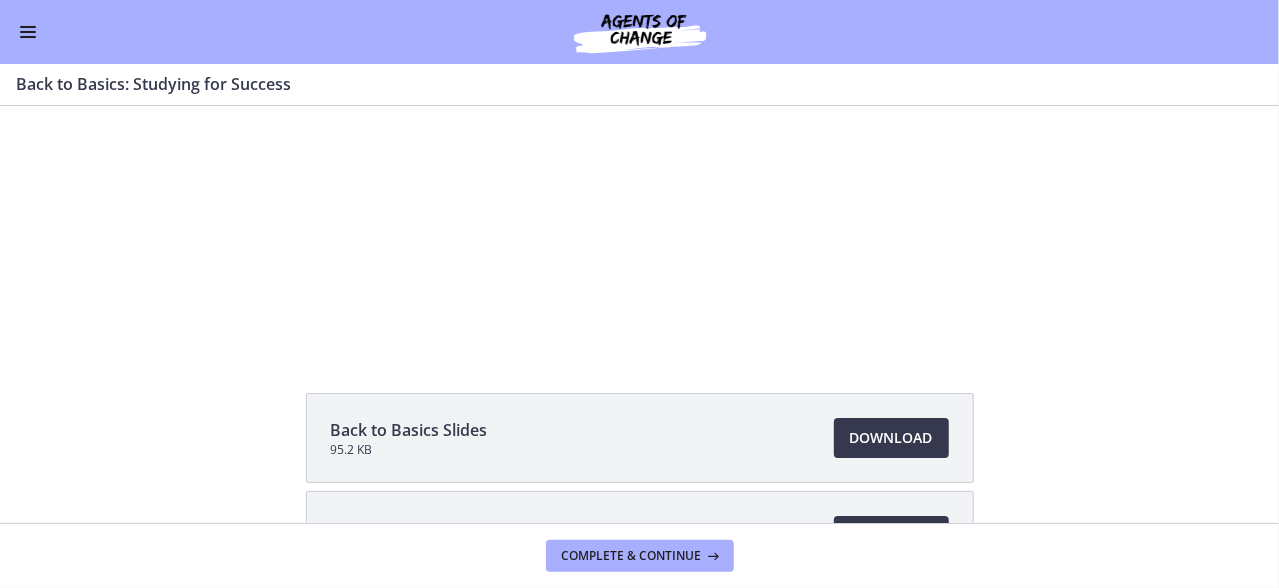 drag, startPoint x: 99, startPoint y: 256, endPoint x: 106, endPoint y: 266, distance: 12.206555 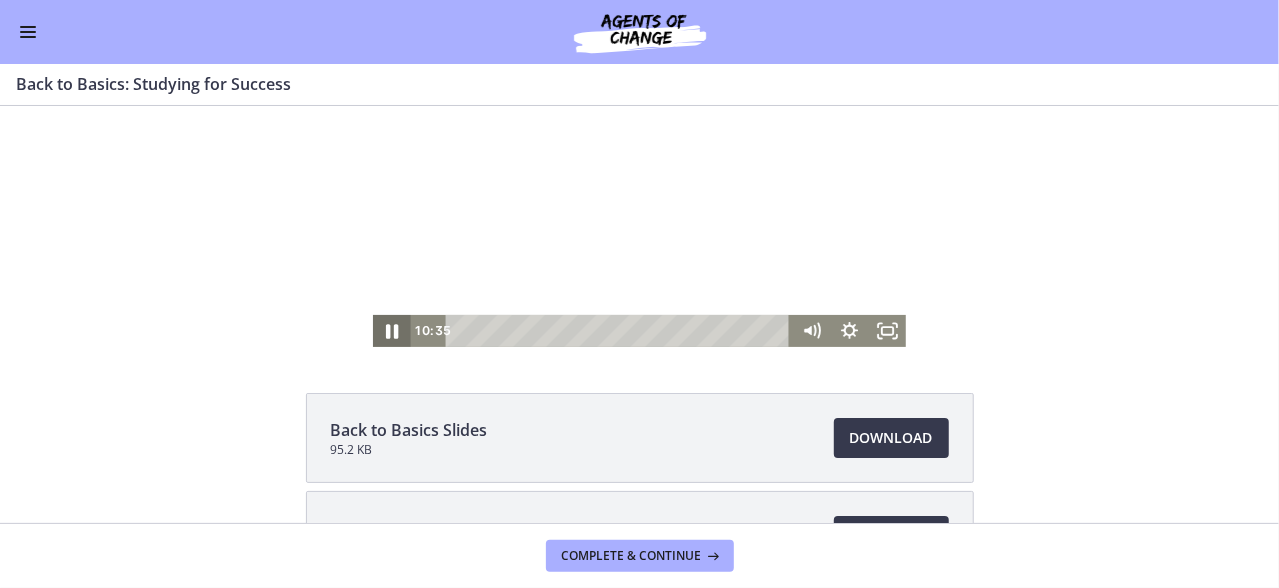click 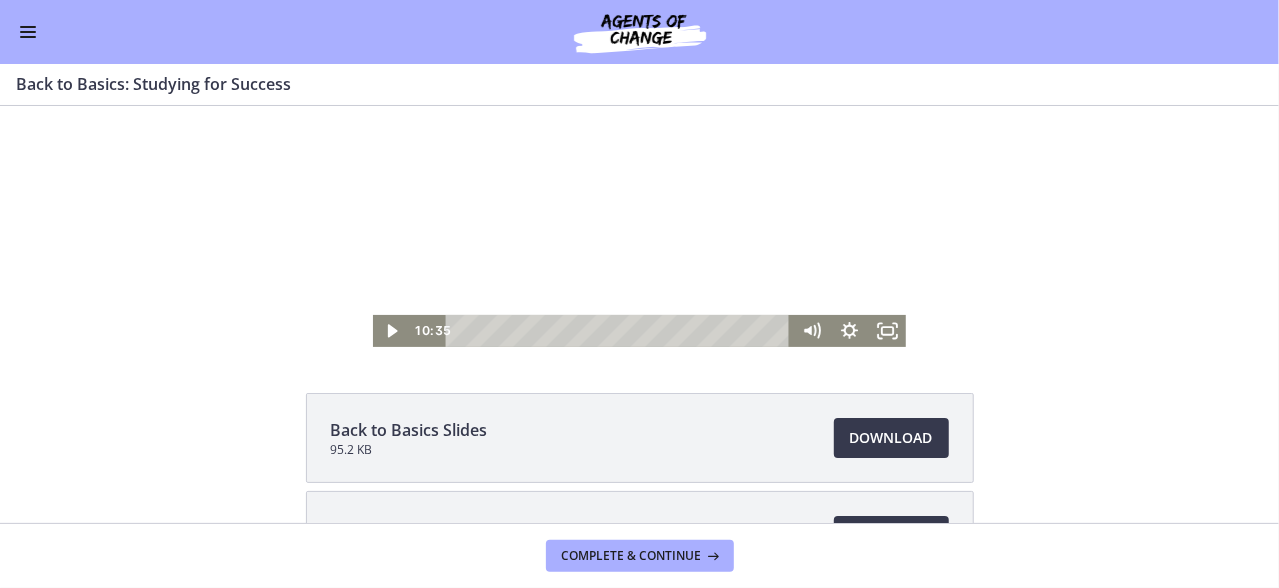 click on "Click for sound
@keyframes VOLUME_SMALL_WAVE_FLASH {
0% { opacity: 0; }
33% { opacity: 1; }
66% { opacity: 1; }
100% { opacity: 0; }
}
@keyframes VOLUME_LARGE_WAVE_FLASH {
0% { opacity: 0; }
33% { opacity: 1; }
66% { opacity: 1; }
100% { opacity: 0; }
}
.volume__small-wave {
animation: VOLUME_SMALL_WAVE_FLASH 2s infinite;
opacity: 0;
}
.volume__large-wave {
animation: VOLUME_LARGE_WAVE_FLASH 2s infinite .3s;
opacity: 0;
}
10:35 35:22" at bounding box center [639, 196] 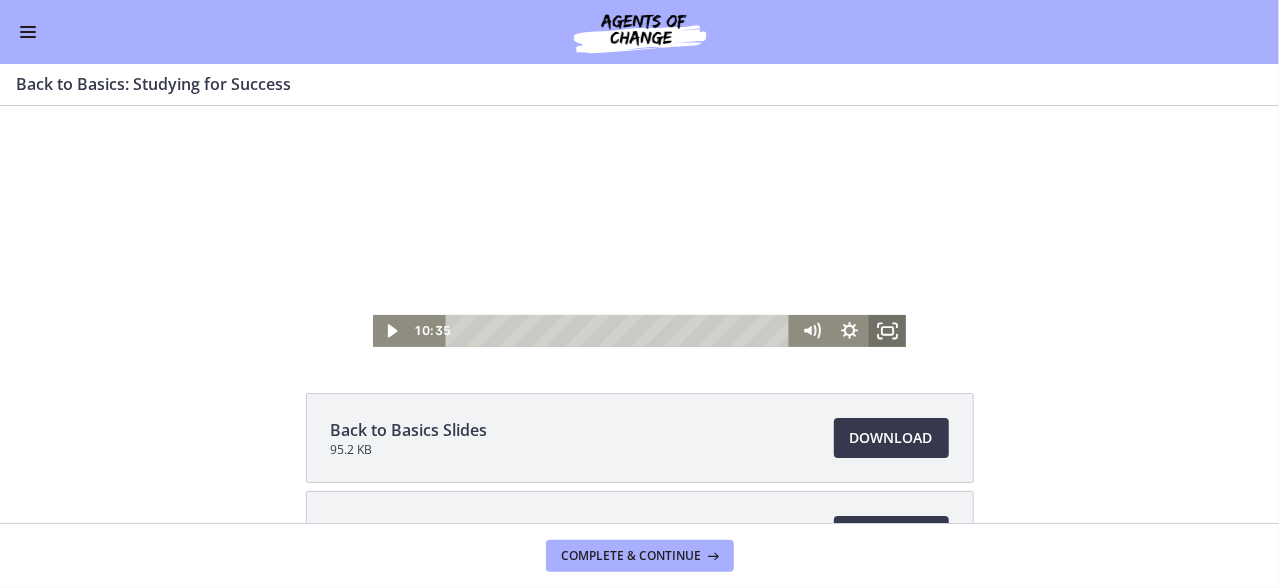 click 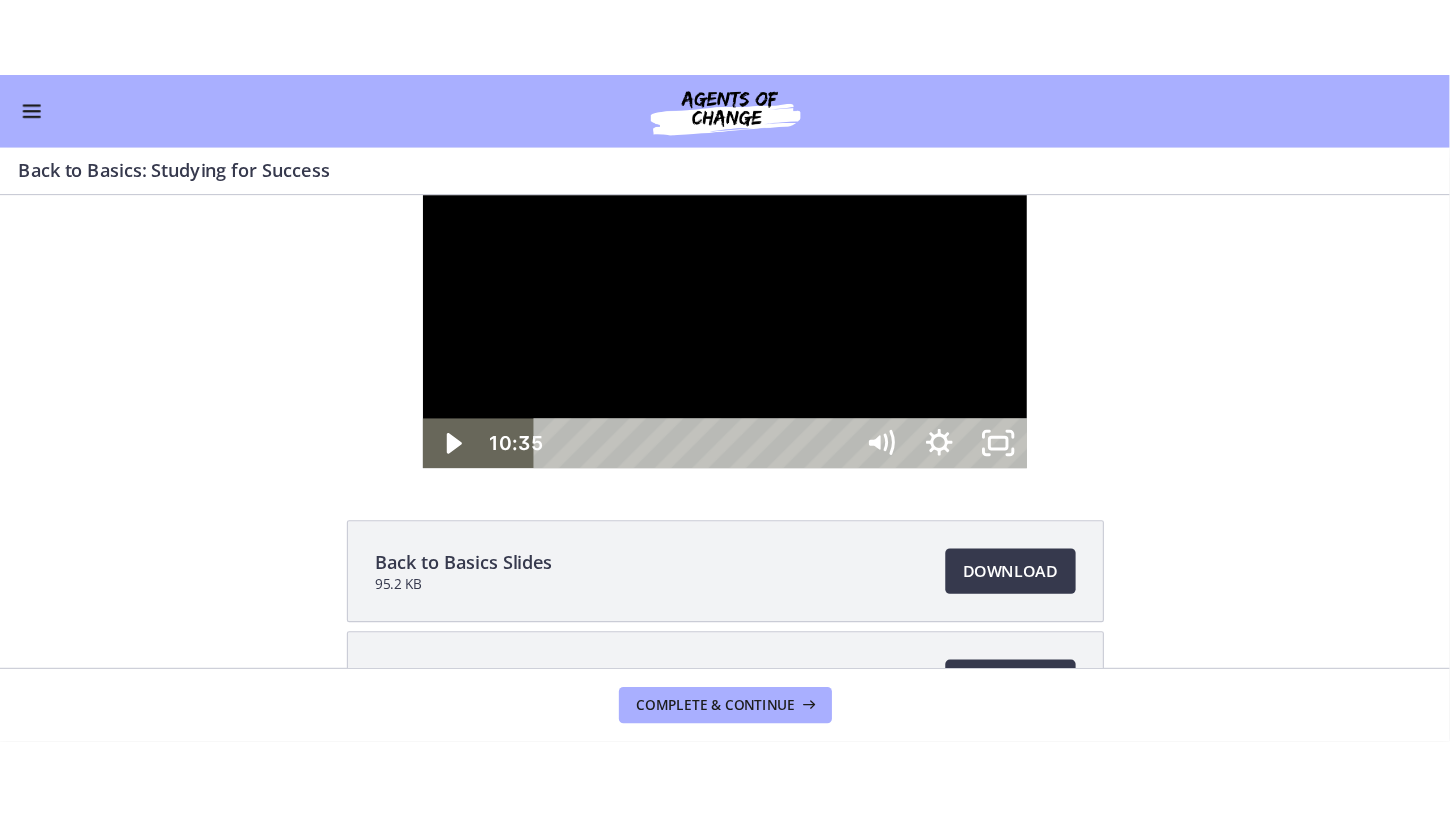 scroll, scrollTop: 0, scrollLeft: 0, axis: both 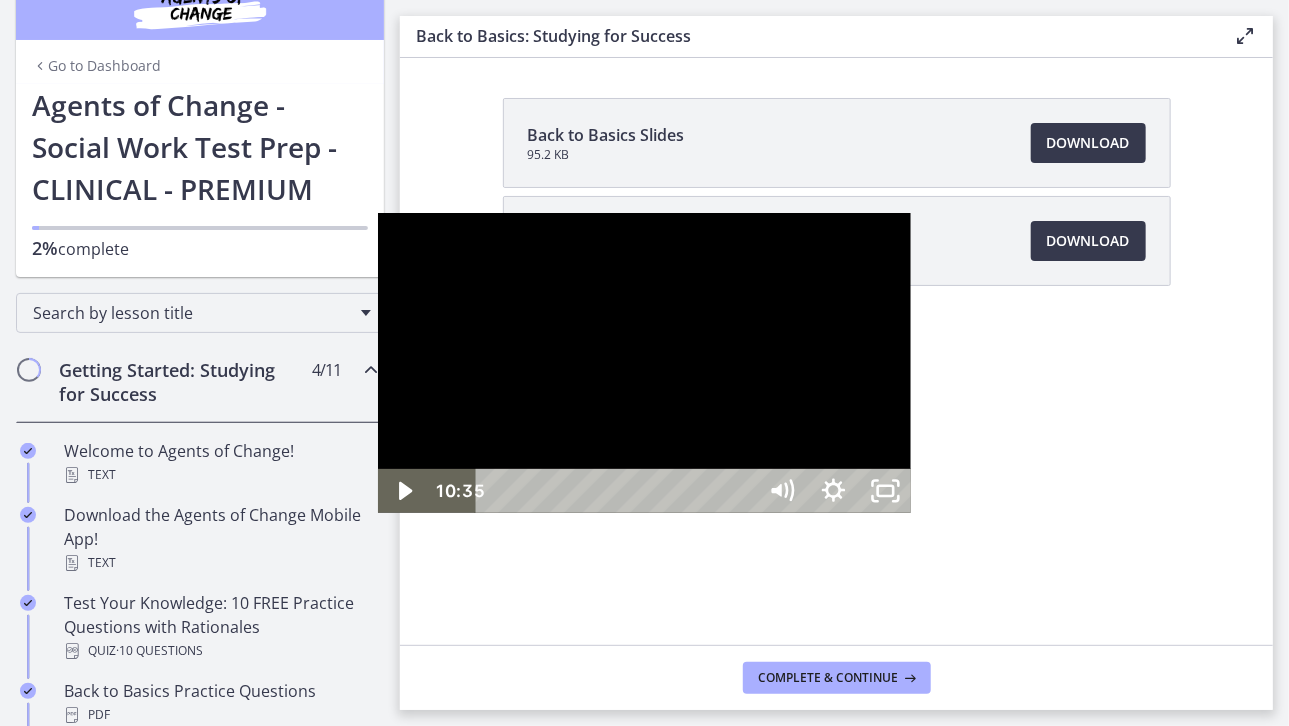 type 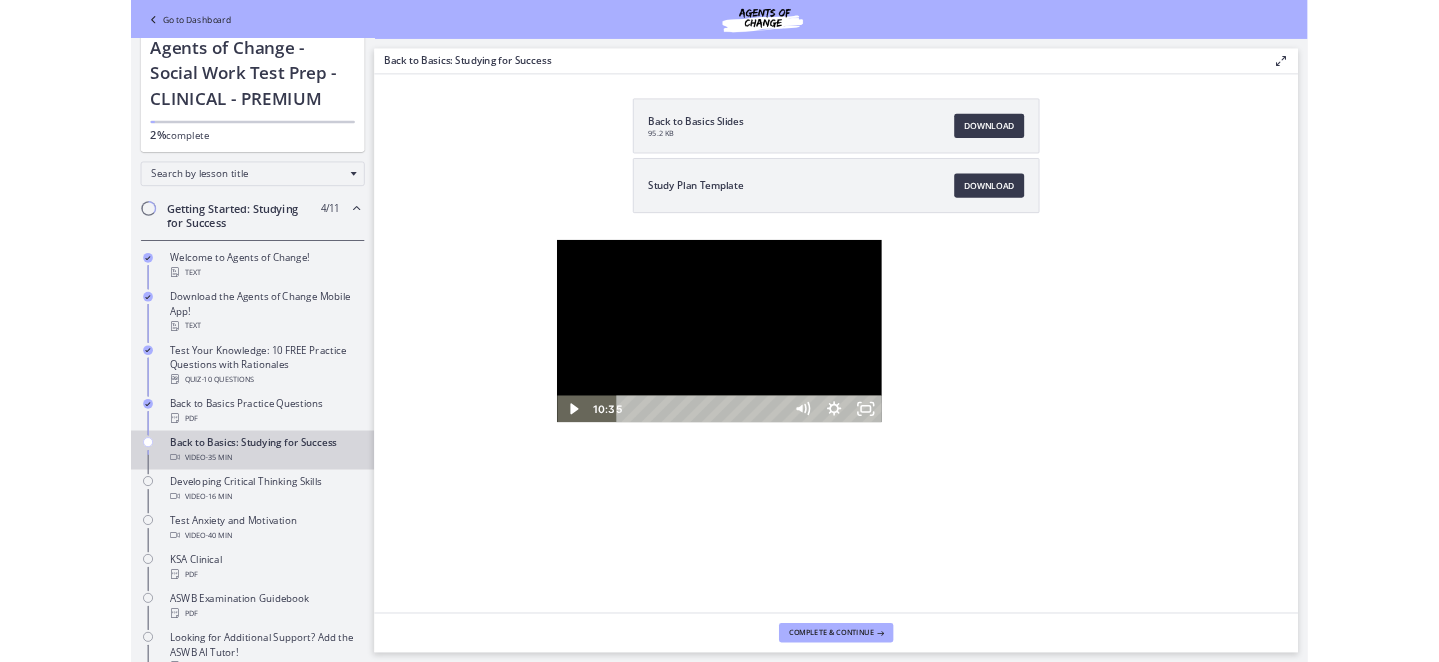 scroll, scrollTop: 40, scrollLeft: 0, axis: vertical 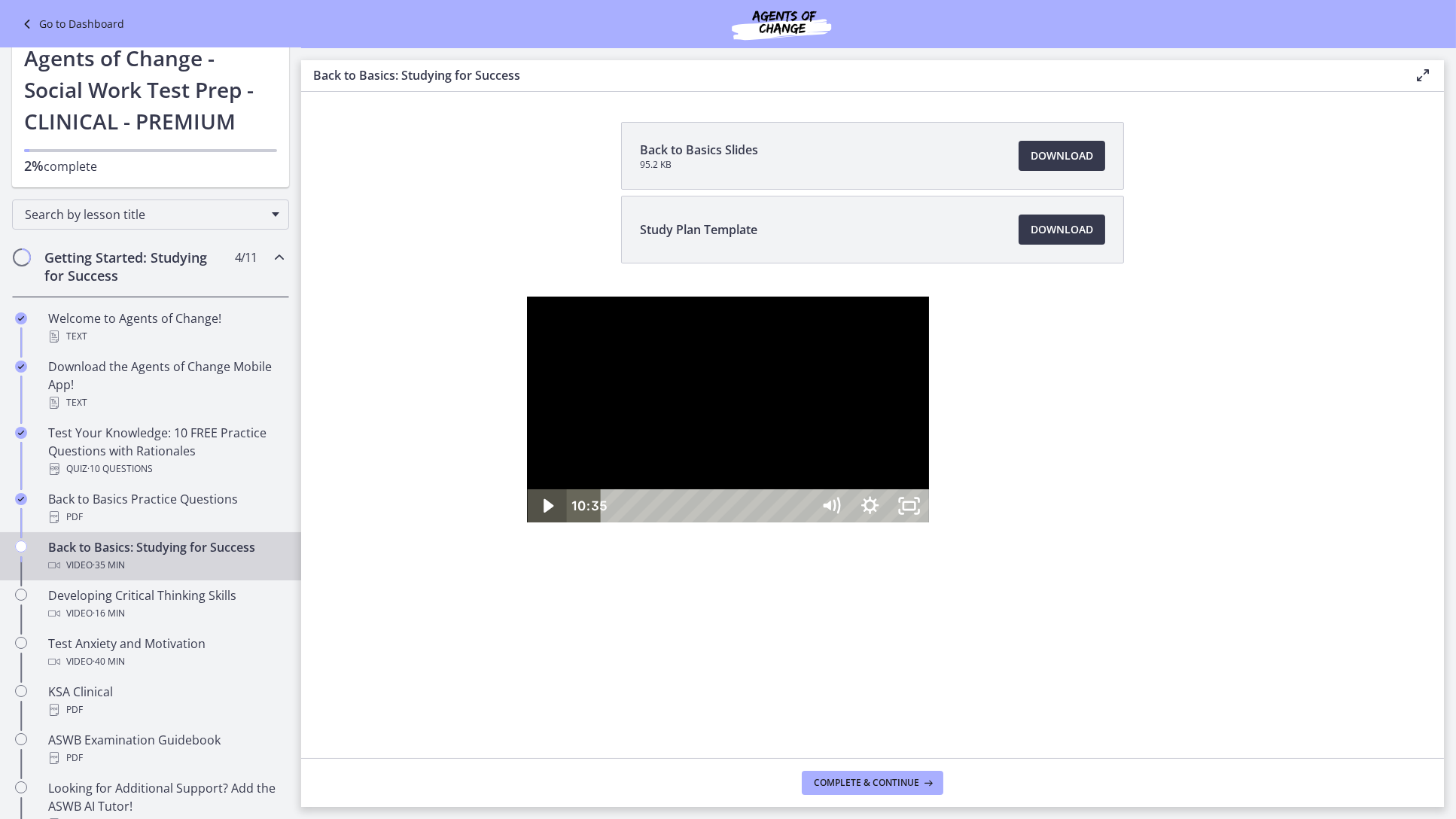 click 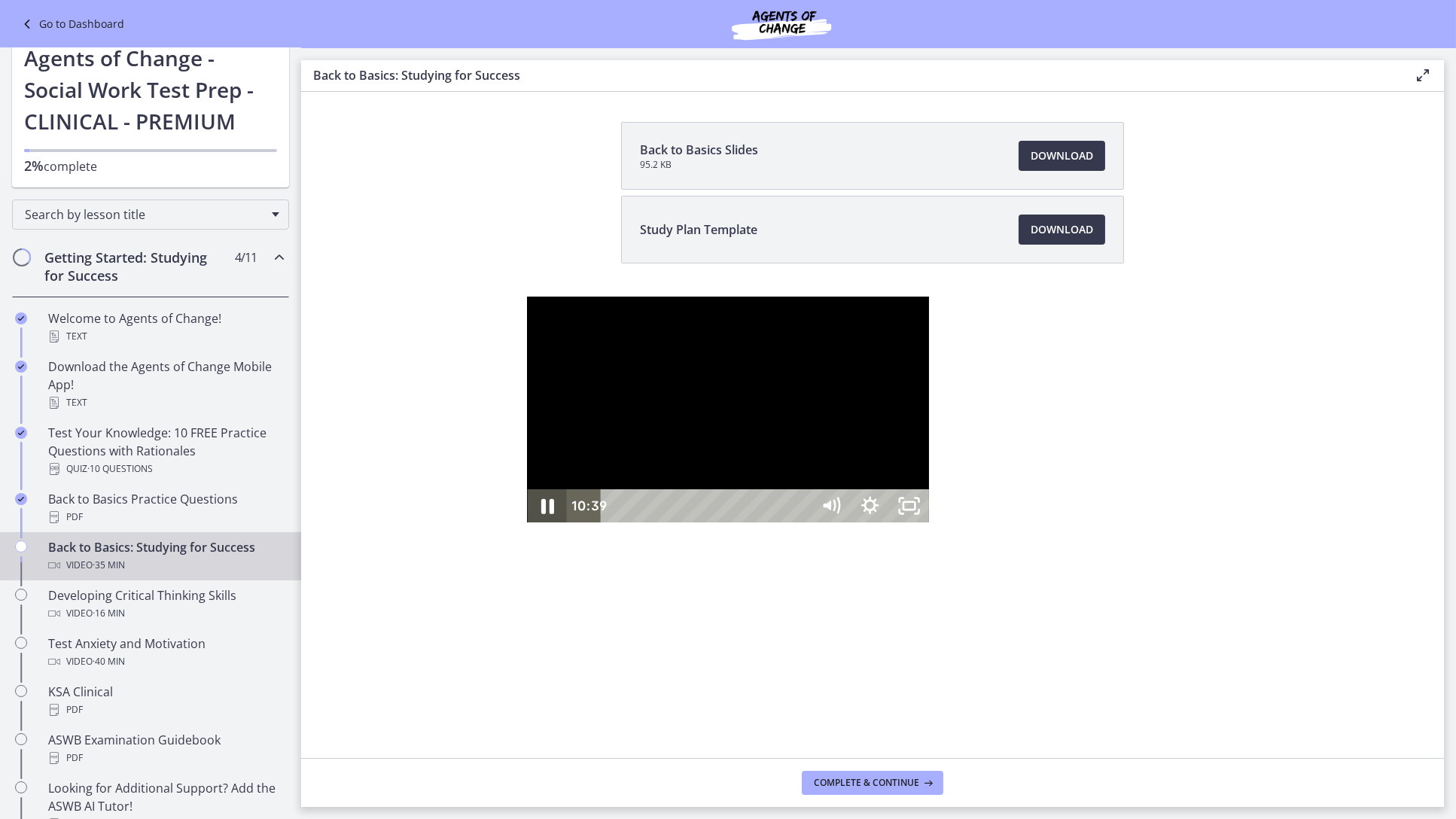 click 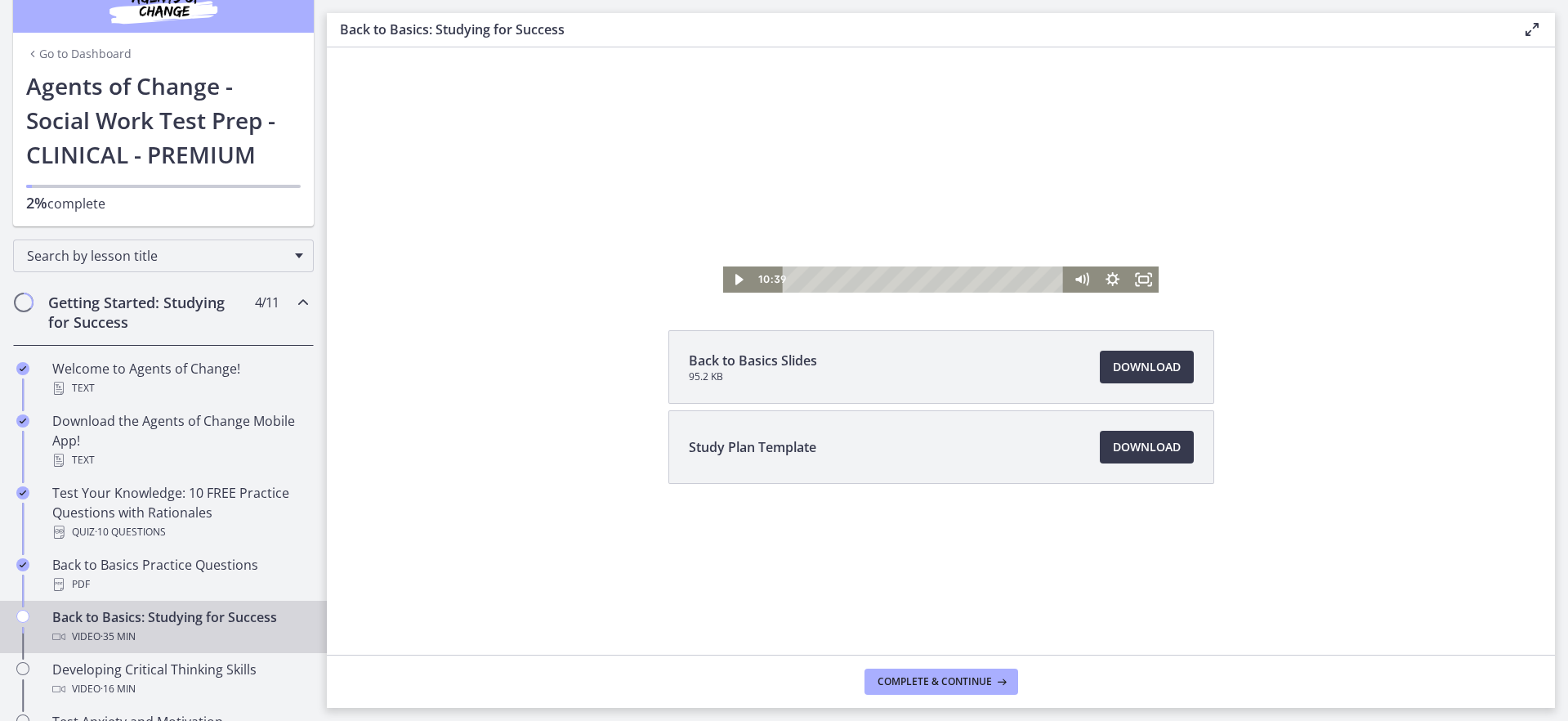 click on "Click for sound
@keyframes VOLUME_SMALL_WAVE_FLASH {
0% { opacity: 0; }
33% { opacity: 1; }
66% { opacity: 1; }
100% { opacity: 0; }
}
@keyframes VOLUME_LARGE_WAVE_FLASH {
0% { opacity: 0; }
33% { opacity: 1; }
66% { opacity: 1; }
100% { opacity: 0; }
}
.volume__small-wave {
animation: VOLUME_SMALL_WAVE_FLASH 2s infinite;
opacity: 0;
}
.volume__large-wave {
animation: VOLUME_LARGE_WAVE_FLASH 2s infinite .3s;
opacity: 0;
}
10:39 35:22" at bounding box center (940, 170) 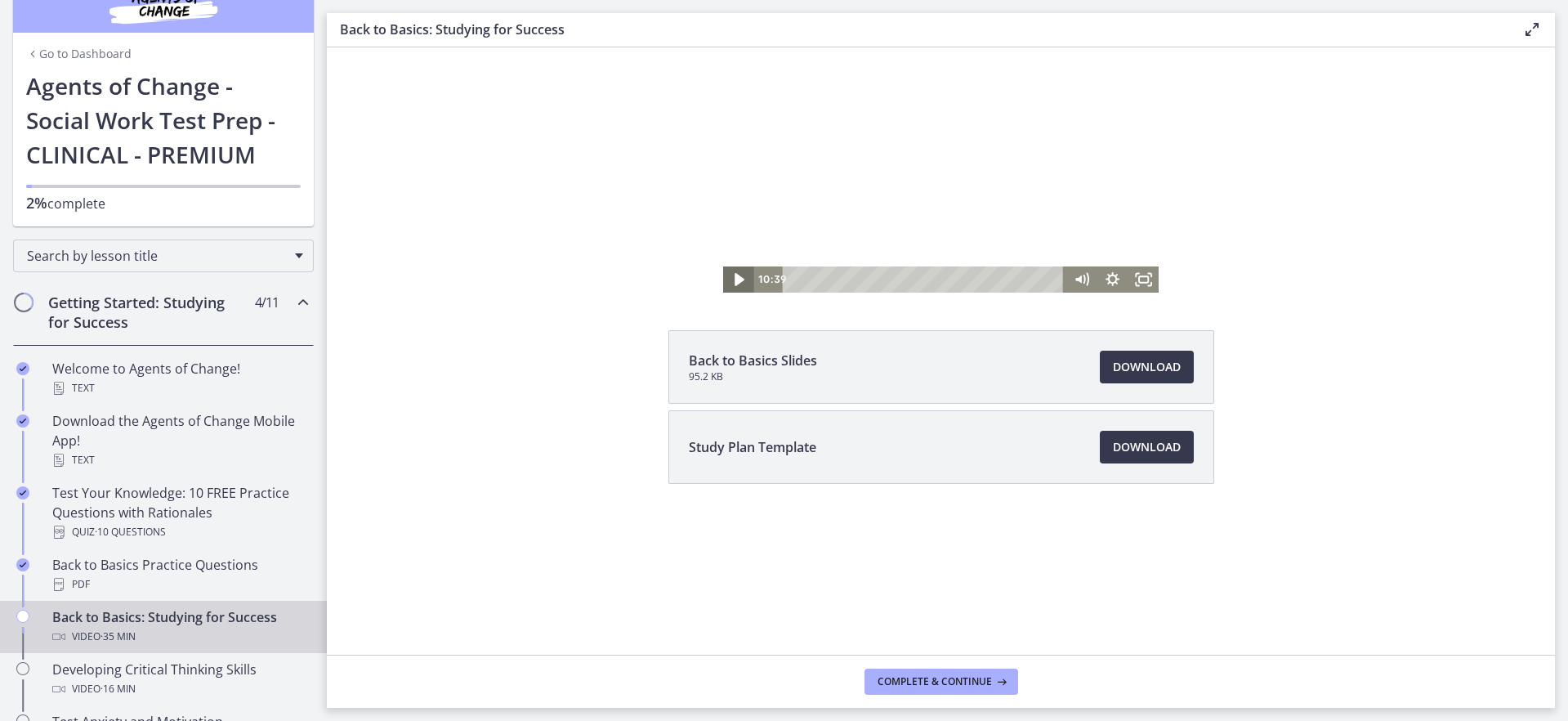 click 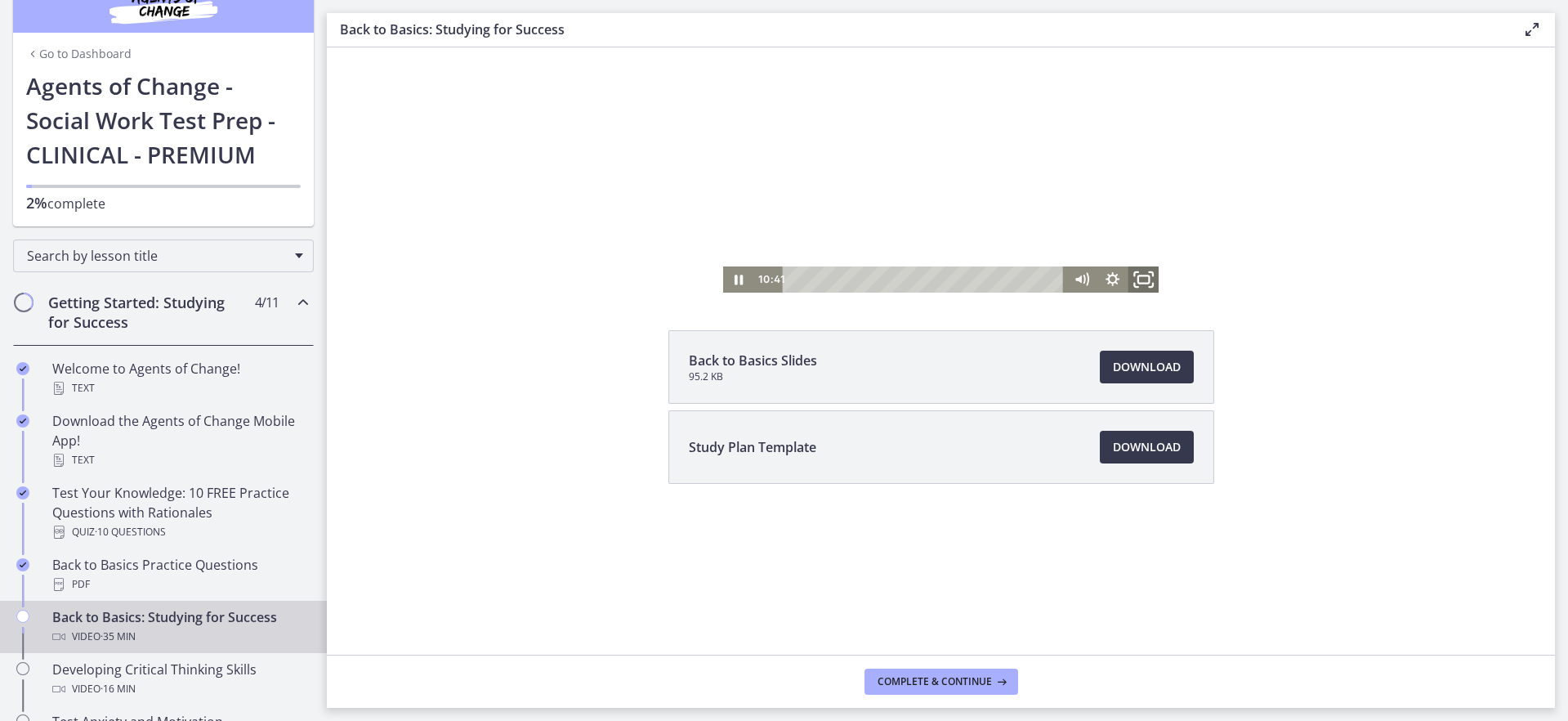 click 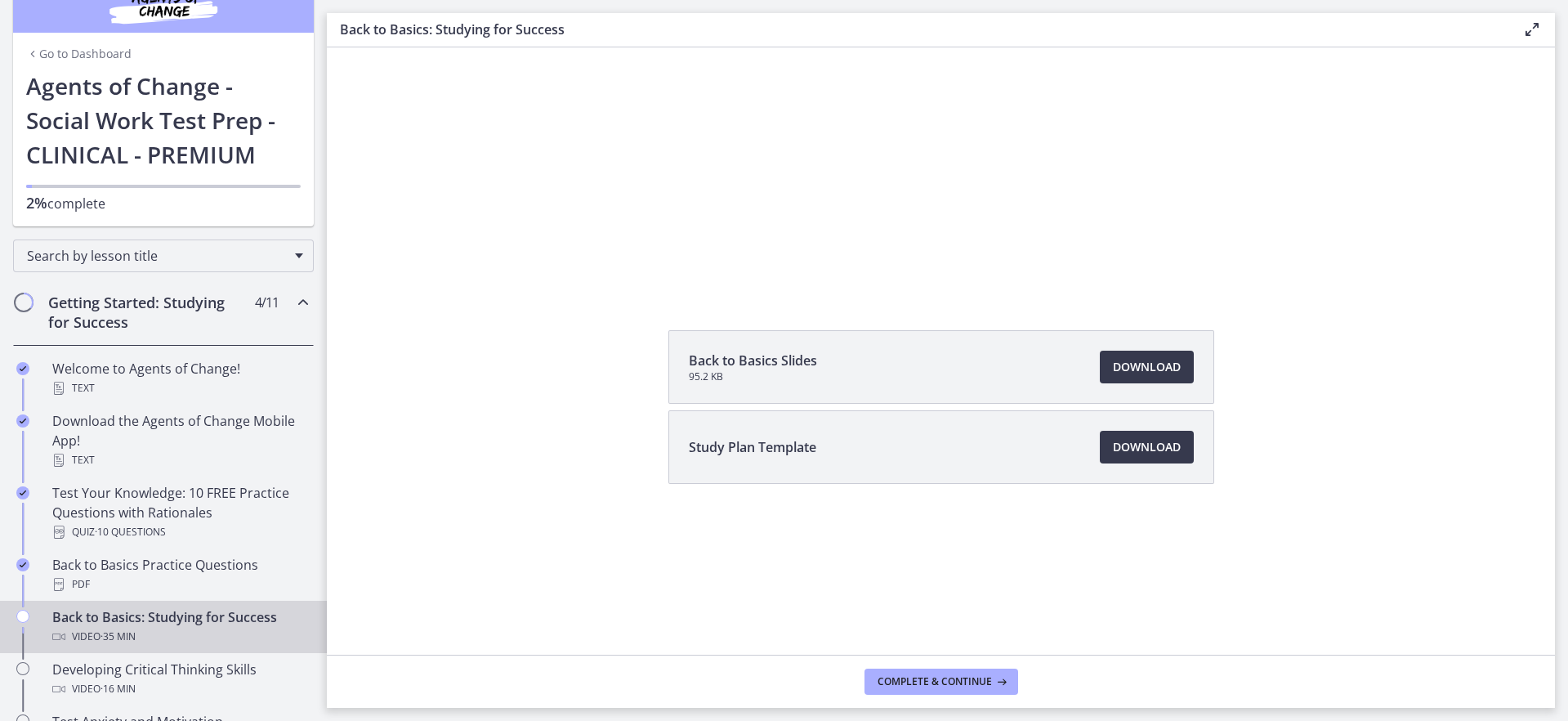 click on "Click for sound
@keyframes VOLUME_SMALL_WAVE_FLASH {
0% { opacity: 0; }
33% { opacity: 1; }
66% { opacity: 1; }
100% { opacity: 0; }
}
@keyframes VOLUME_LARGE_WAVE_FLASH {
0% { opacity: 0; }
33% { opacity: 1; }
66% { opacity: 1; }
100% { opacity: 0; }
}
.volume__small-wave {
animation: VOLUME_SMALL_WAVE_FLASH 2s infinite;
opacity: 0;
}
.volume__large-wave {
animation: VOLUME_LARGE_WAVE_FLASH 2s infinite .3s;
opacity: 0;
}
10:51 13:42" at bounding box center (940, 170) 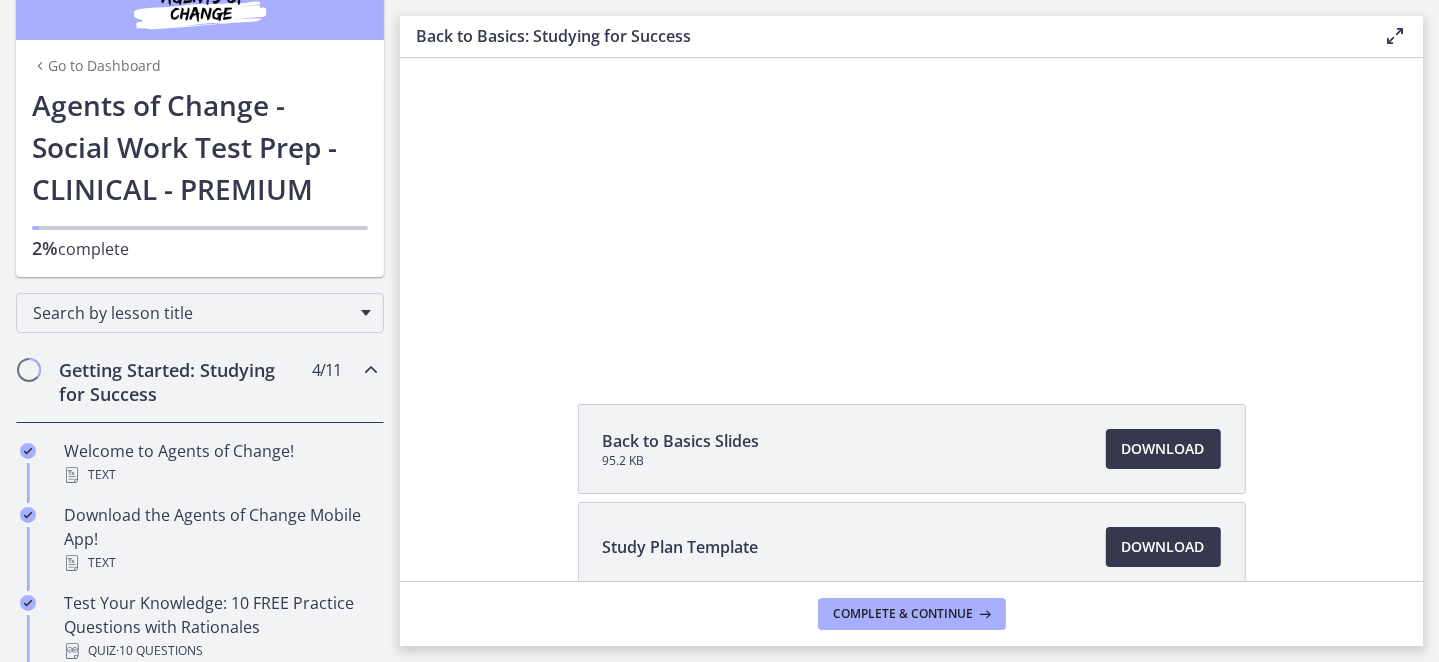 scroll, scrollTop: 40, scrollLeft: 0, axis: vertical 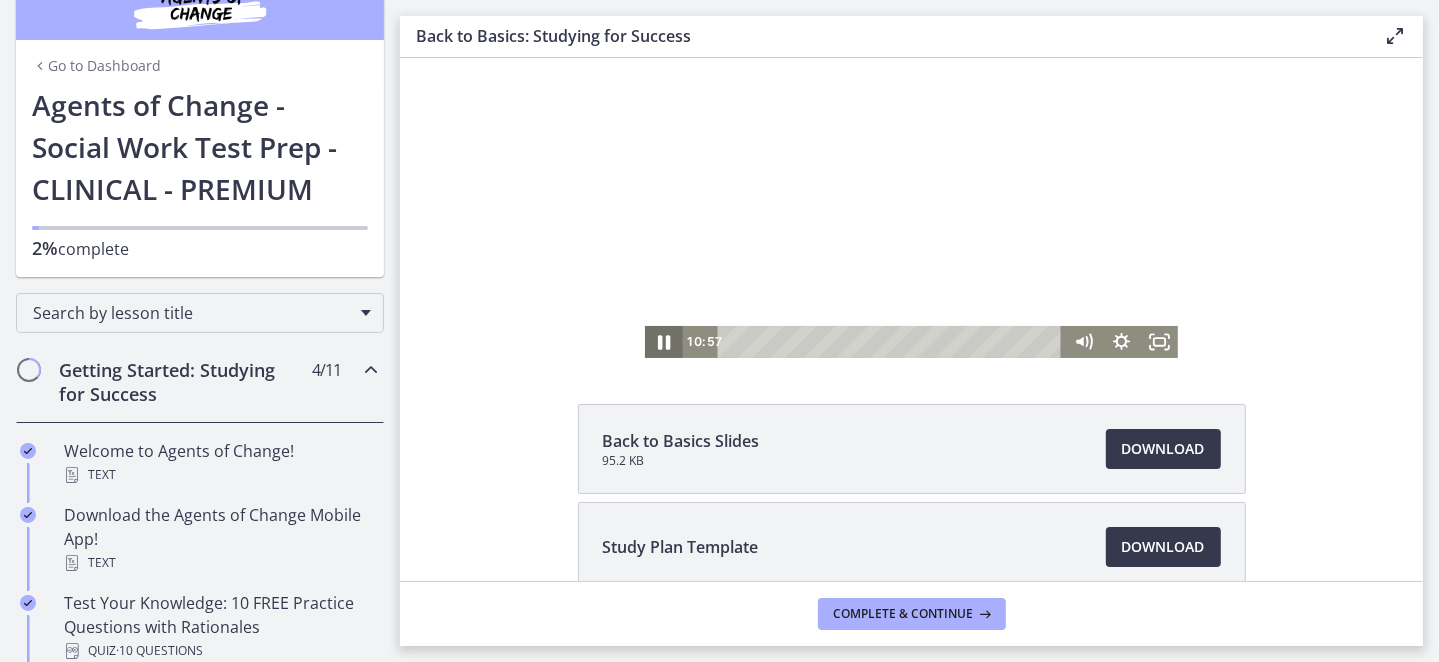 click 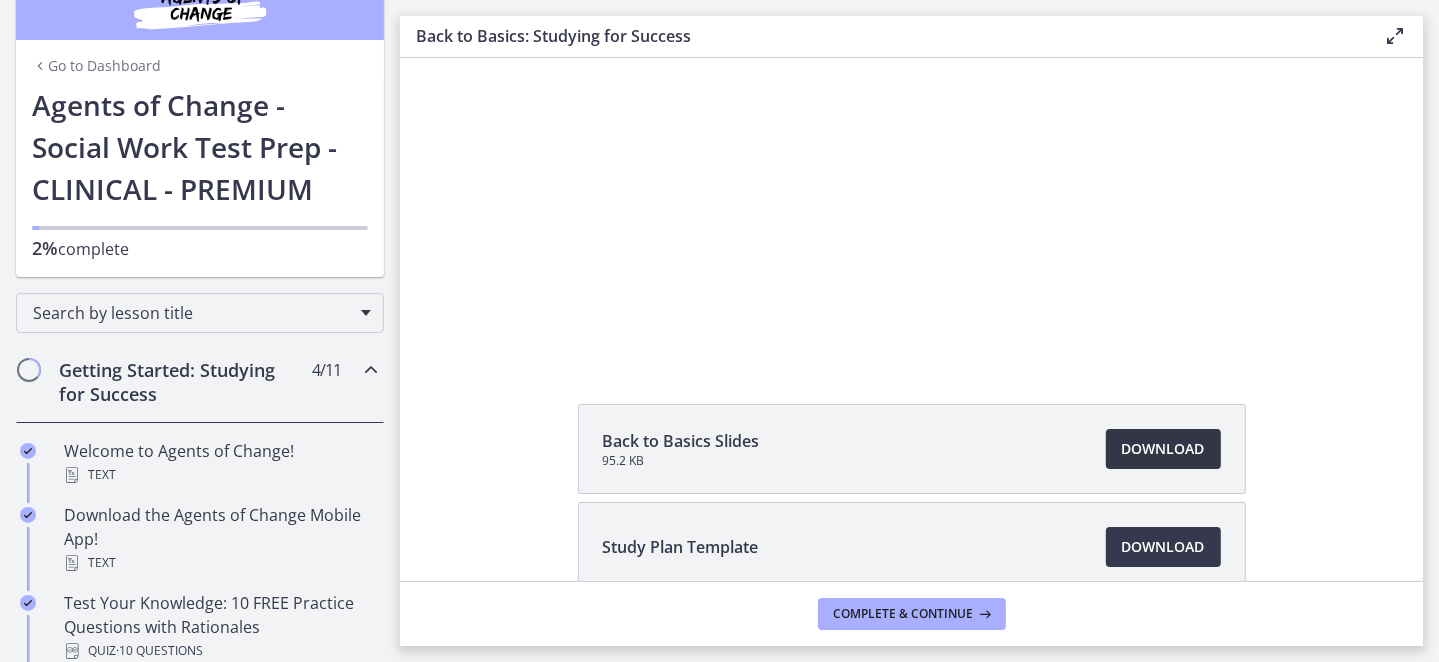 click on "Download
Opens in a new window" at bounding box center [1163, 449] 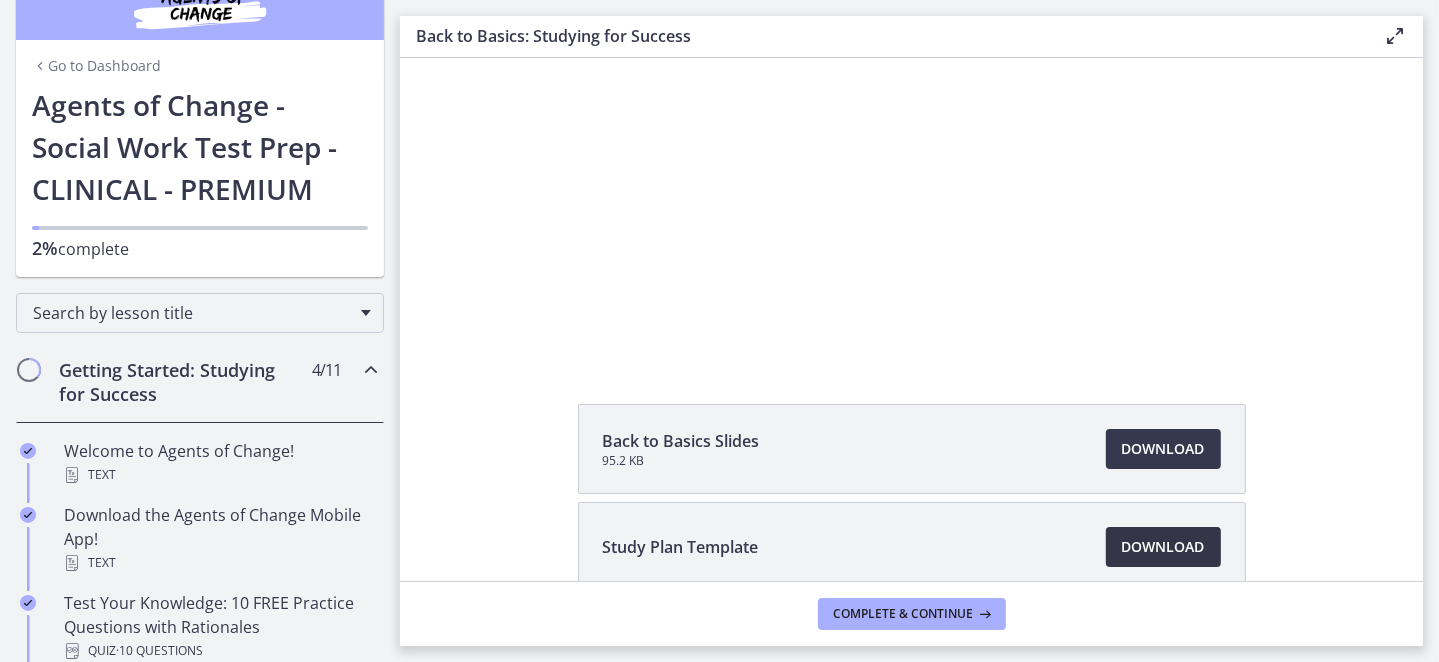 click on "Download
Opens in a new window" at bounding box center [1163, 547] 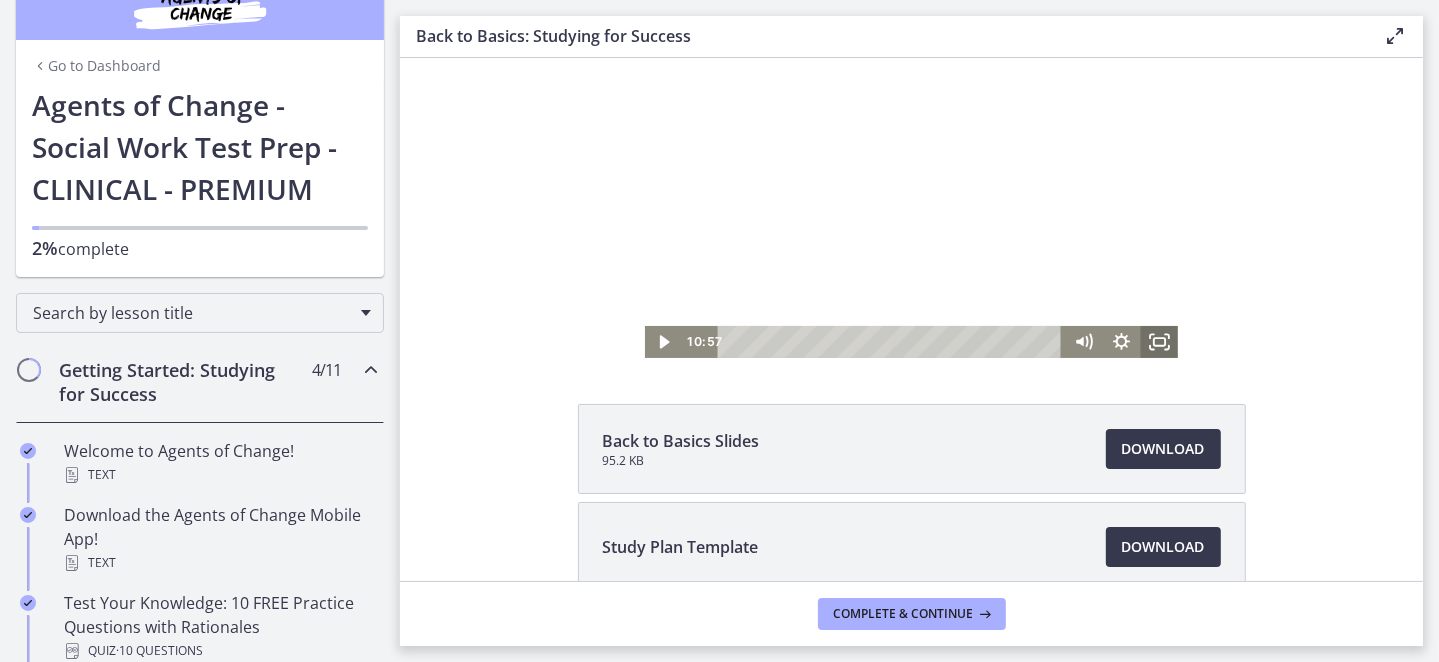 click 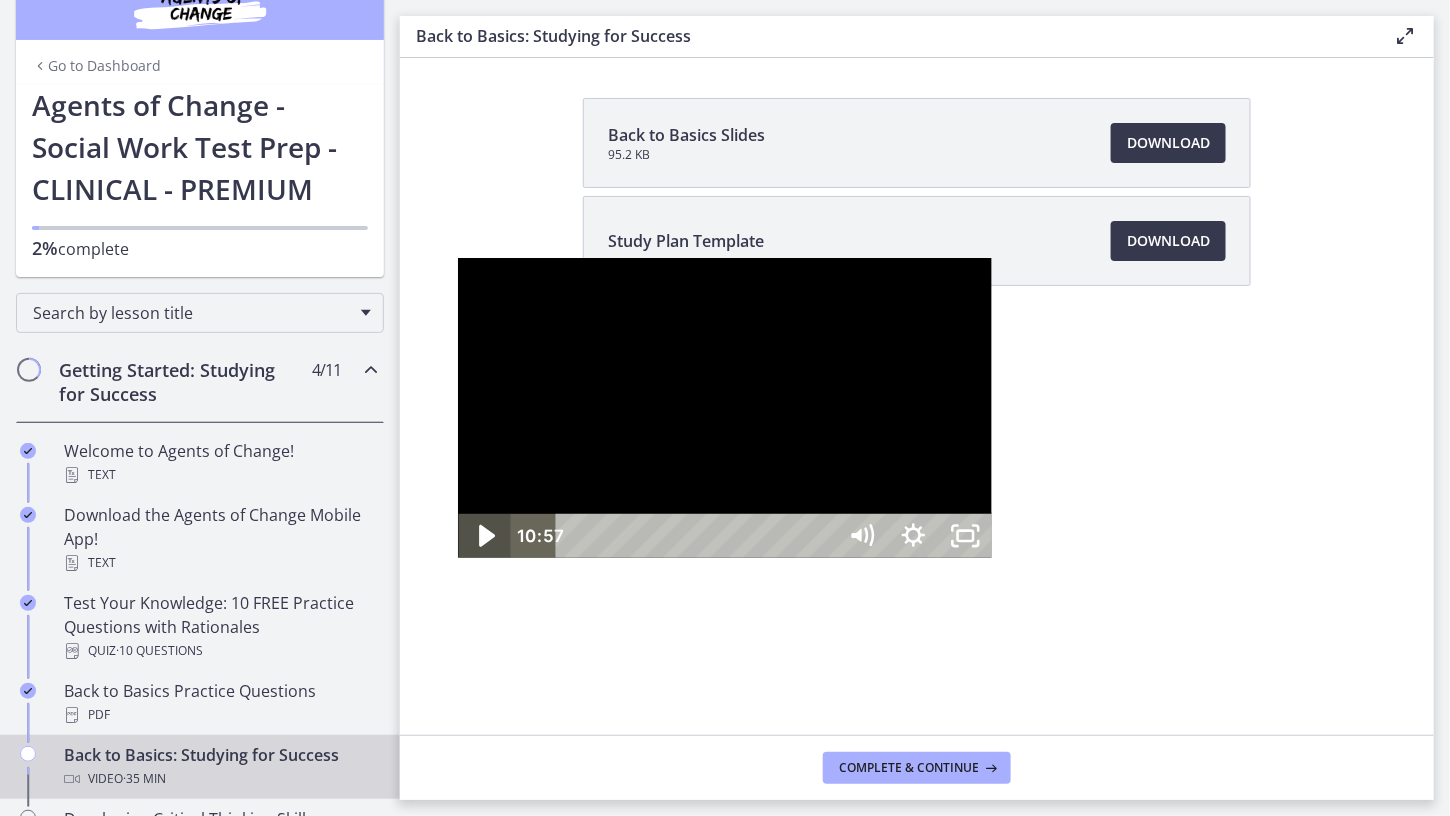 click 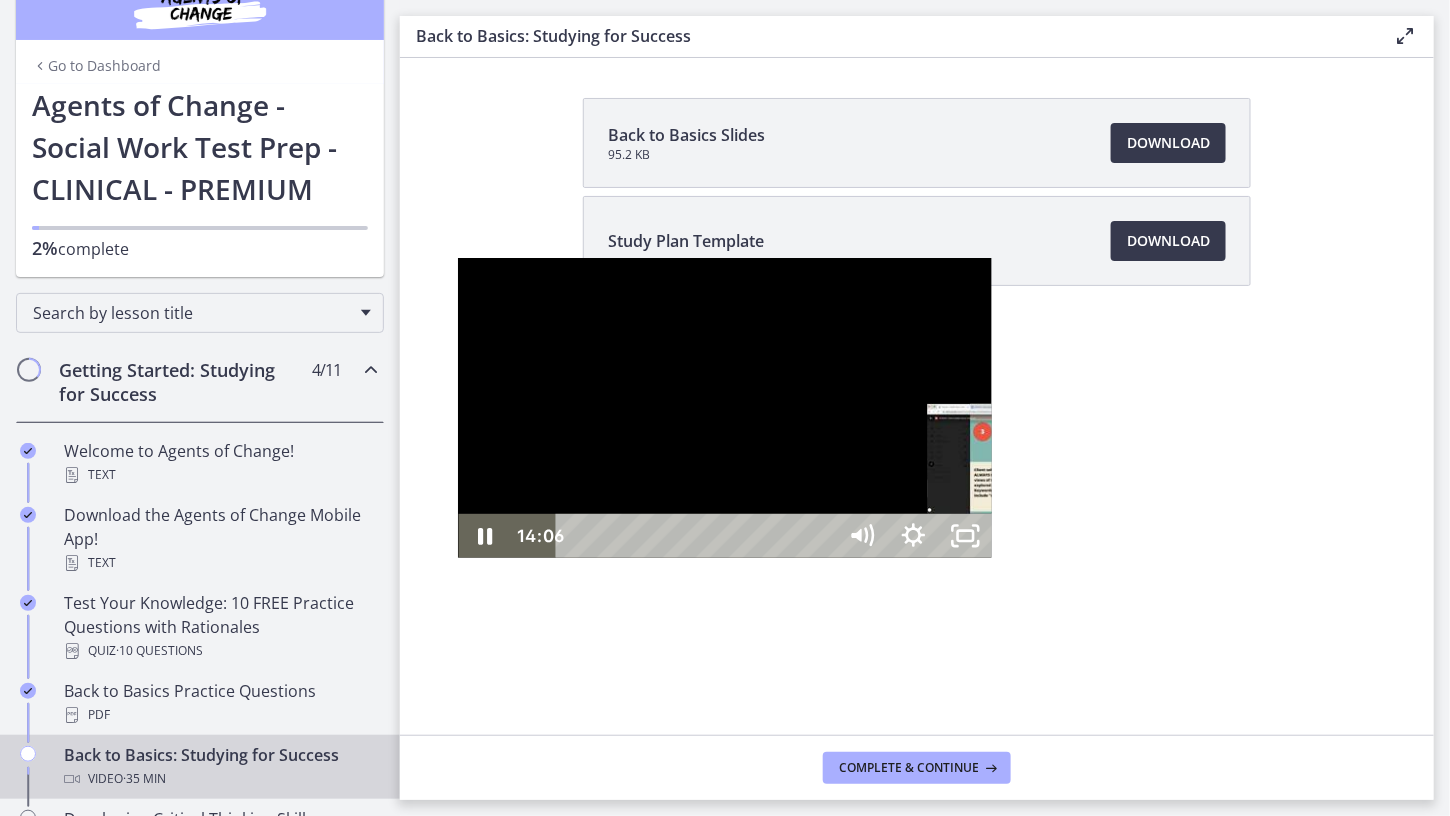 click on "13:44" at bounding box center [698, 536] 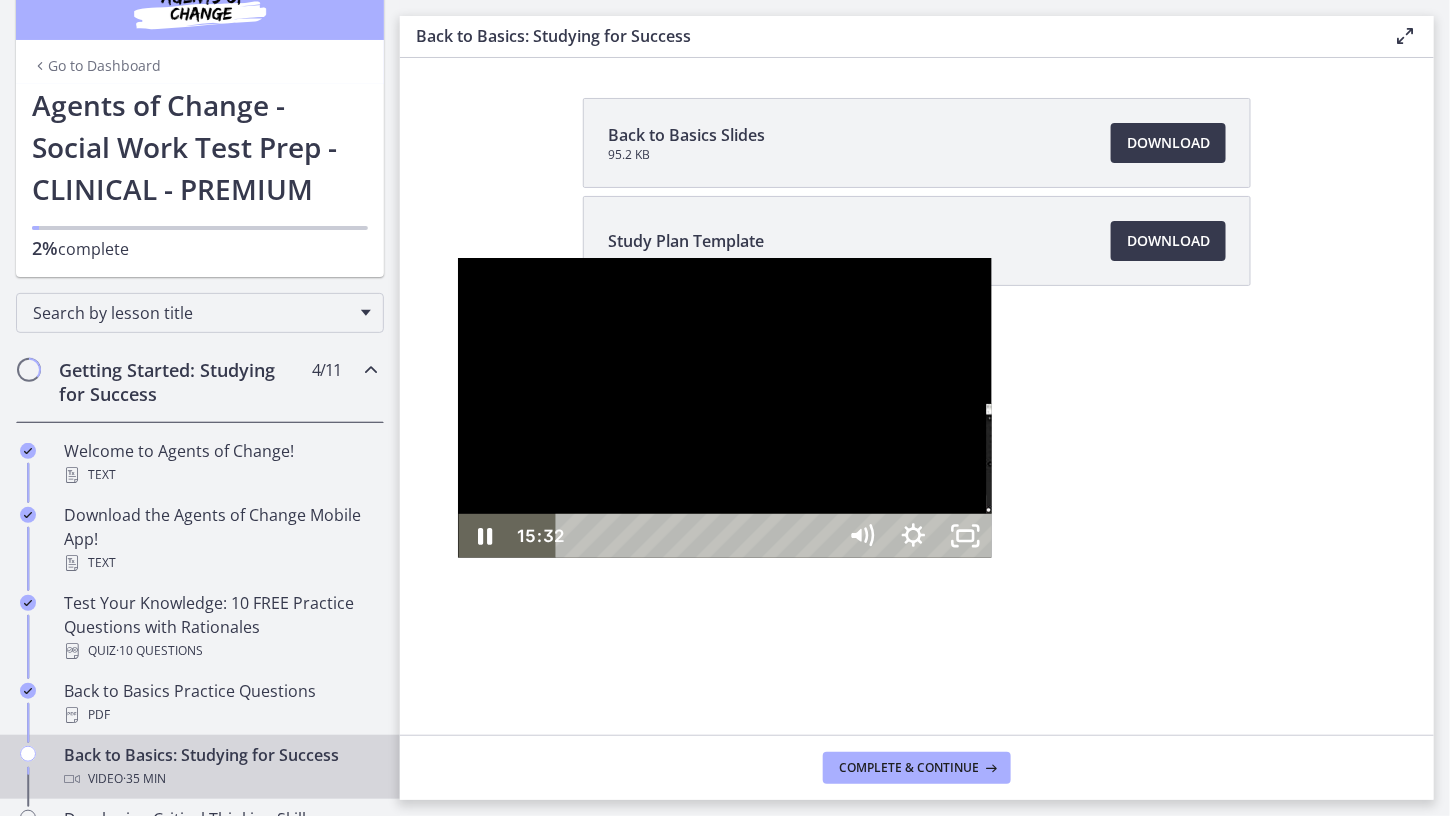 click on "15:32" at bounding box center [698, 536] 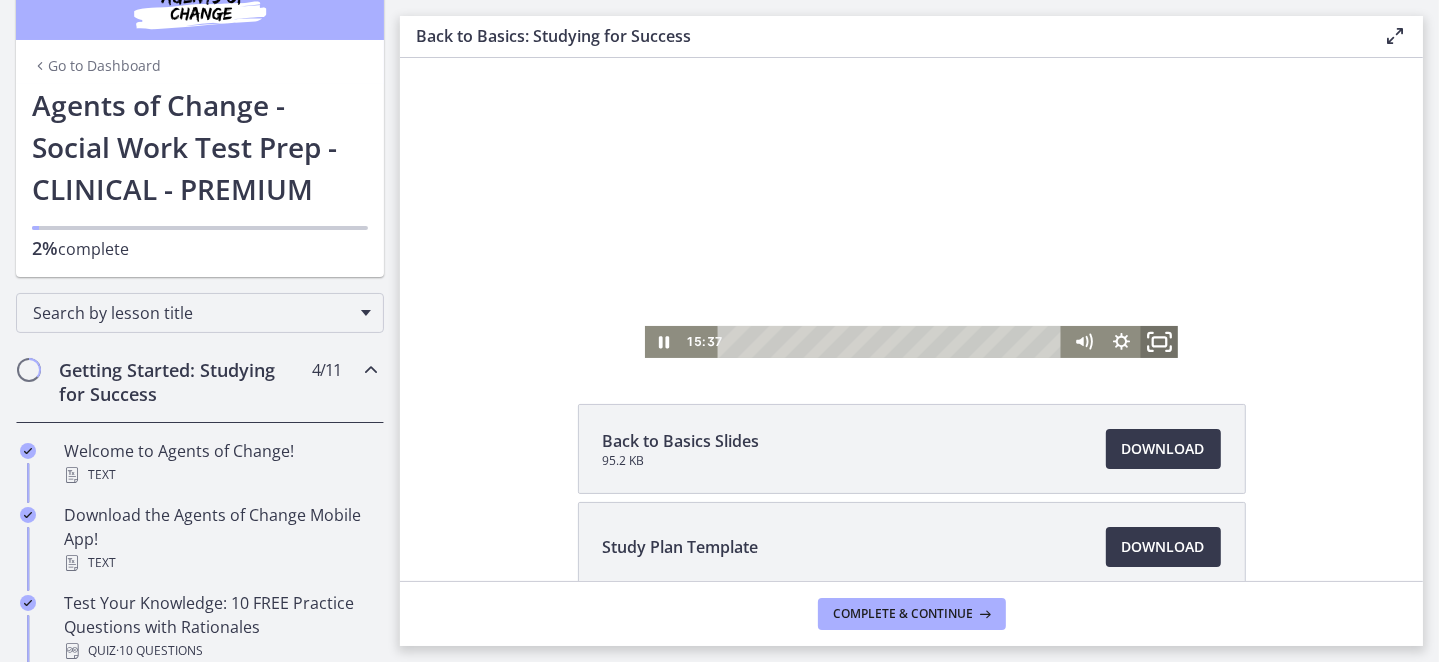 click 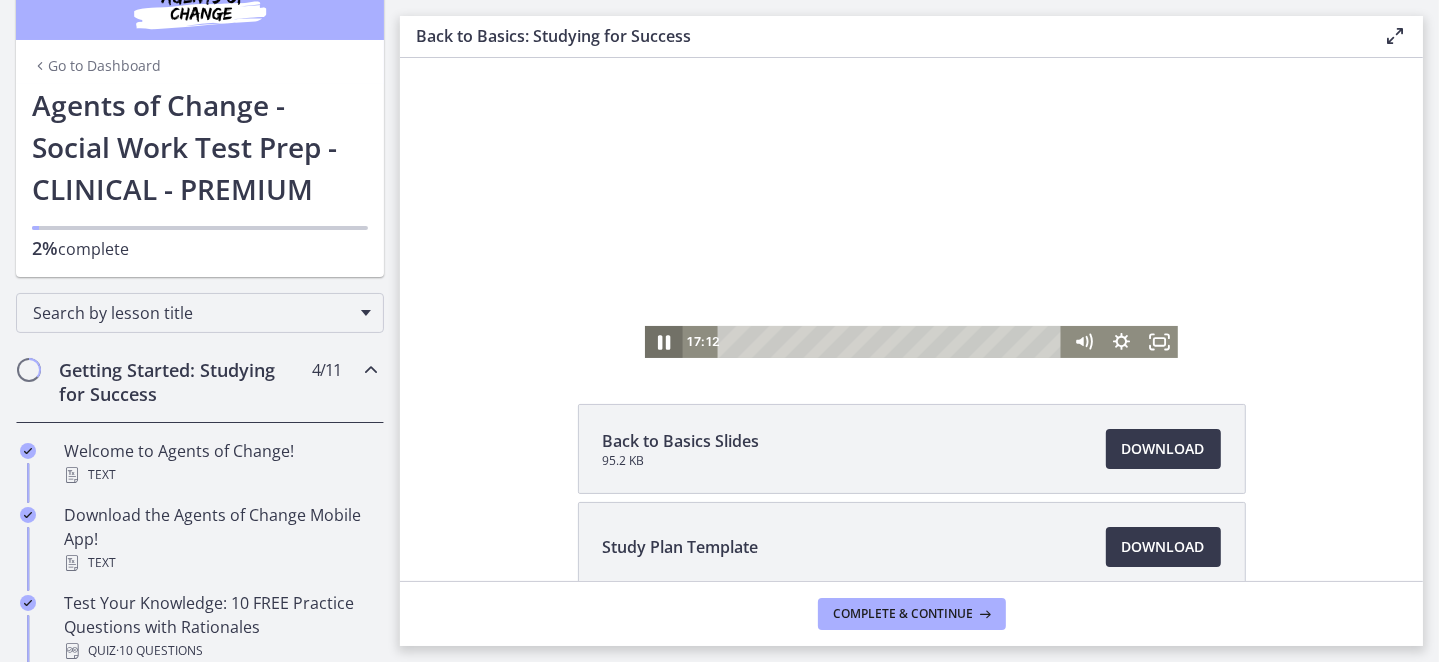 click 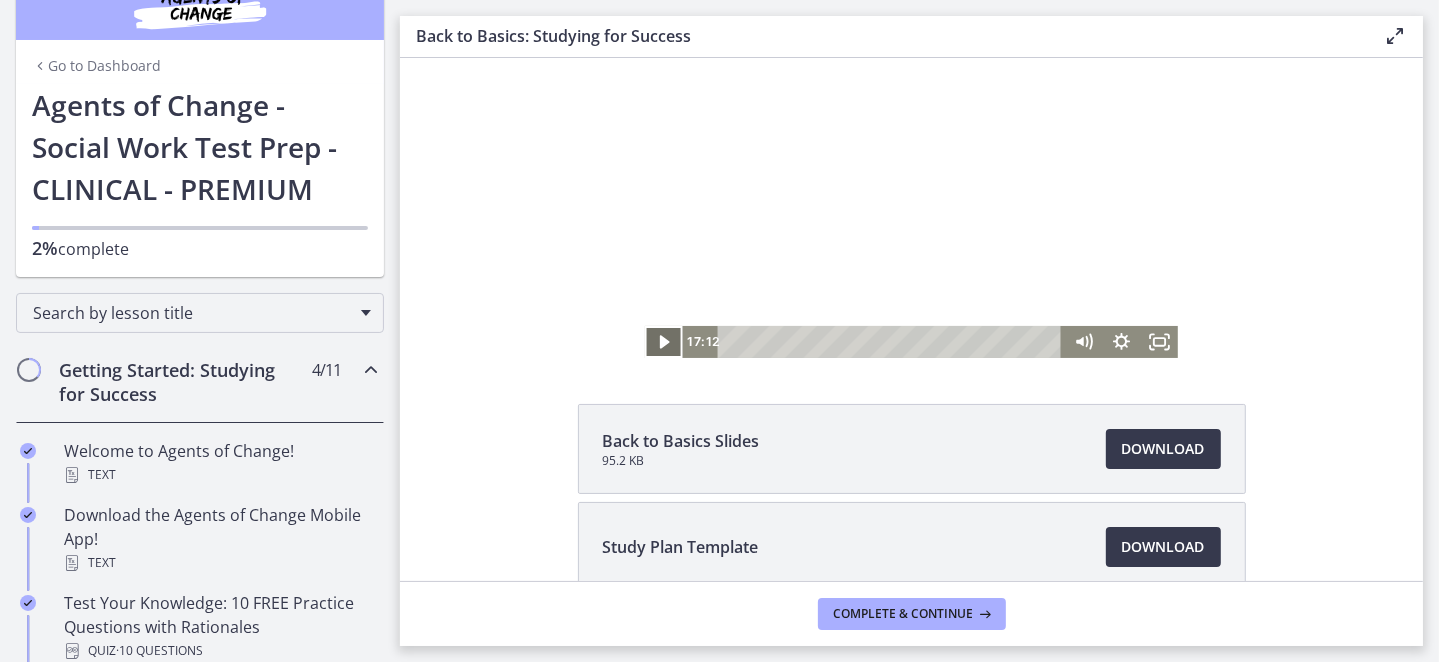 click 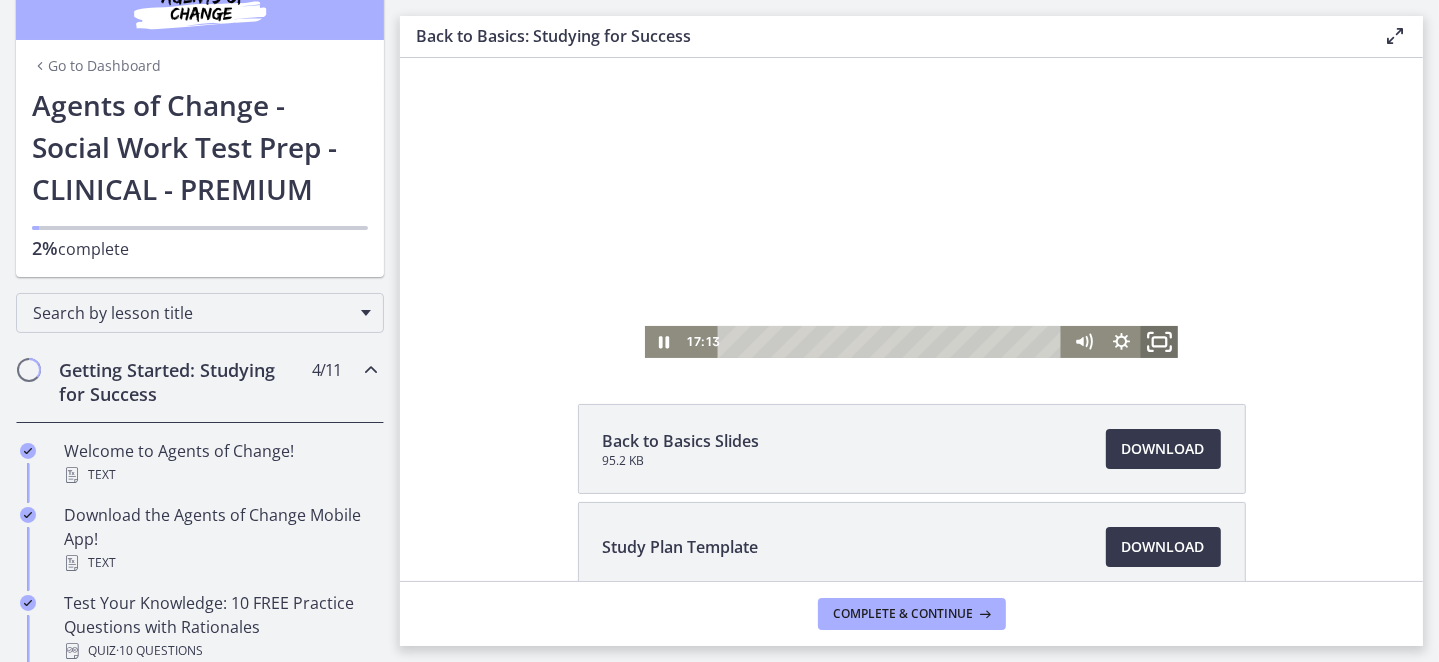 click 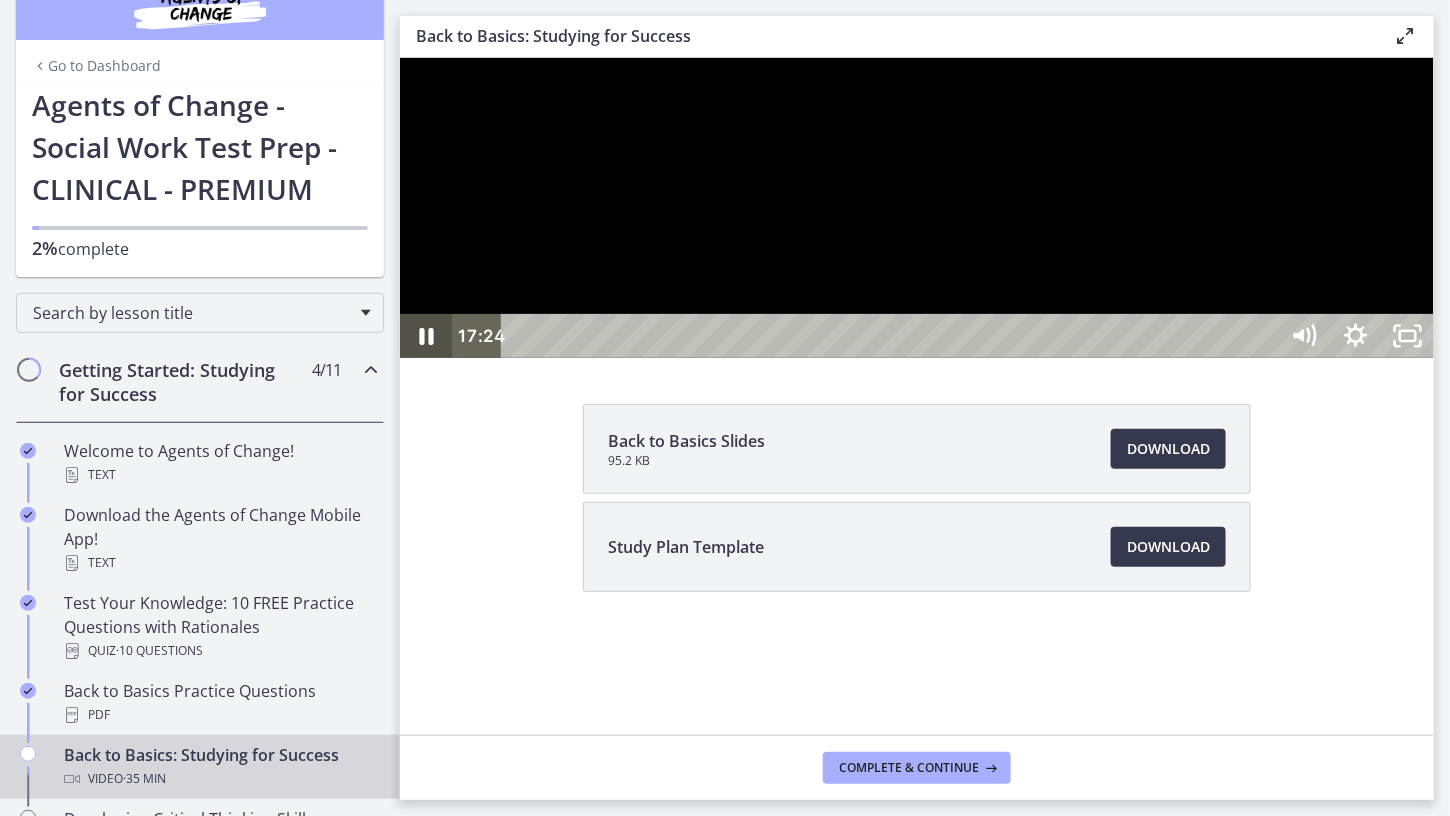 click 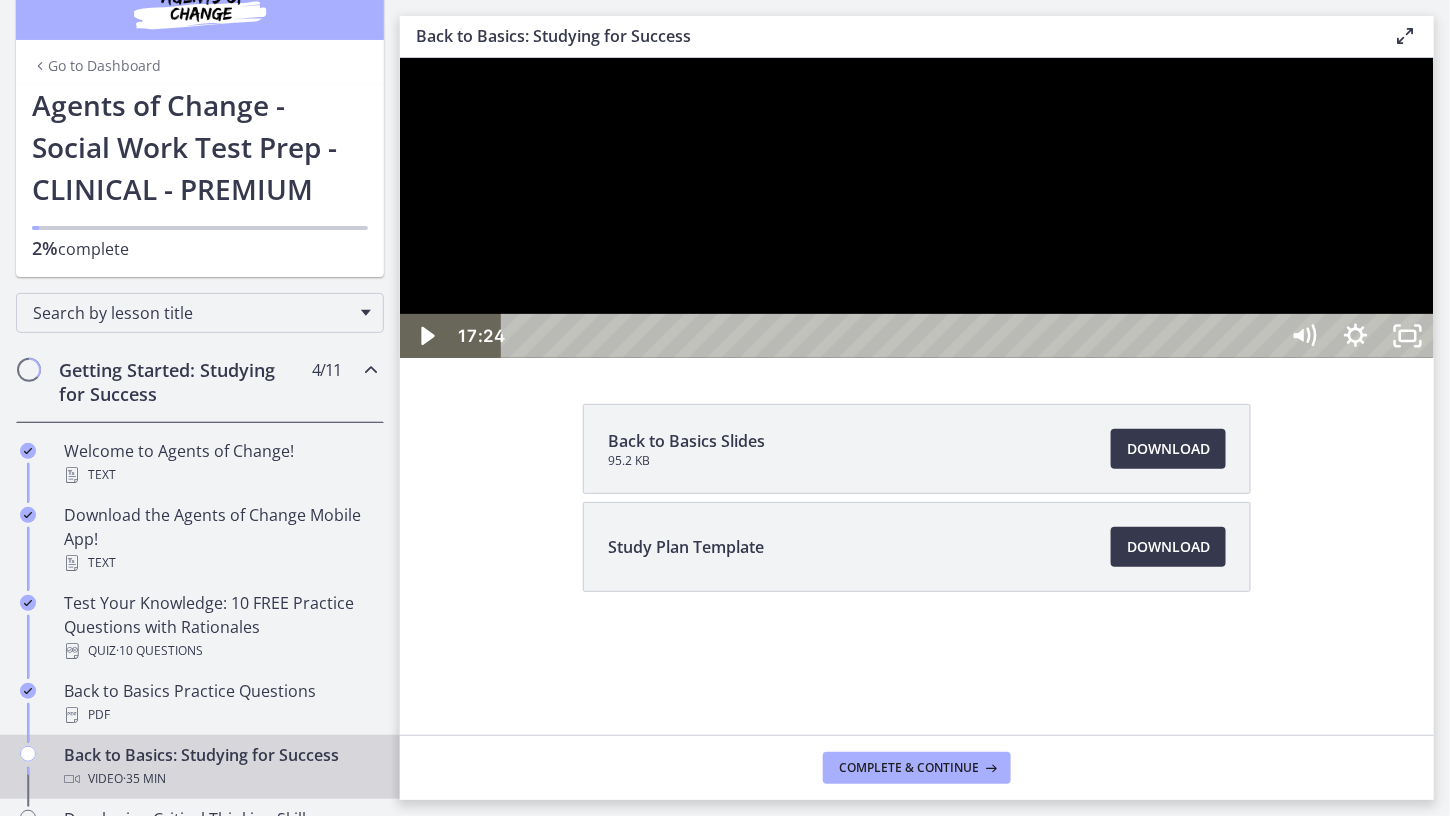 click at bounding box center (916, 207) 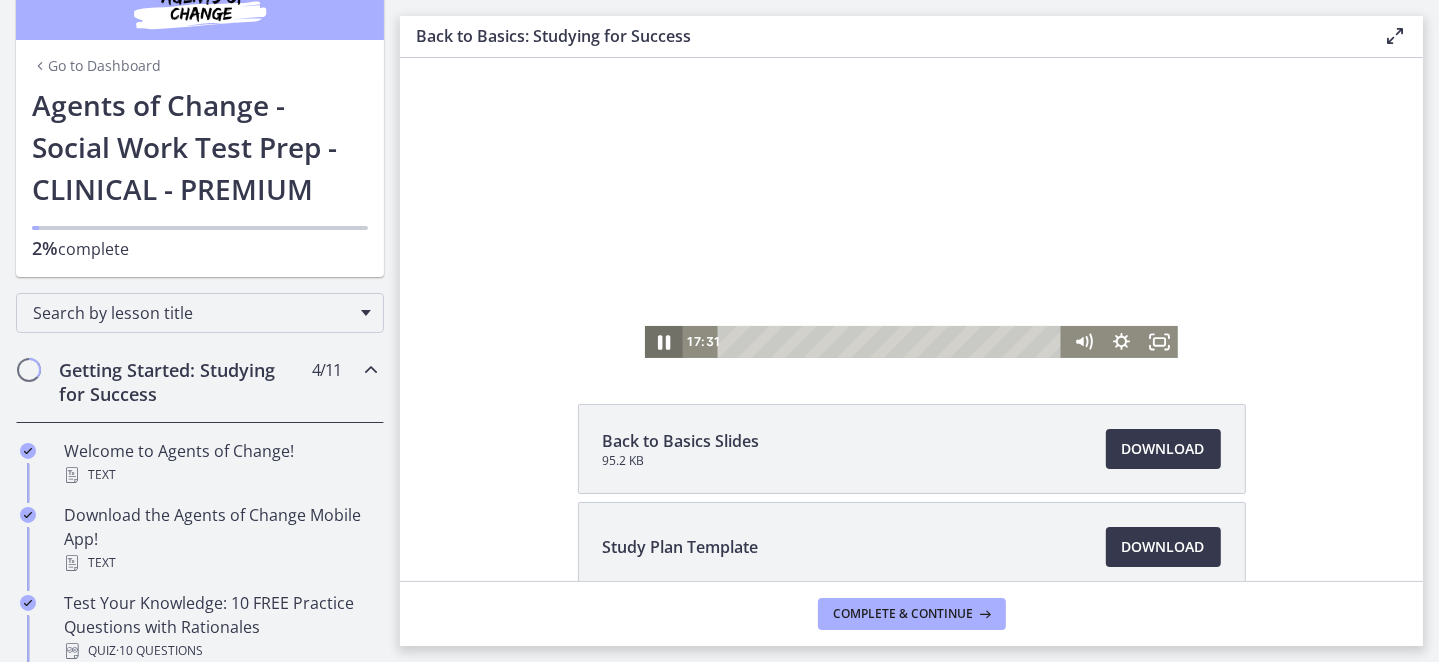 click 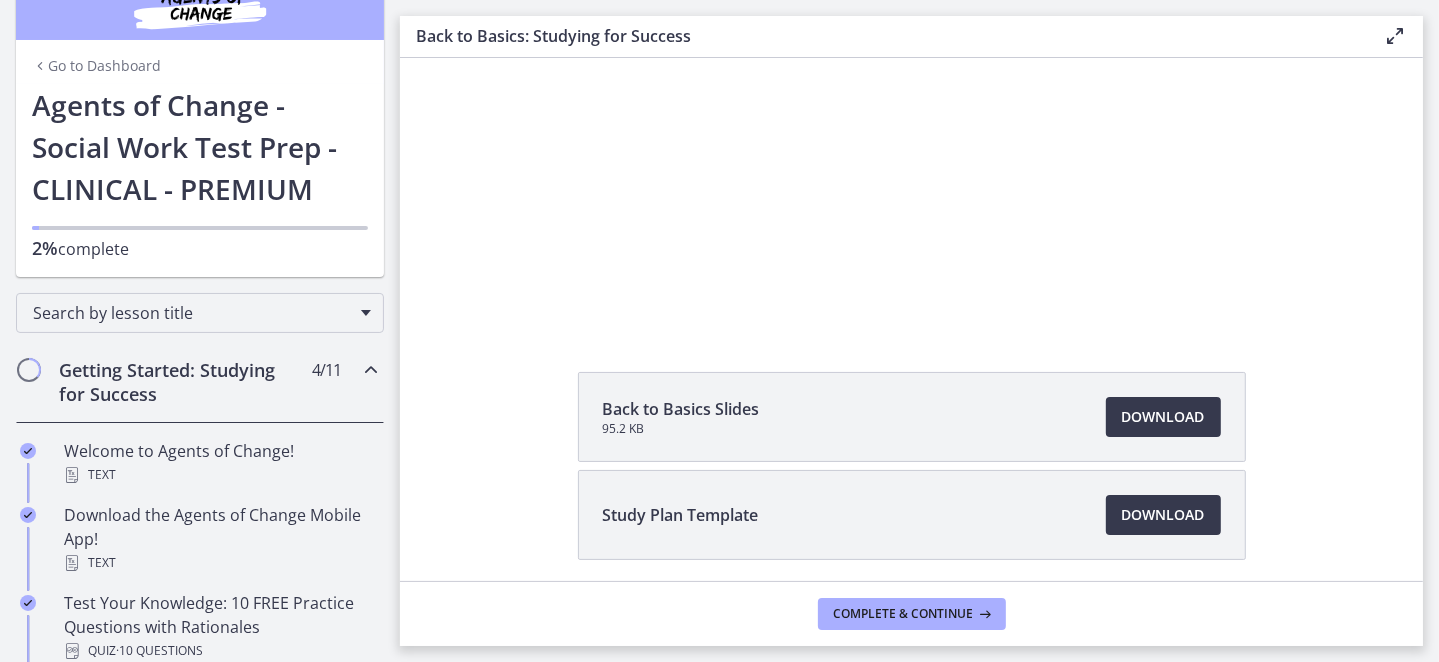 scroll, scrollTop: 0, scrollLeft: 0, axis: both 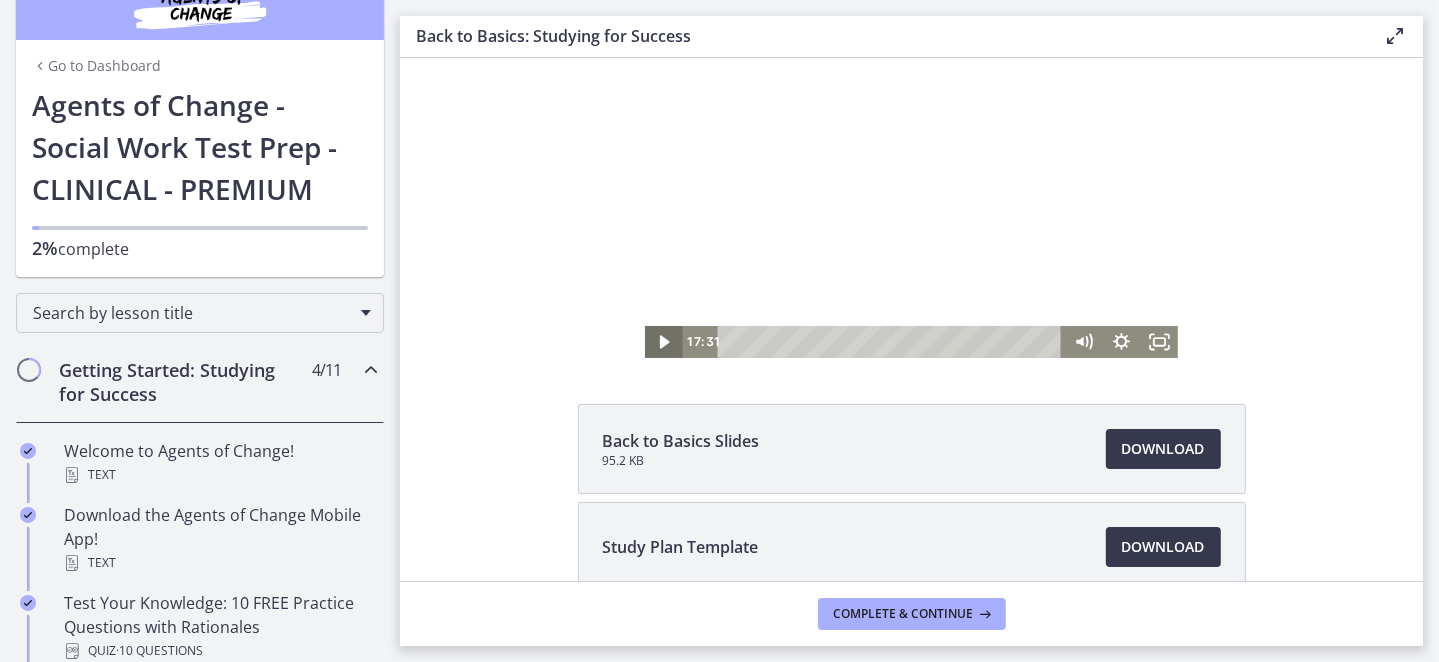click 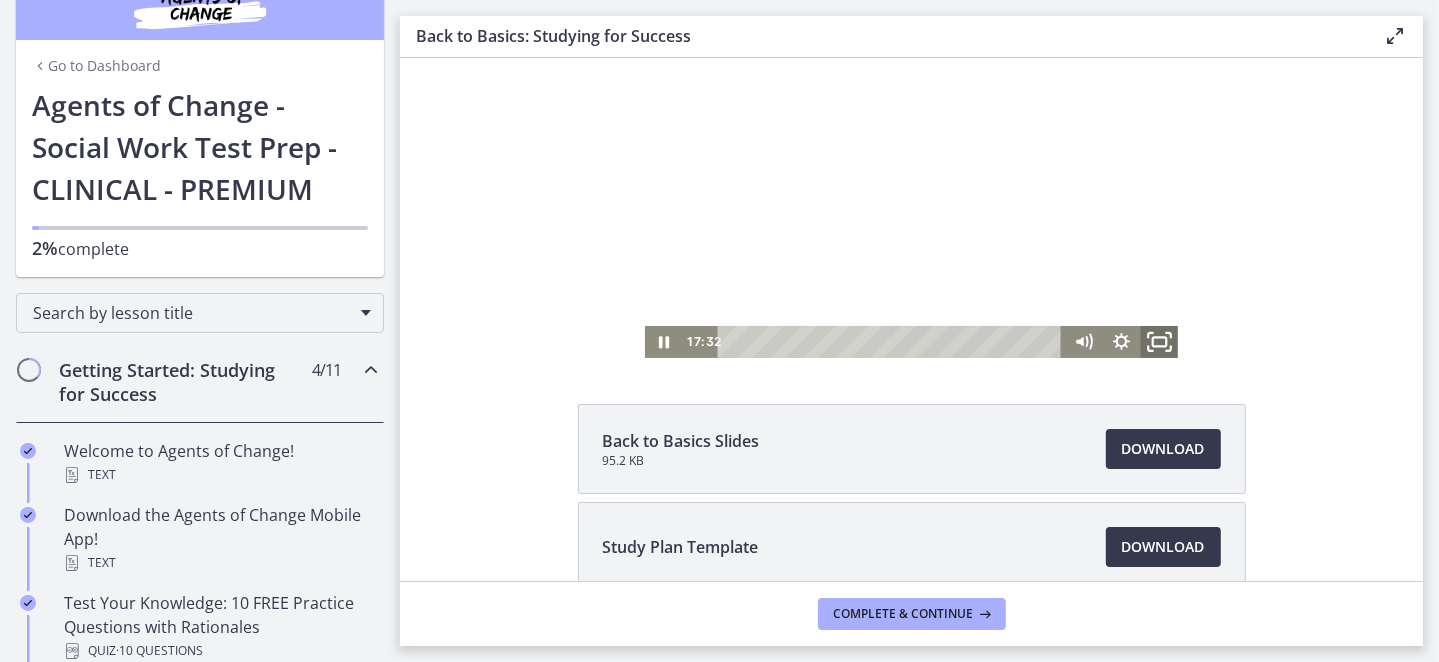 click 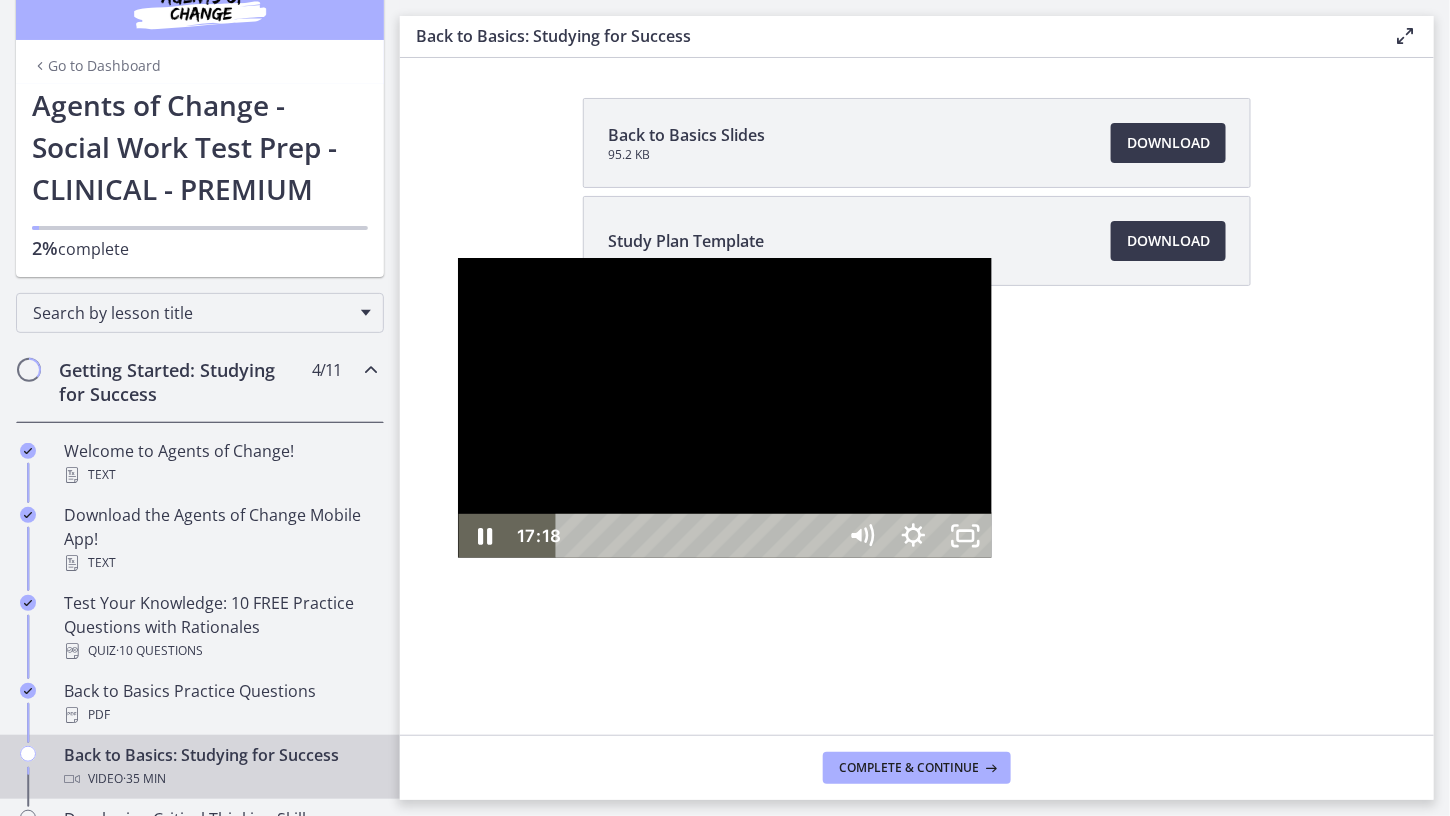 click on "17:18" at bounding box center [698, 536] 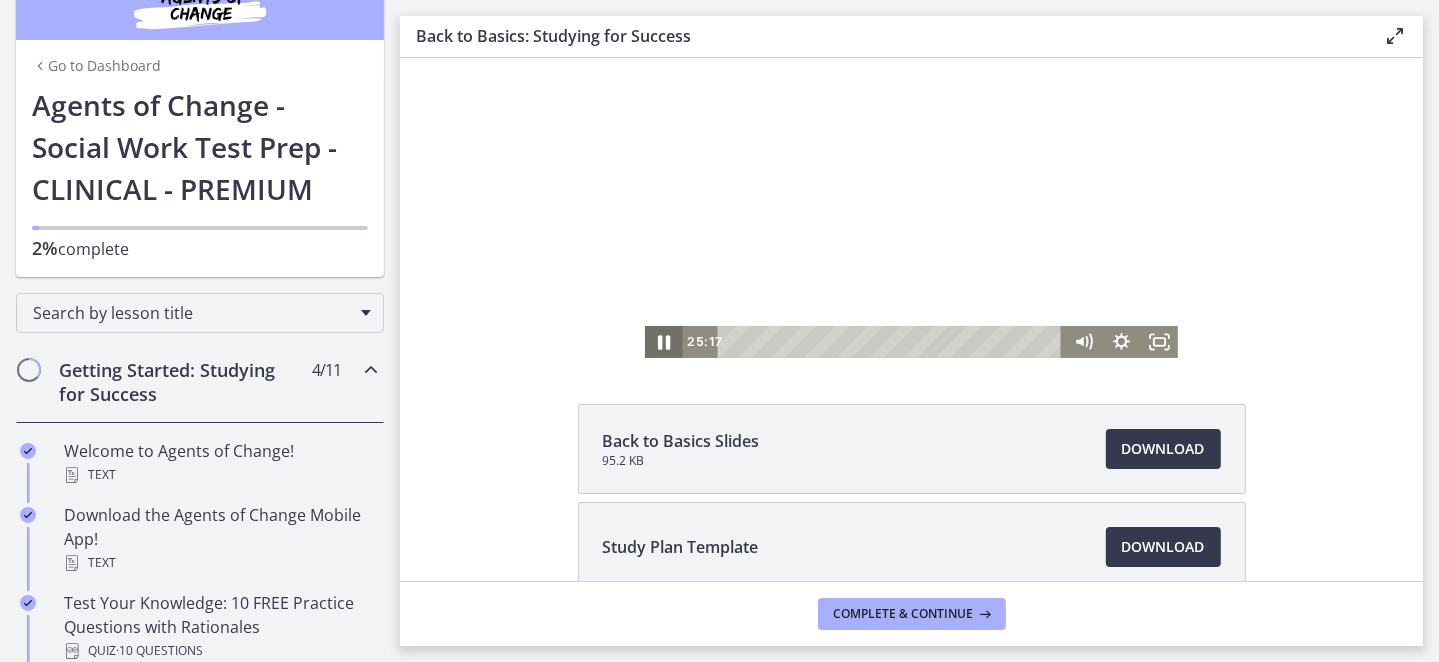 click 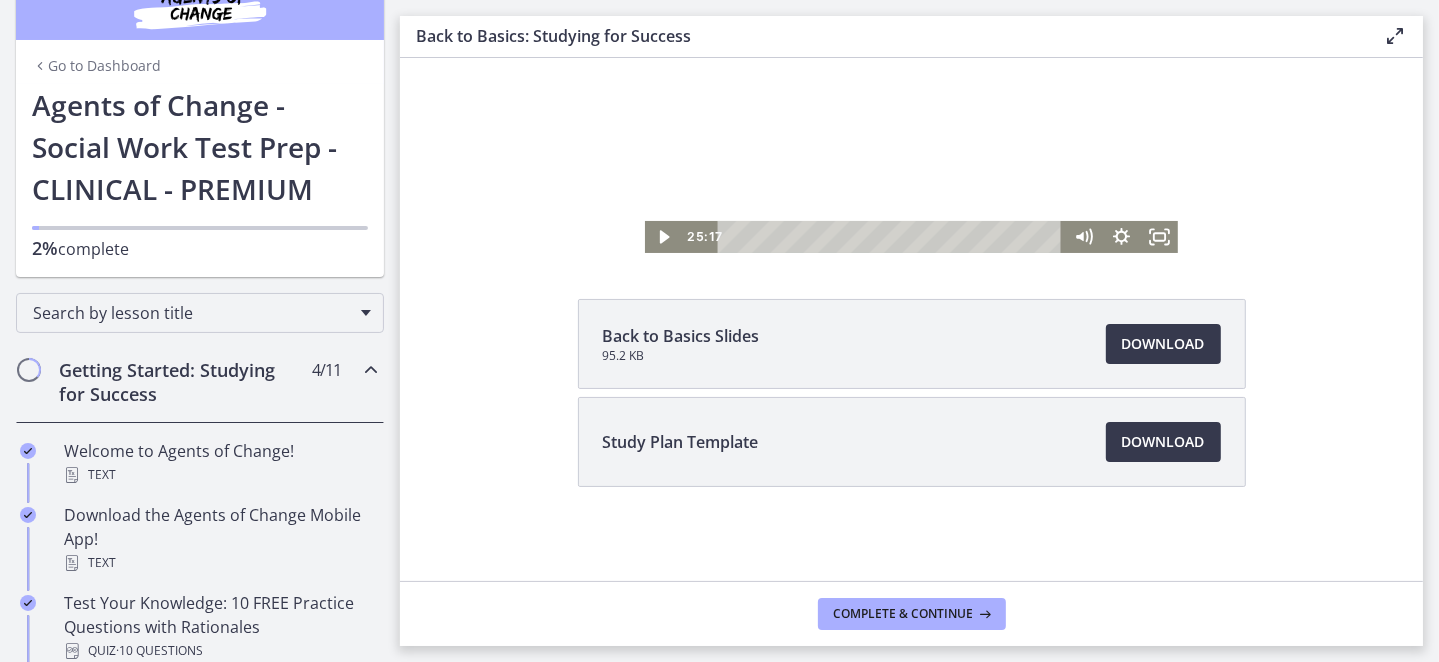 scroll, scrollTop: 0, scrollLeft: 0, axis: both 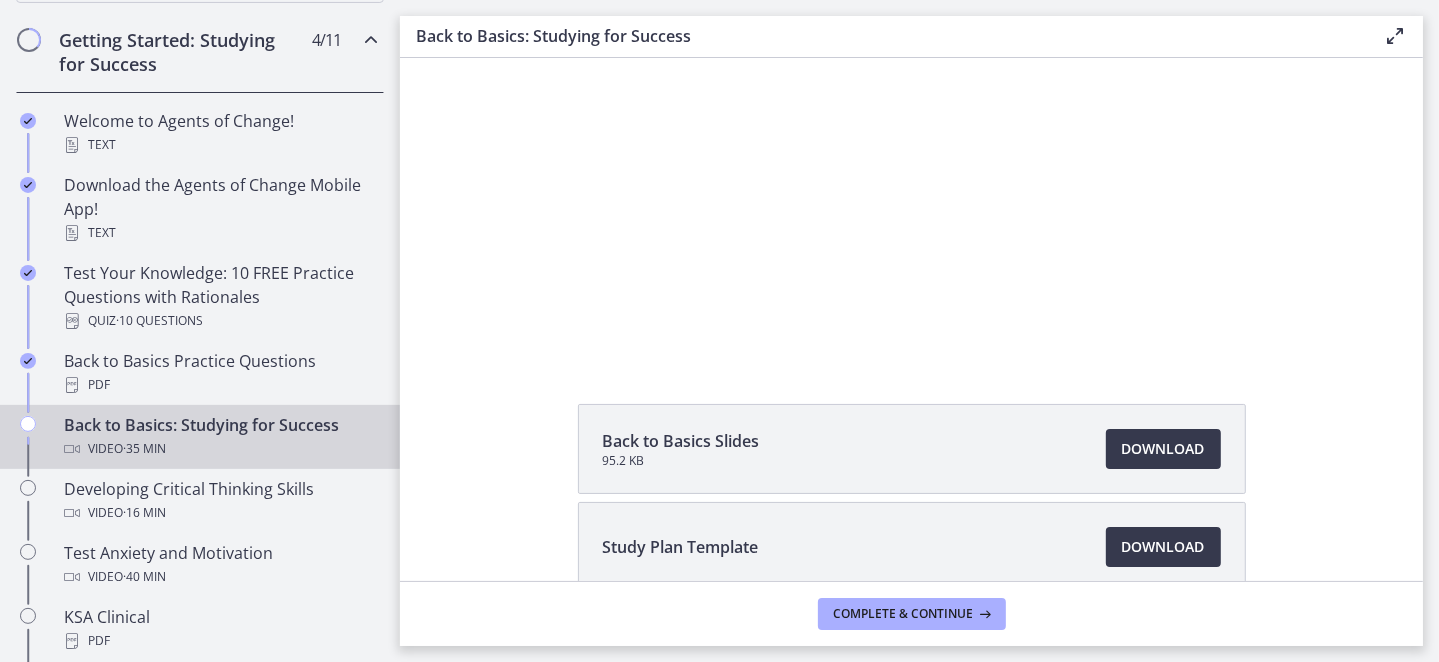 drag, startPoint x: 381, startPoint y: 175, endPoint x: 25, endPoint y: 194, distance: 356.50665 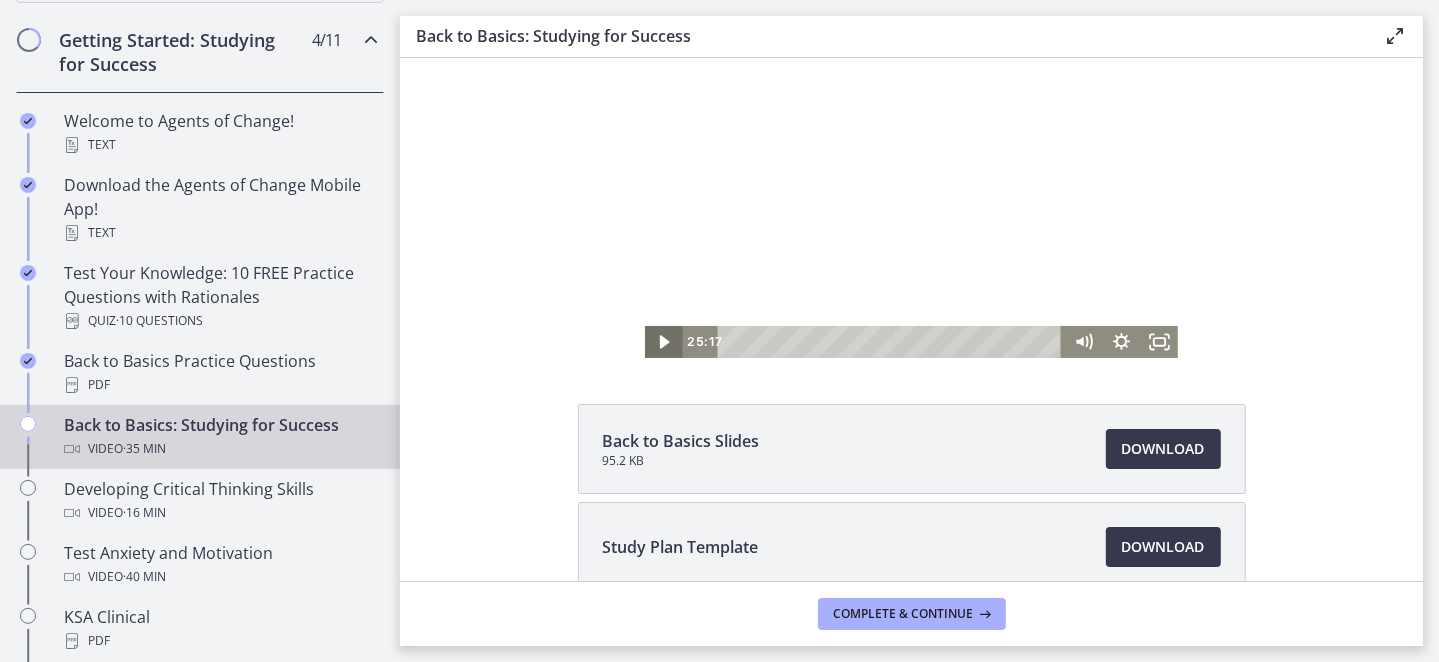 click 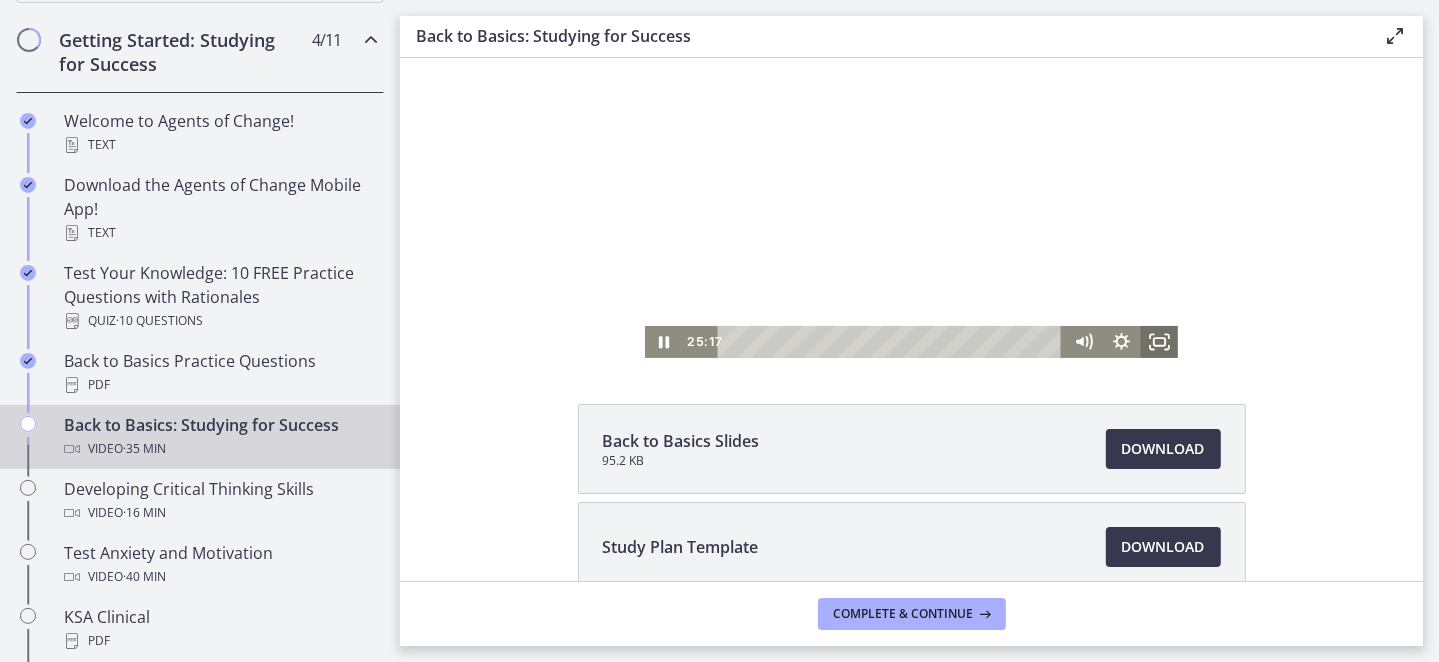 click 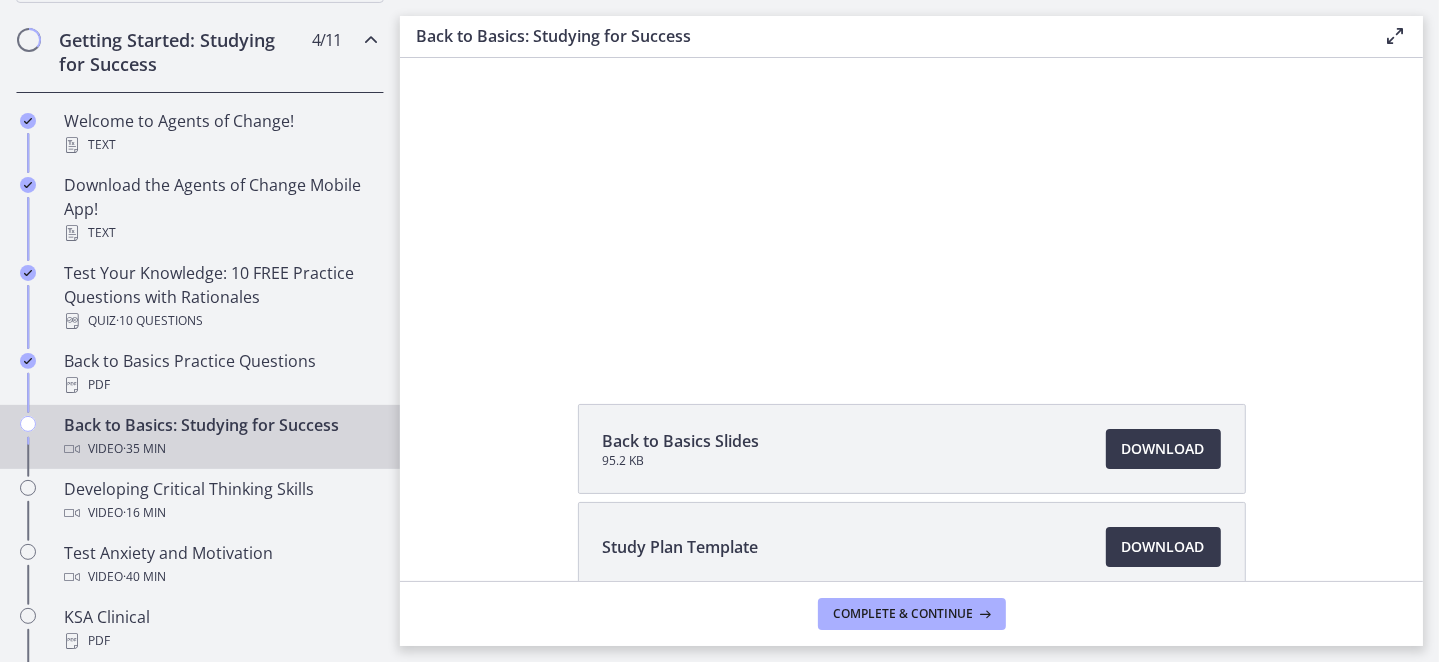 click on "Back to Basics Slides
95.2 KB
Download
Opens in a new window
Study Plan Template
Download
Opens in a new window" at bounding box center [911, 546] 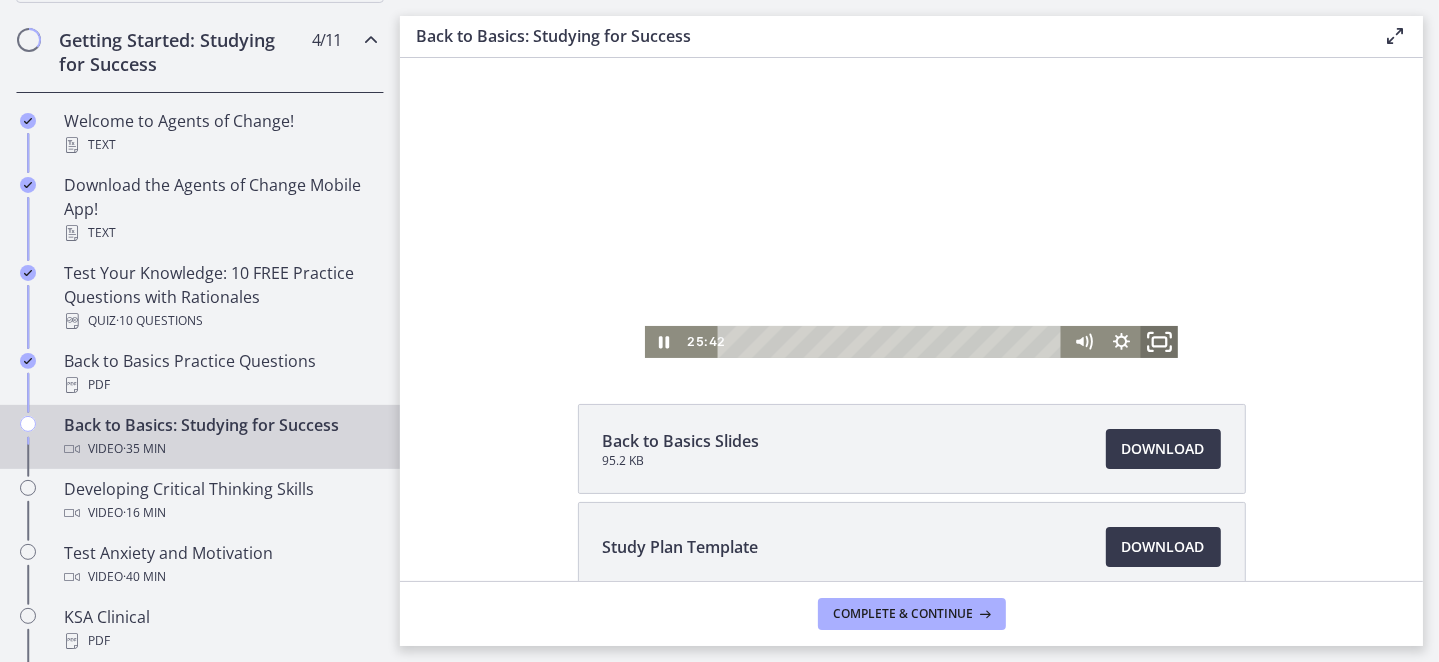 click 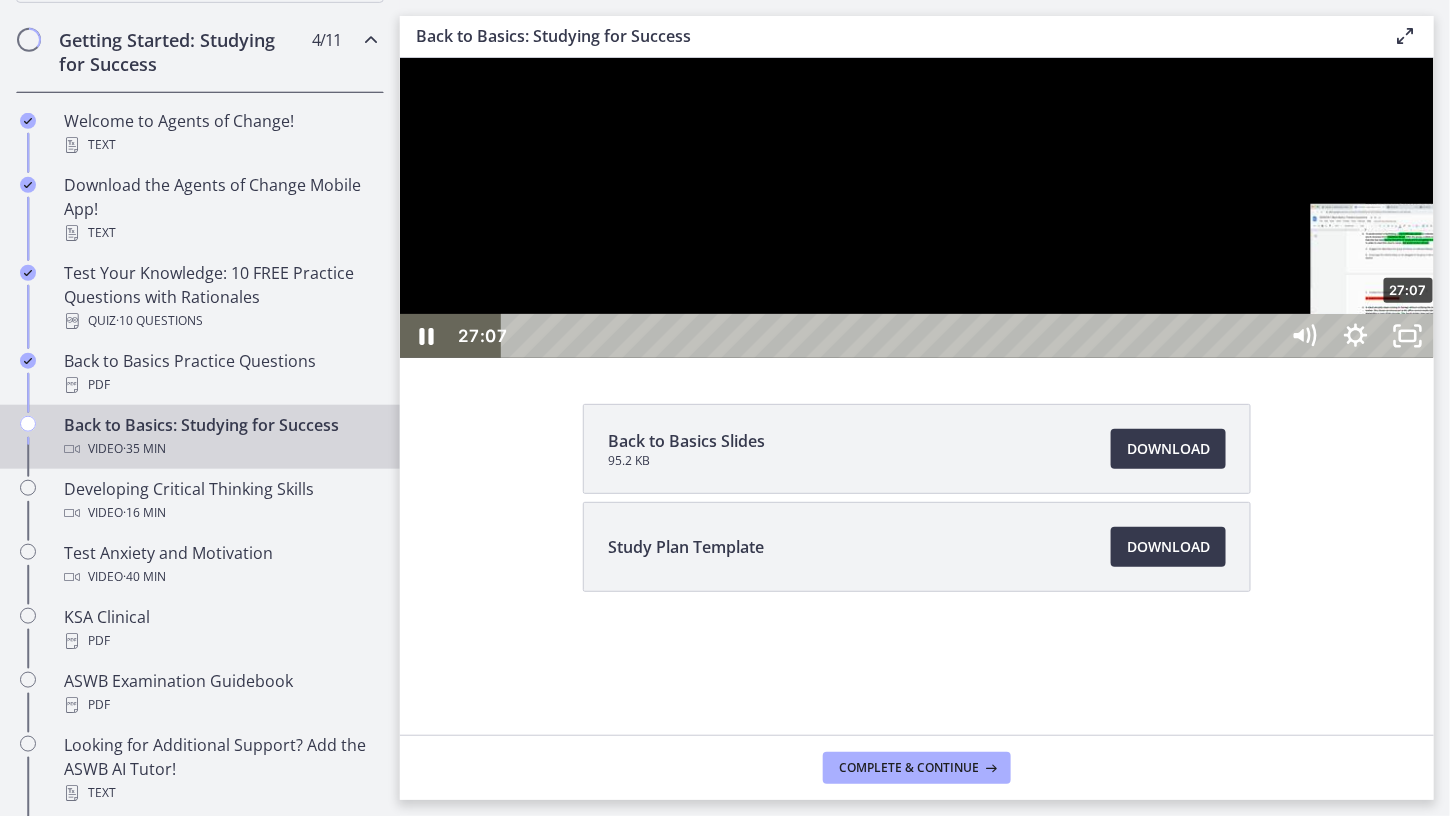 click on "27:07" at bounding box center [892, 335] 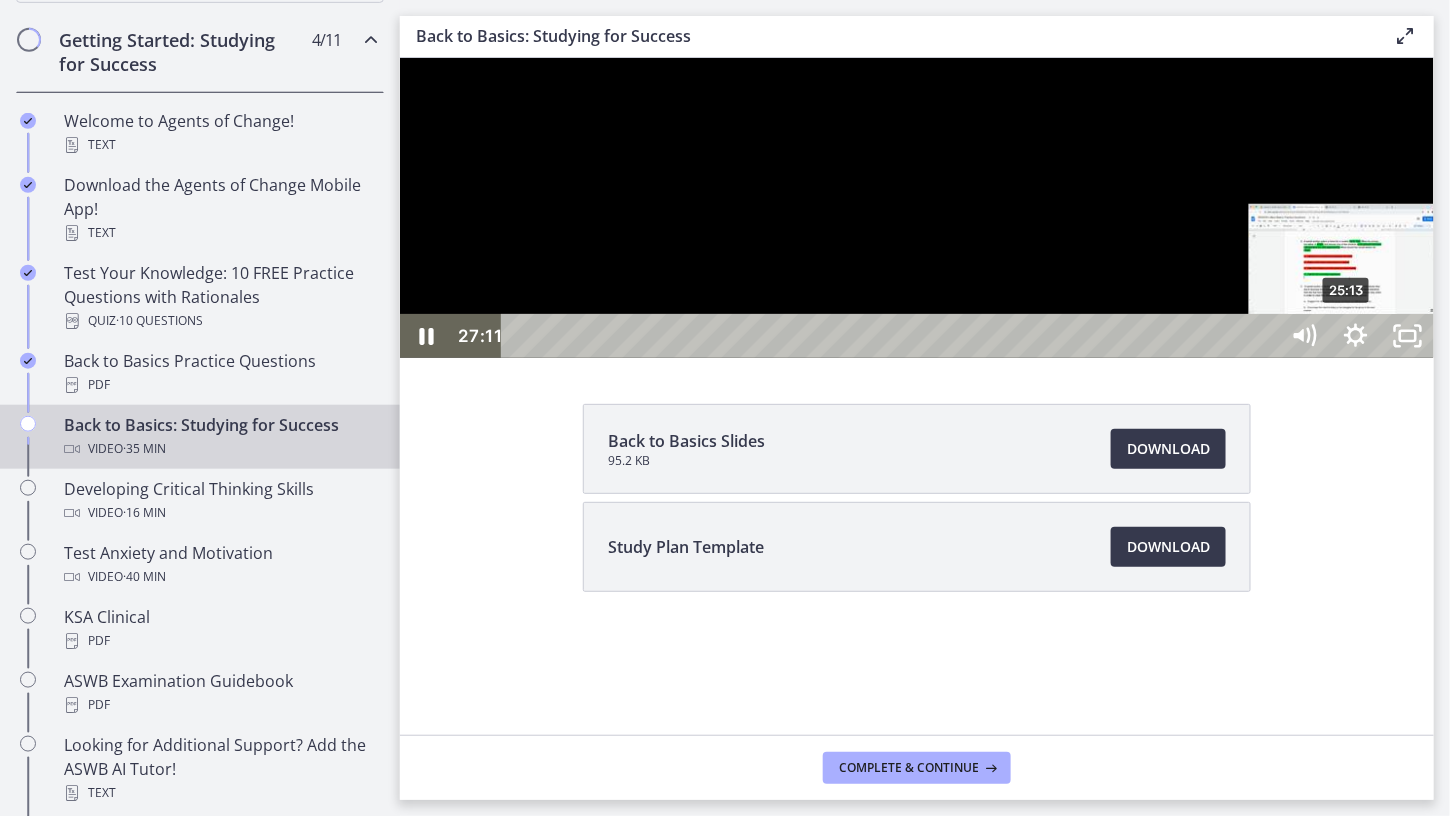 click on "25:13" at bounding box center [892, 335] 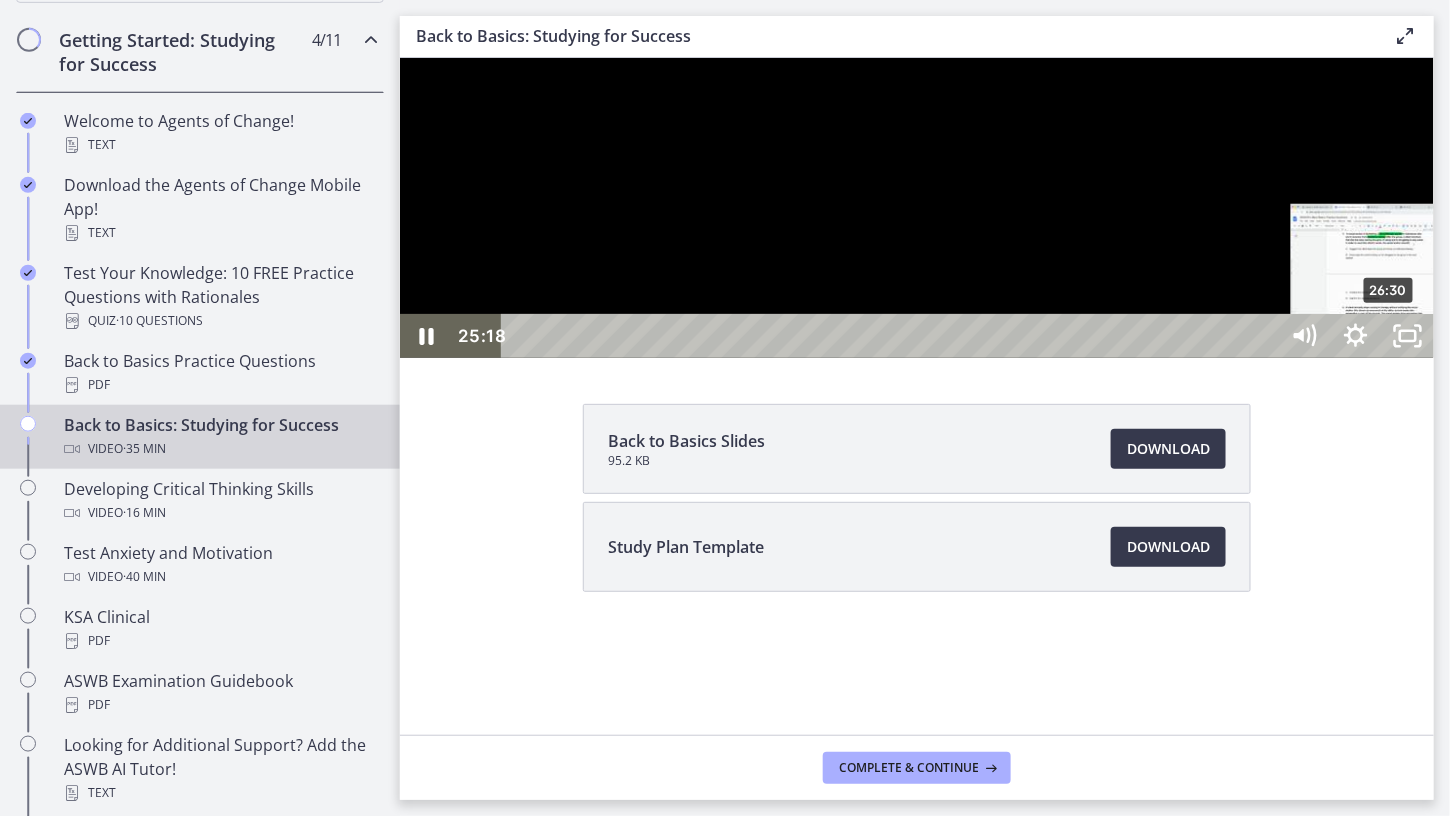 click on "26:30" at bounding box center (892, 335) 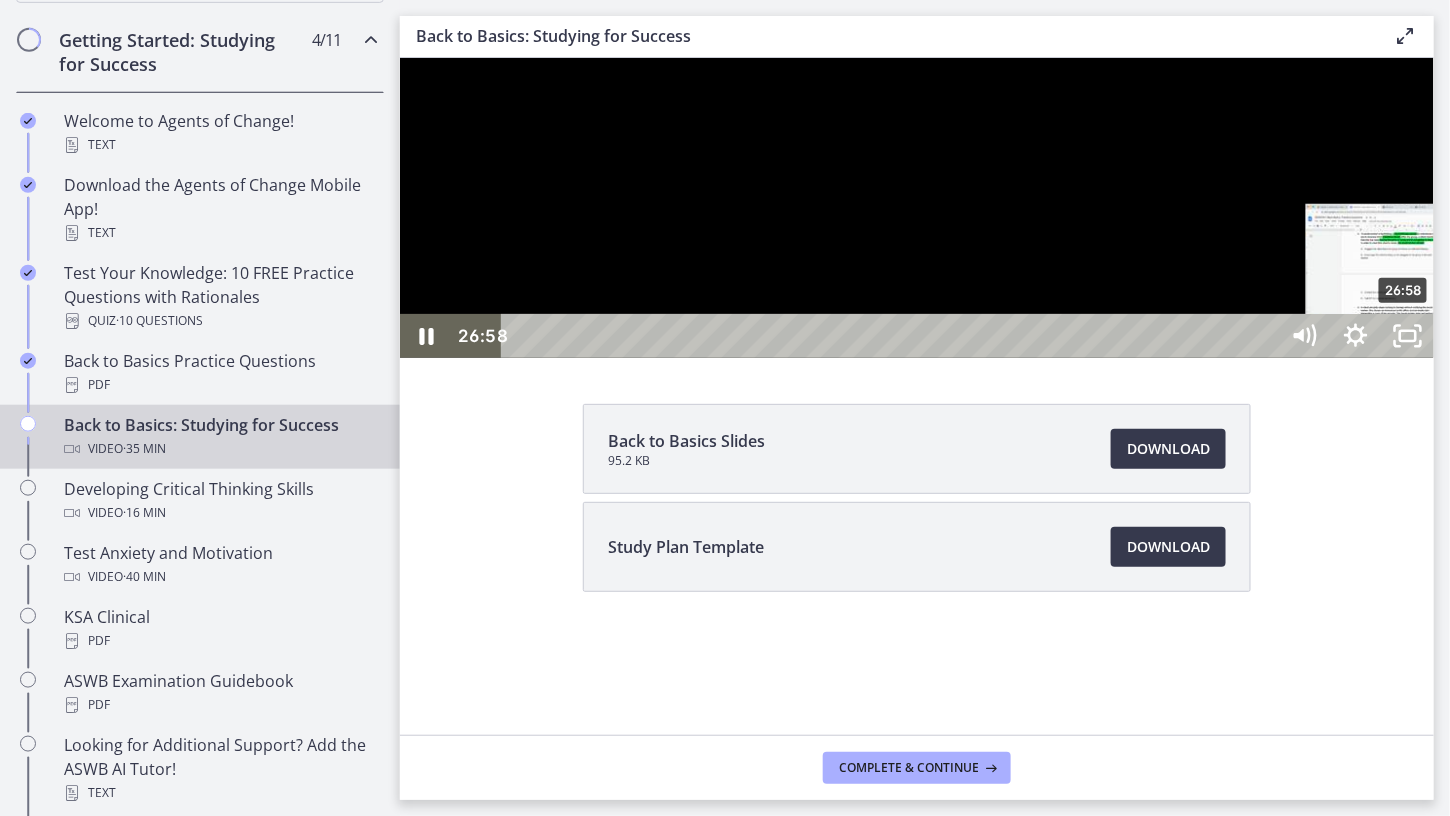 click on "26:58" at bounding box center [892, 335] 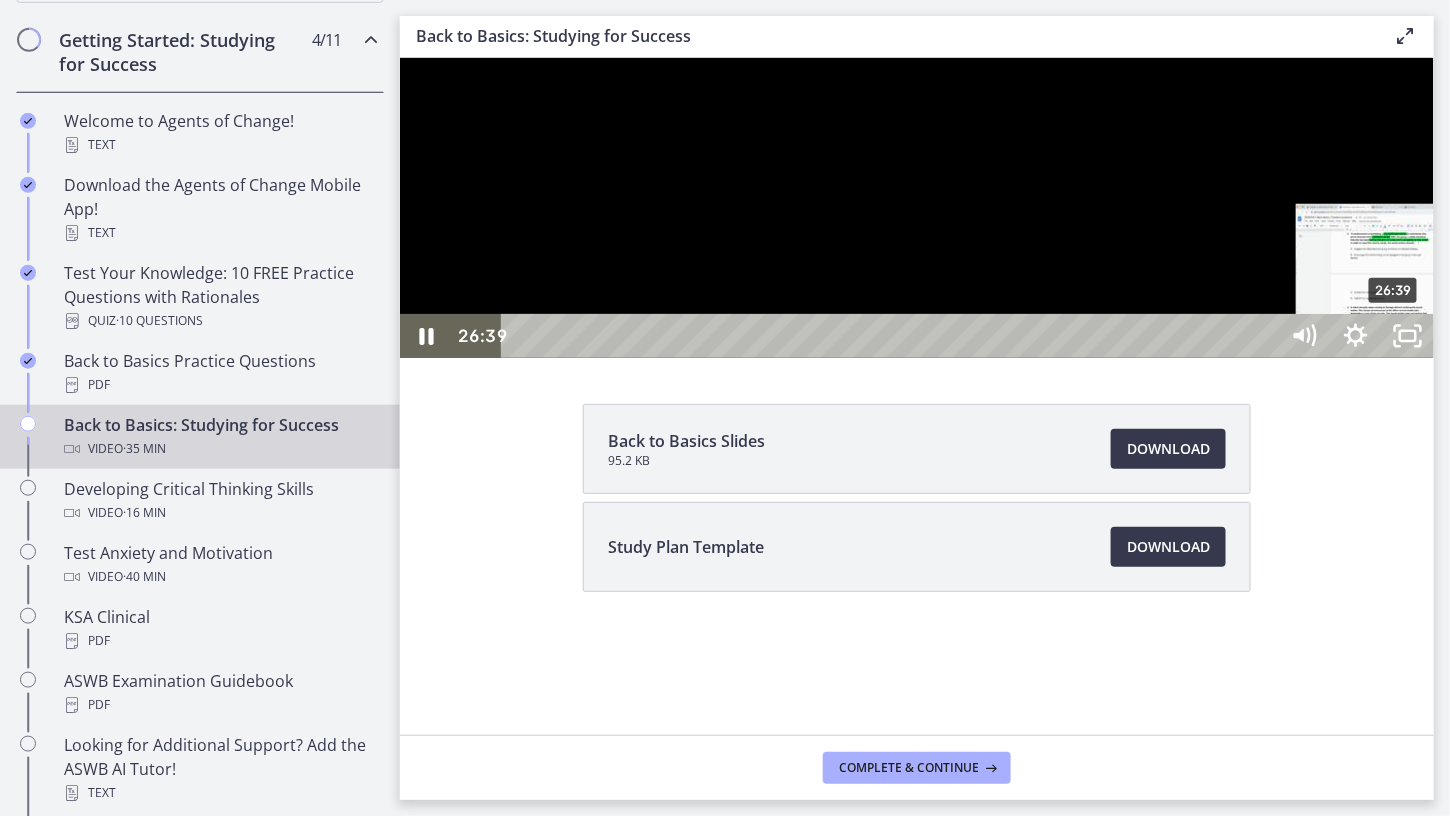 click on "26:39" at bounding box center [892, 335] 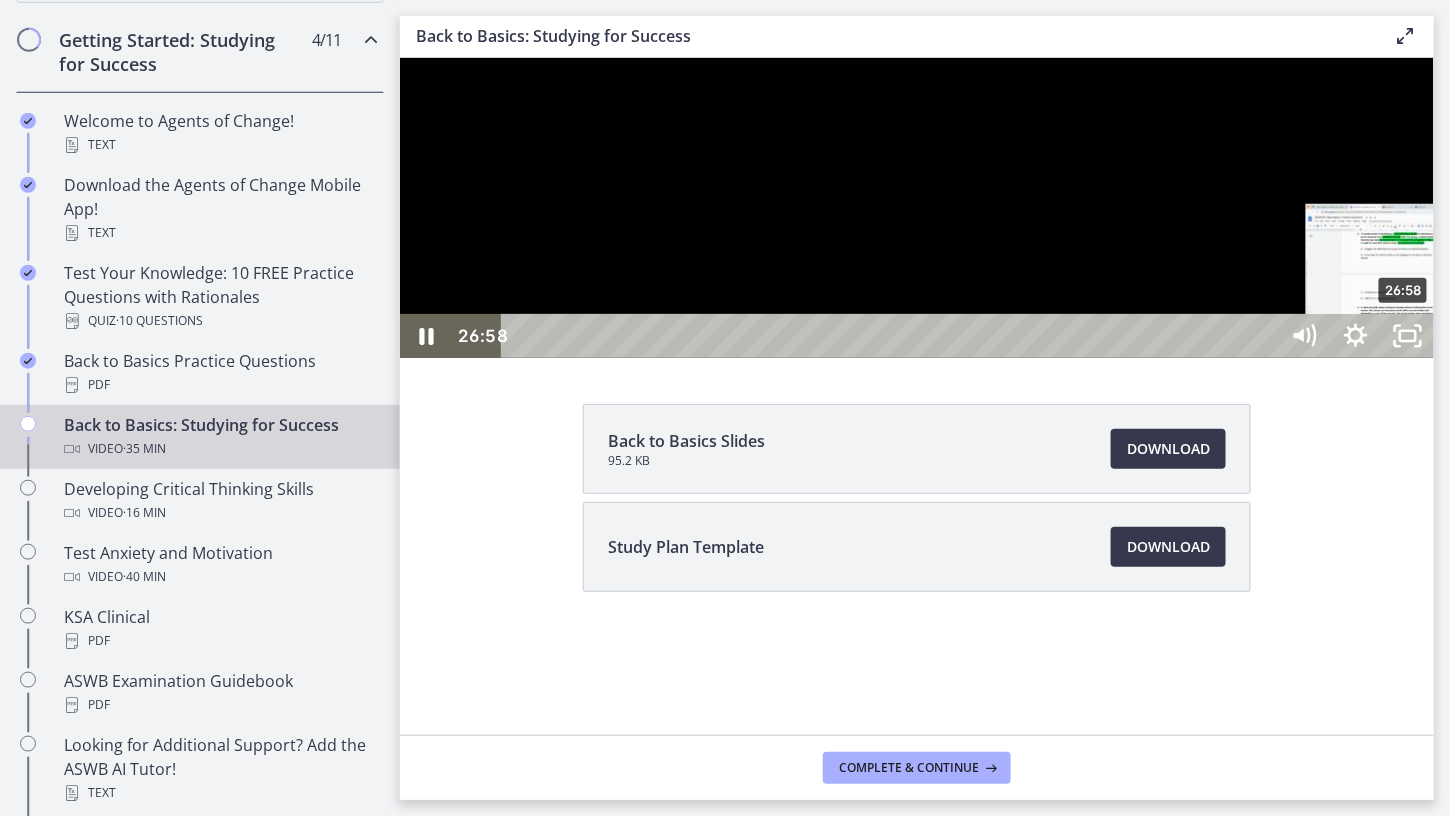 click on "26:58" at bounding box center (892, 335) 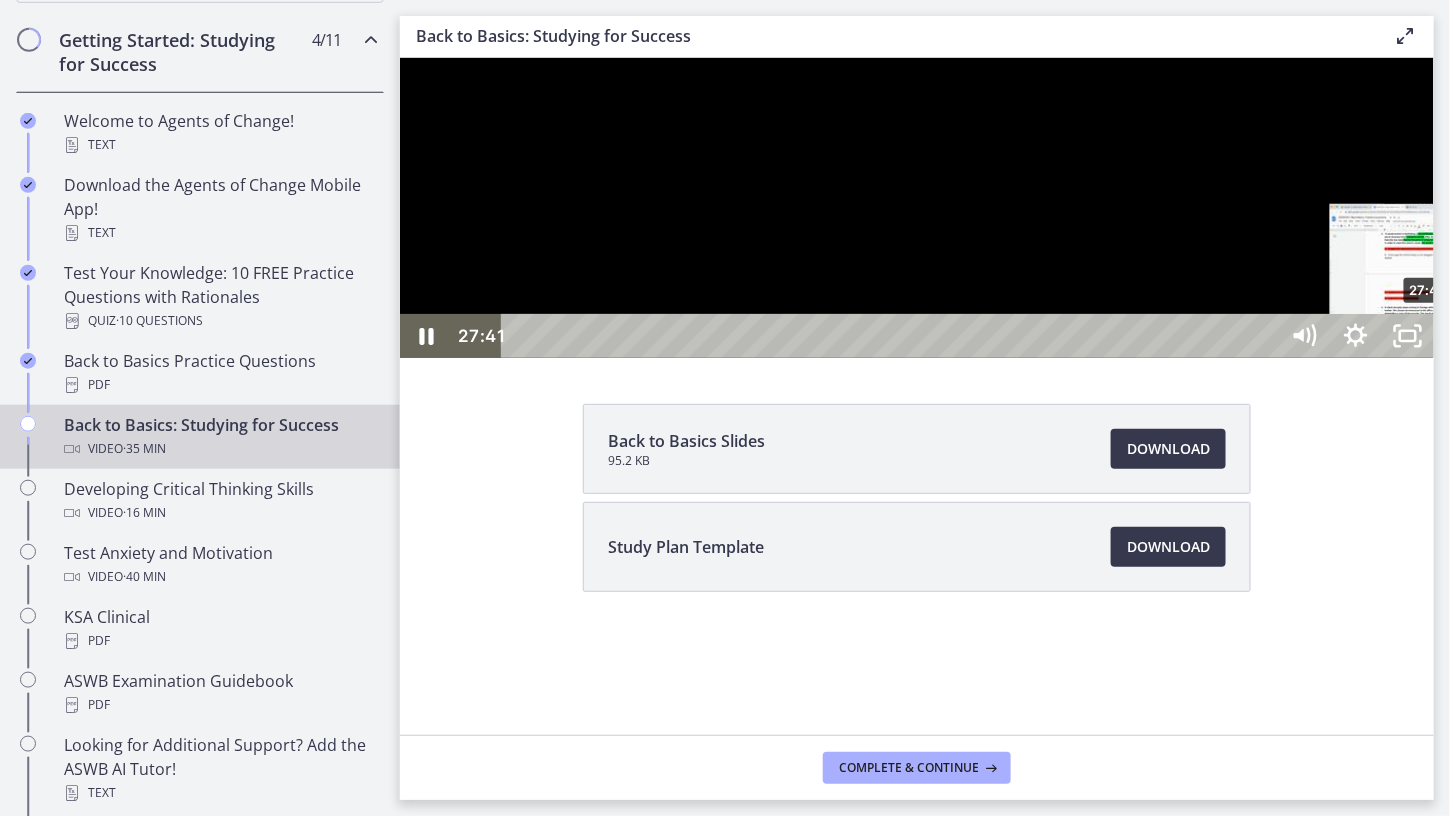 click at bounding box center [1426, 335] 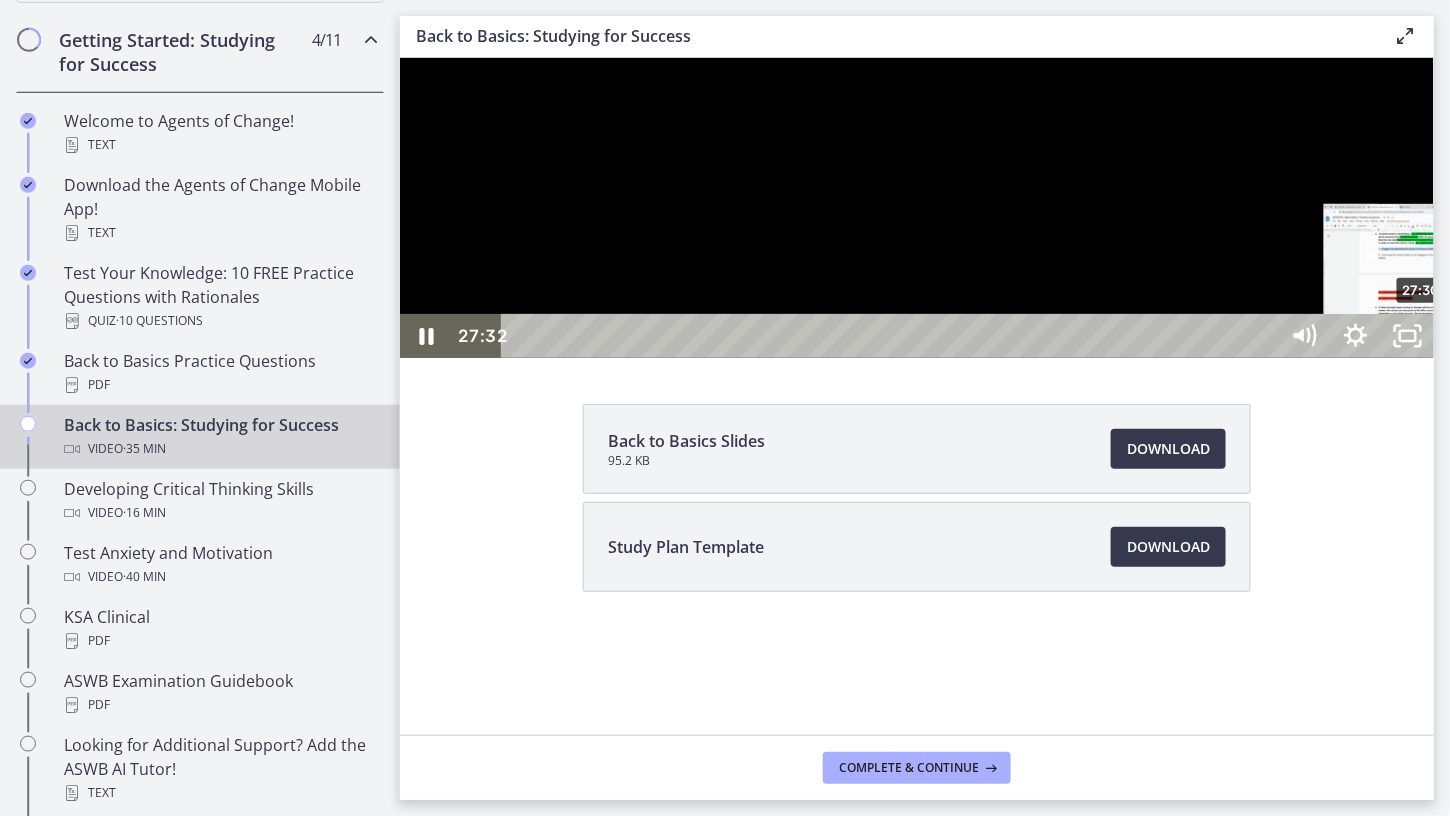 click at bounding box center (1421, 335) 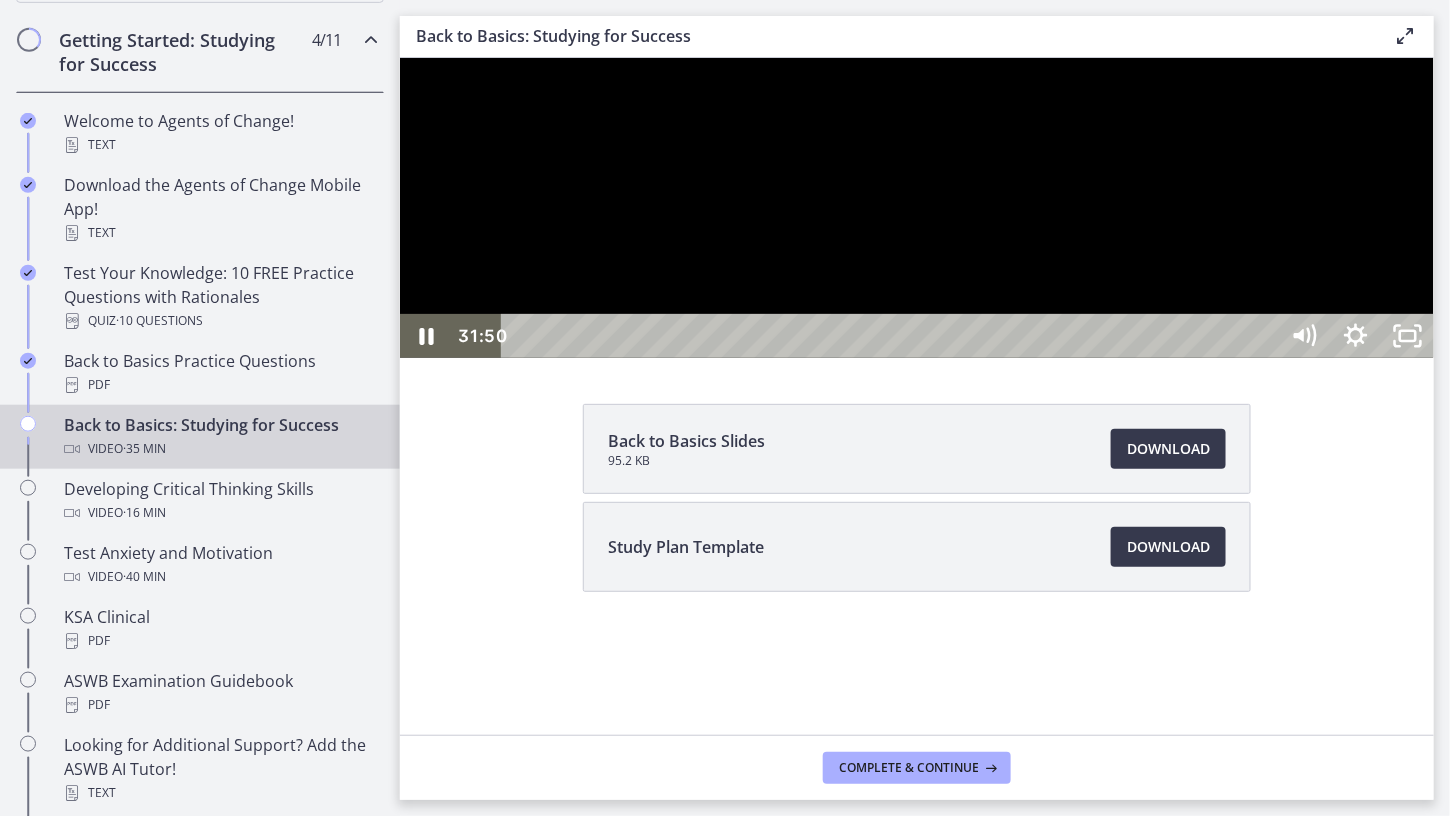 click on "32:01" at bounding box center (892, 335) 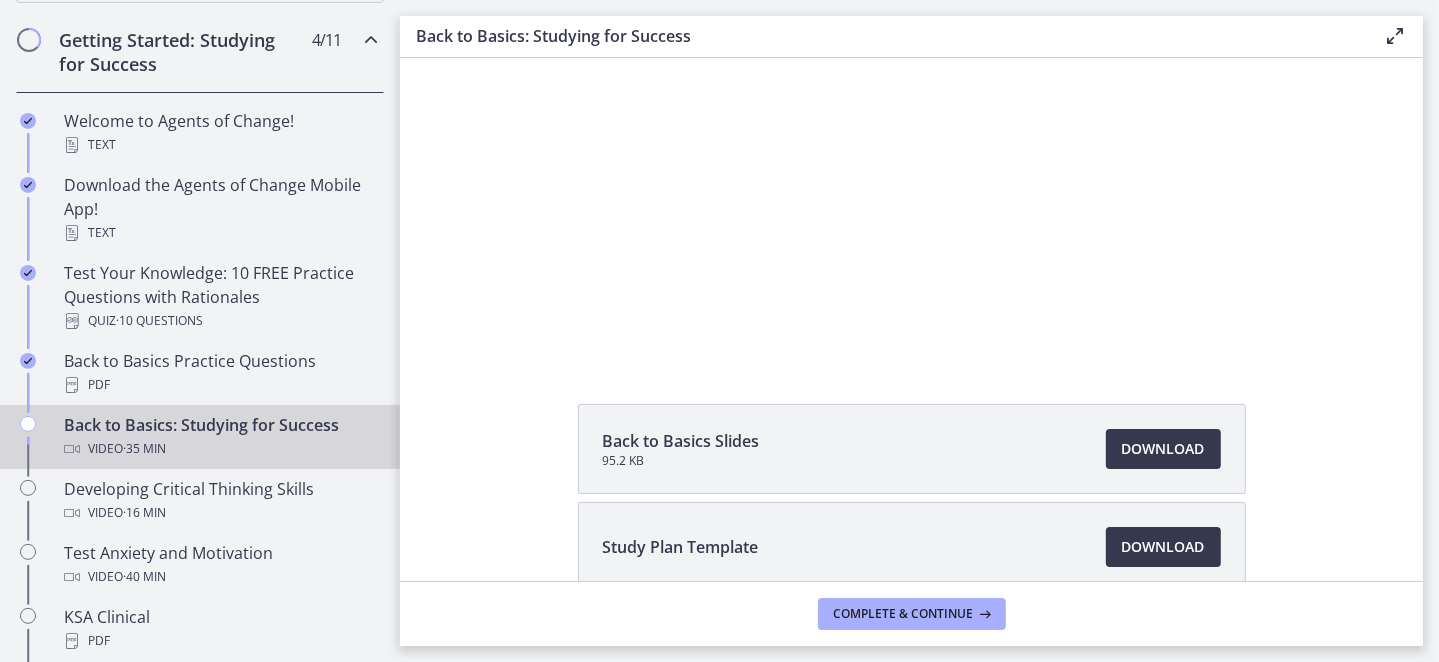 scroll, scrollTop: 105, scrollLeft: 0, axis: vertical 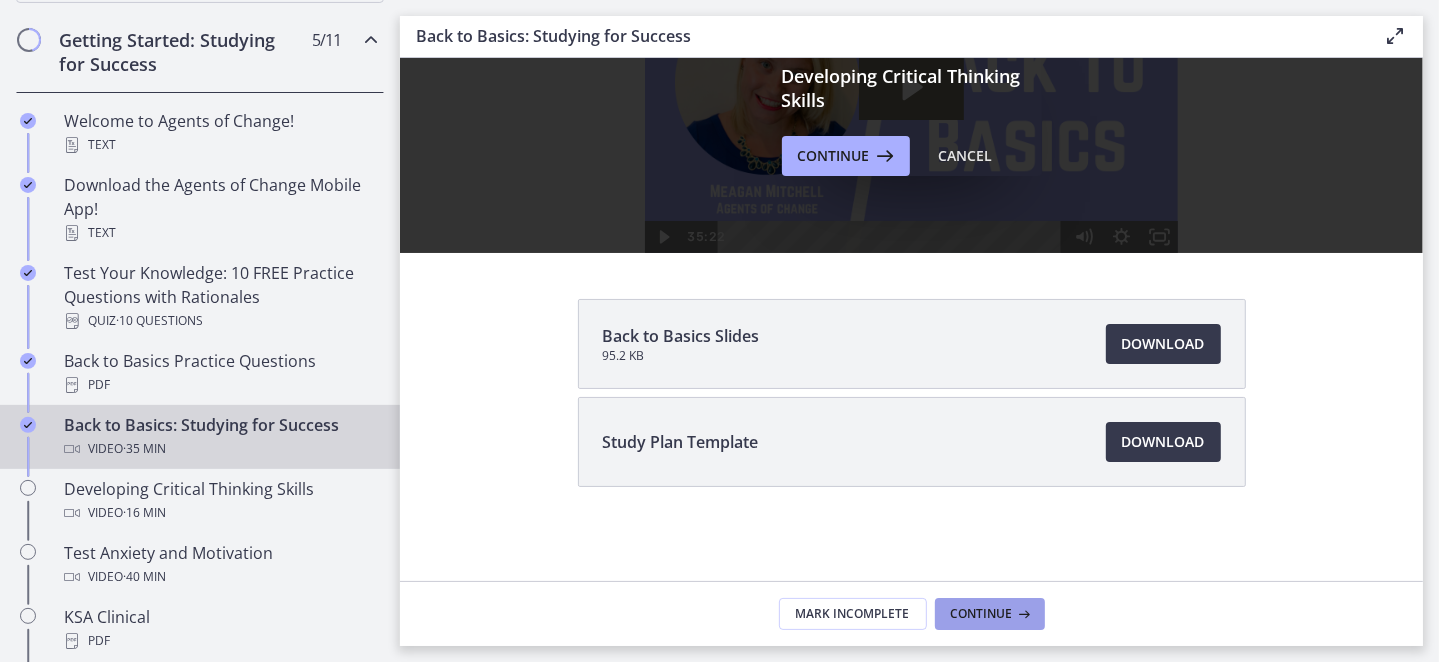 click on "Continue" at bounding box center [990, 614] 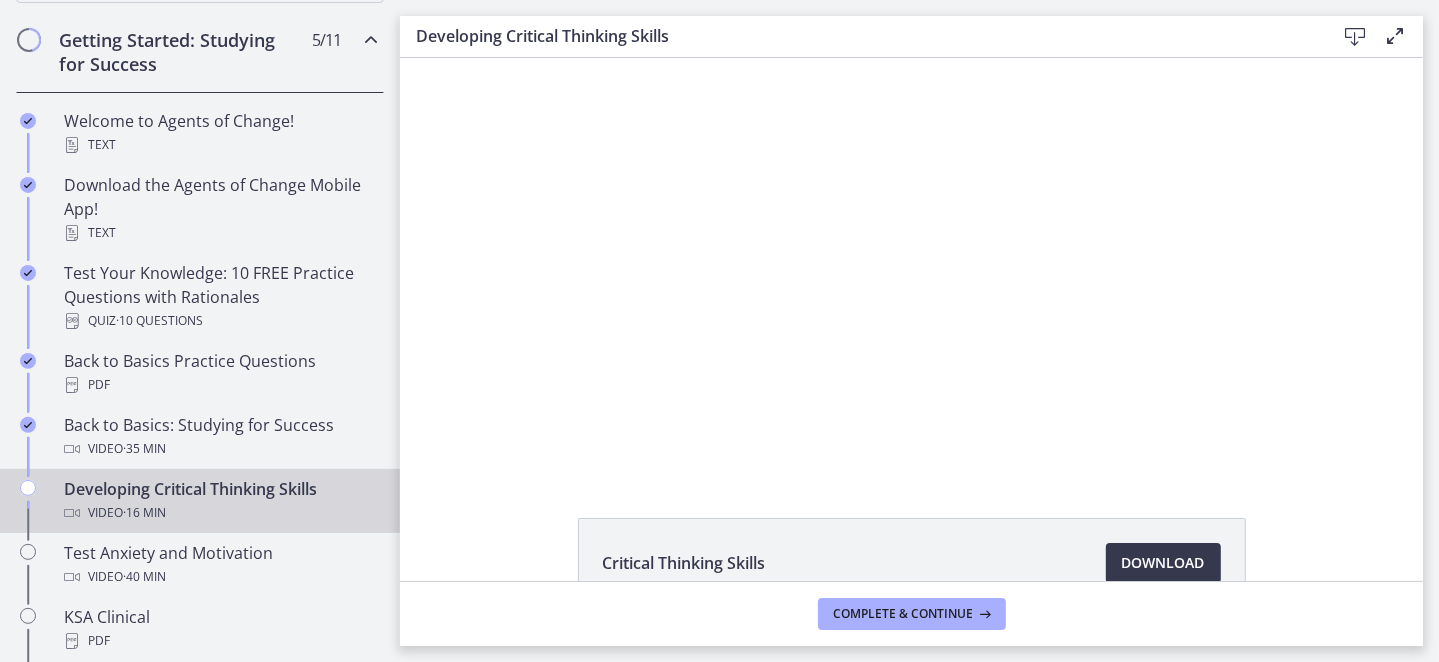 scroll, scrollTop: 0, scrollLeft: 0, axis: both 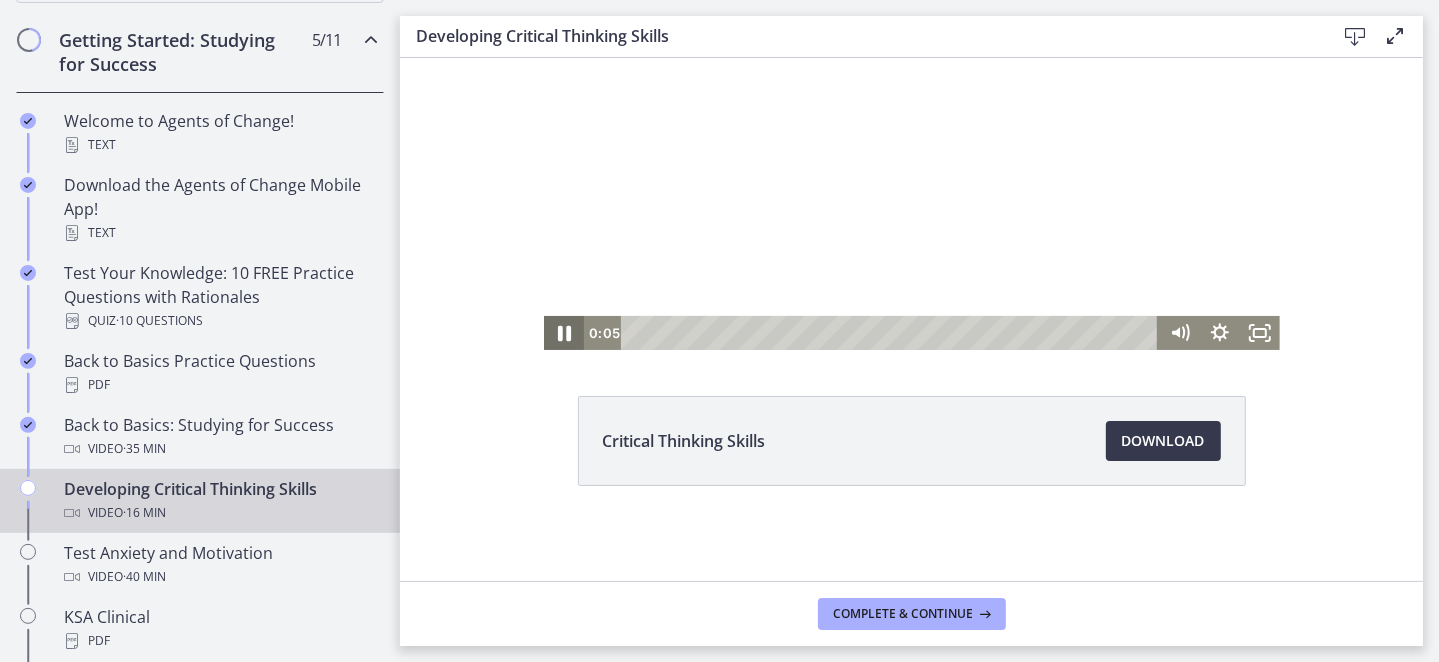 click 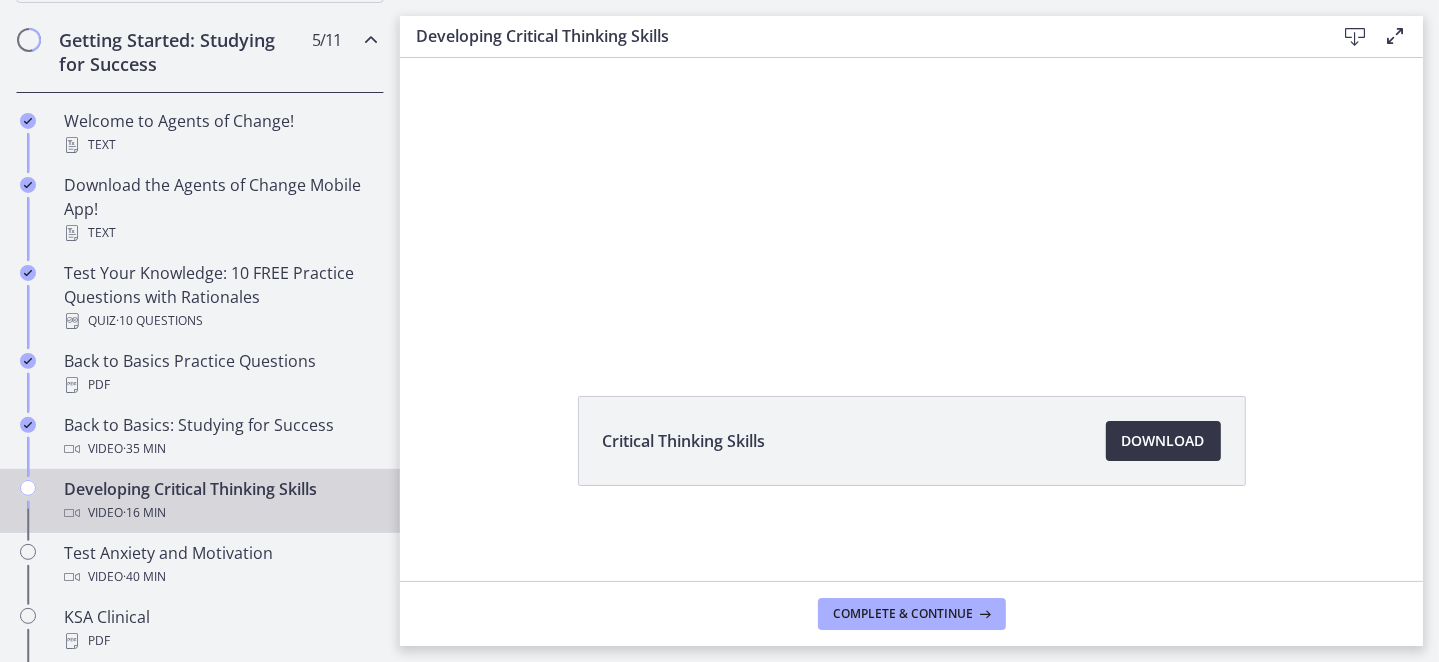 click on "Download
Opens in a new window" at bounding box center (1163, 441) 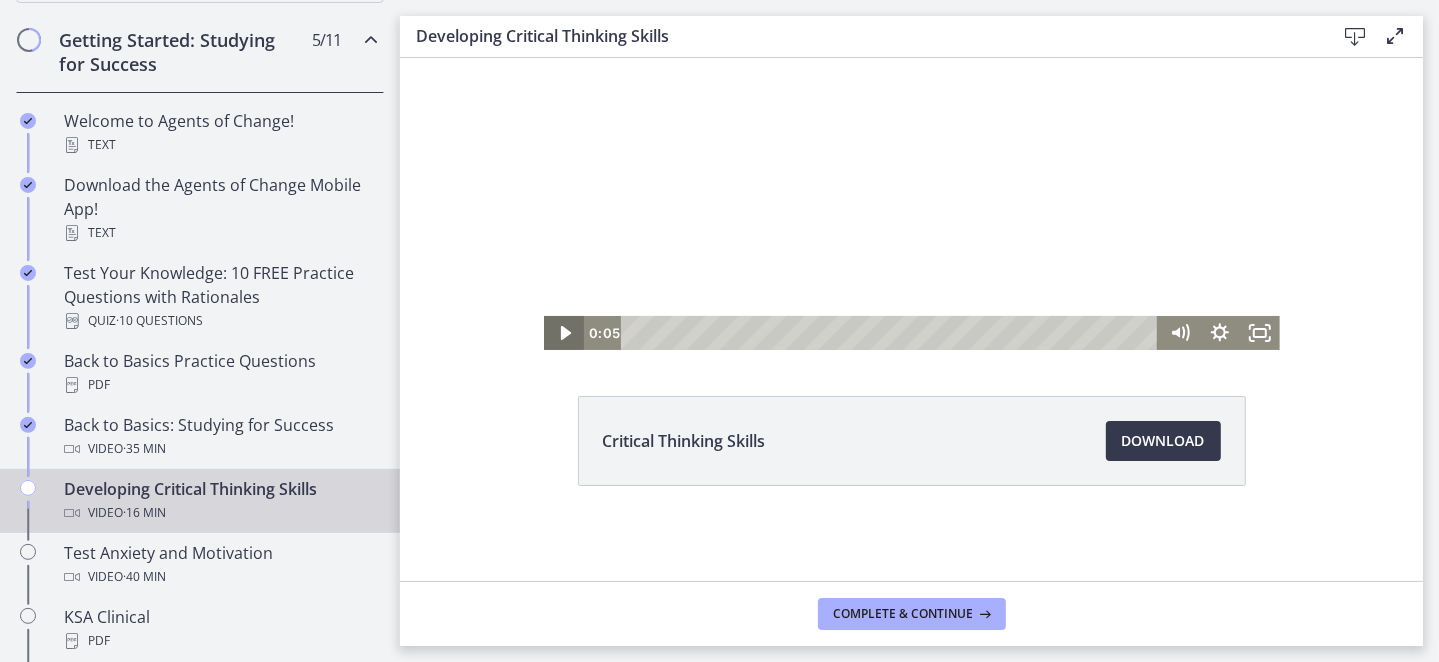click 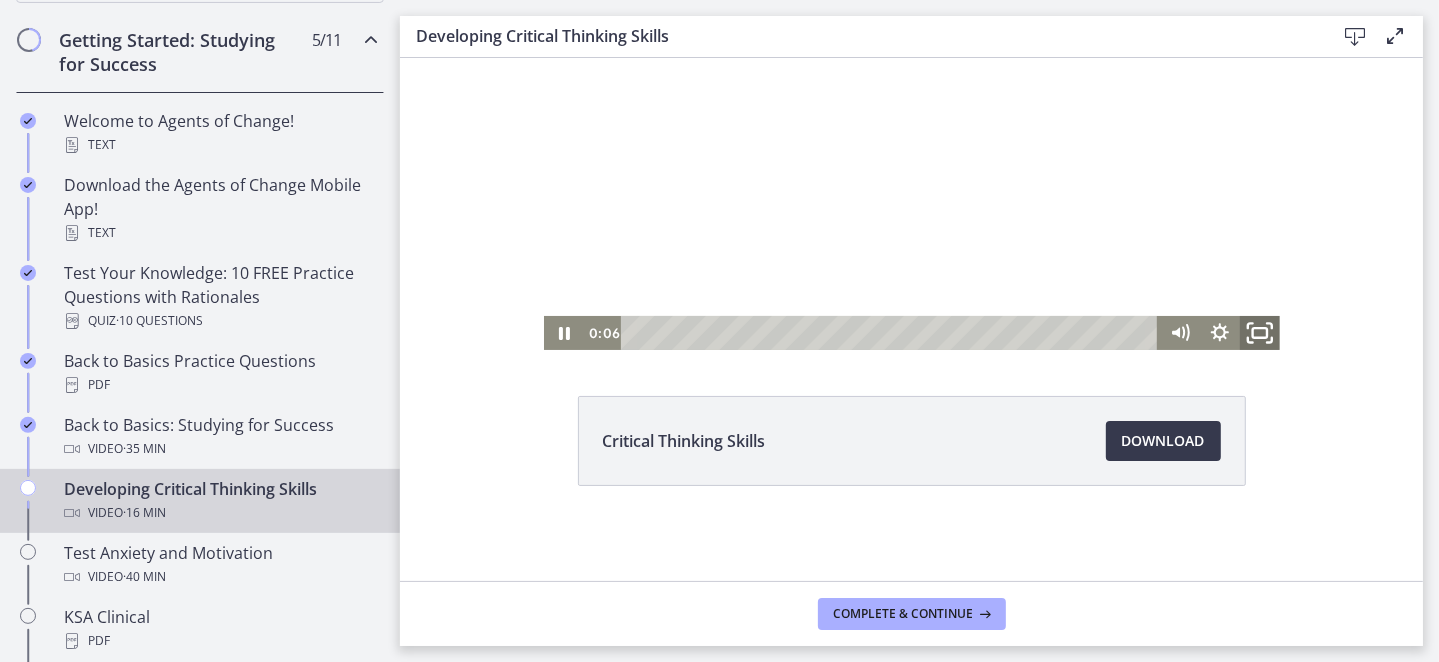 click 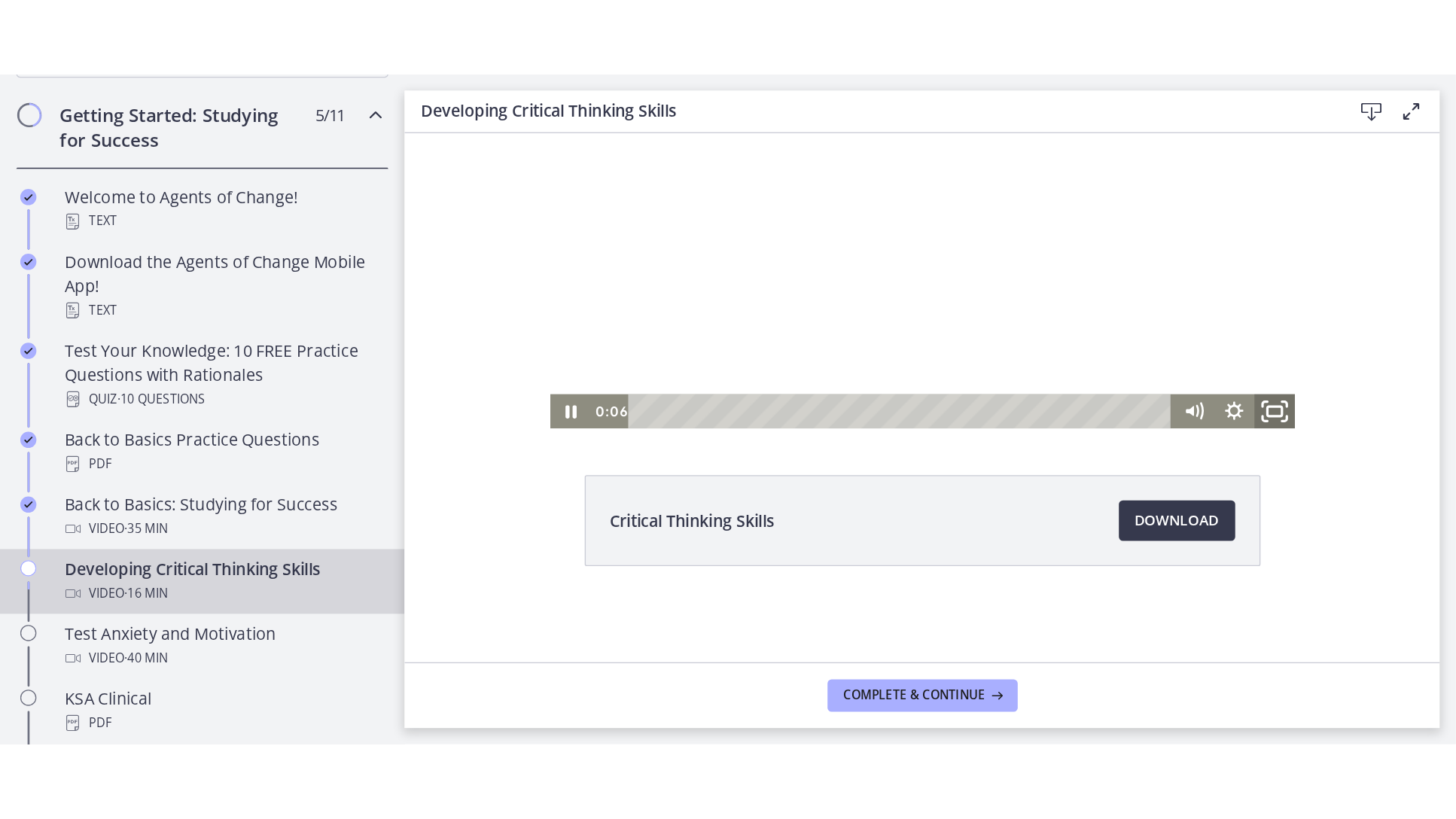 scroll, scrollTop: 0, scrollLeft: 0, axis: both 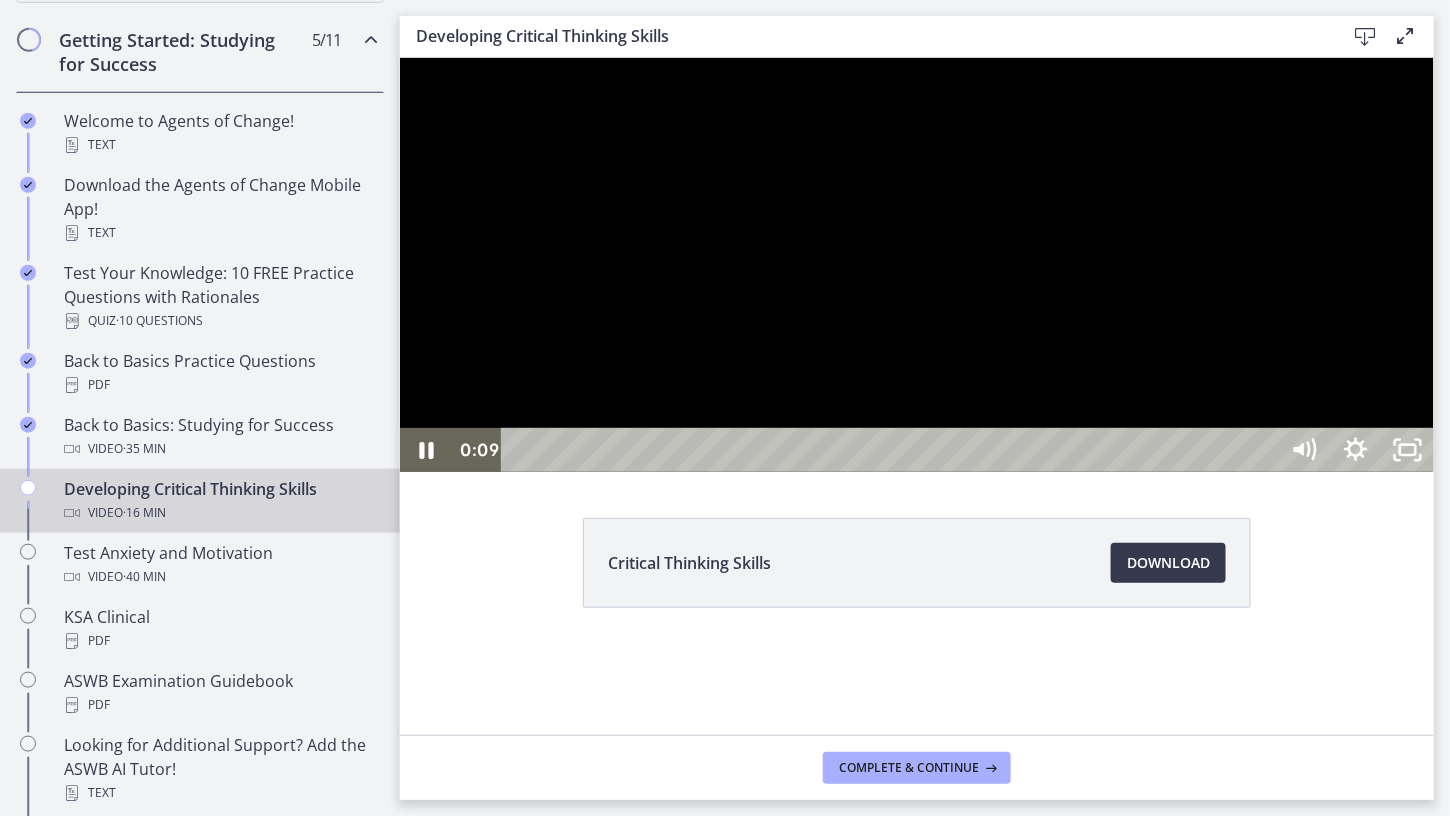 type 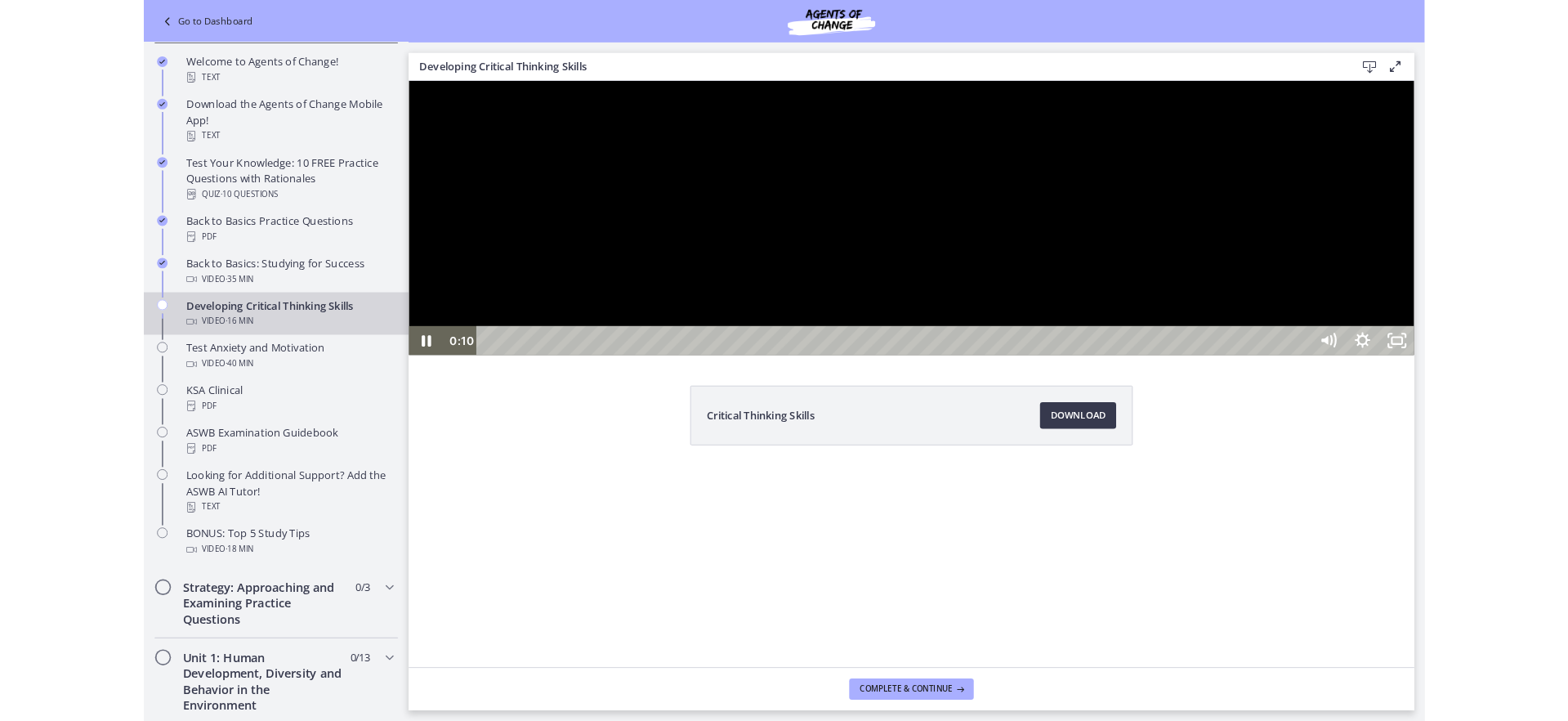 scroll, scrollTop: 302, scrollLeft: 0, axis: vertical 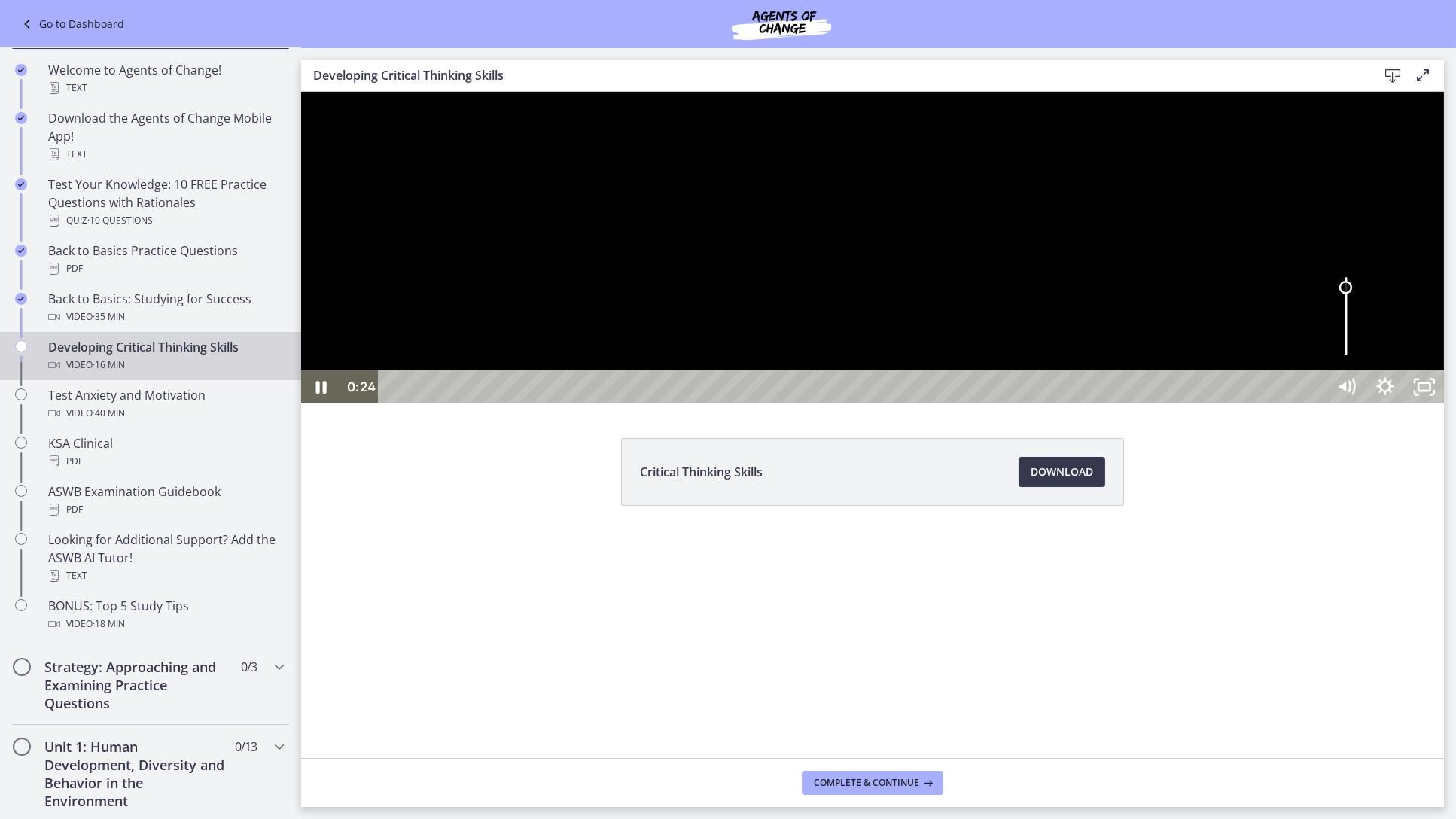 click at bounding box center (1345, 316) 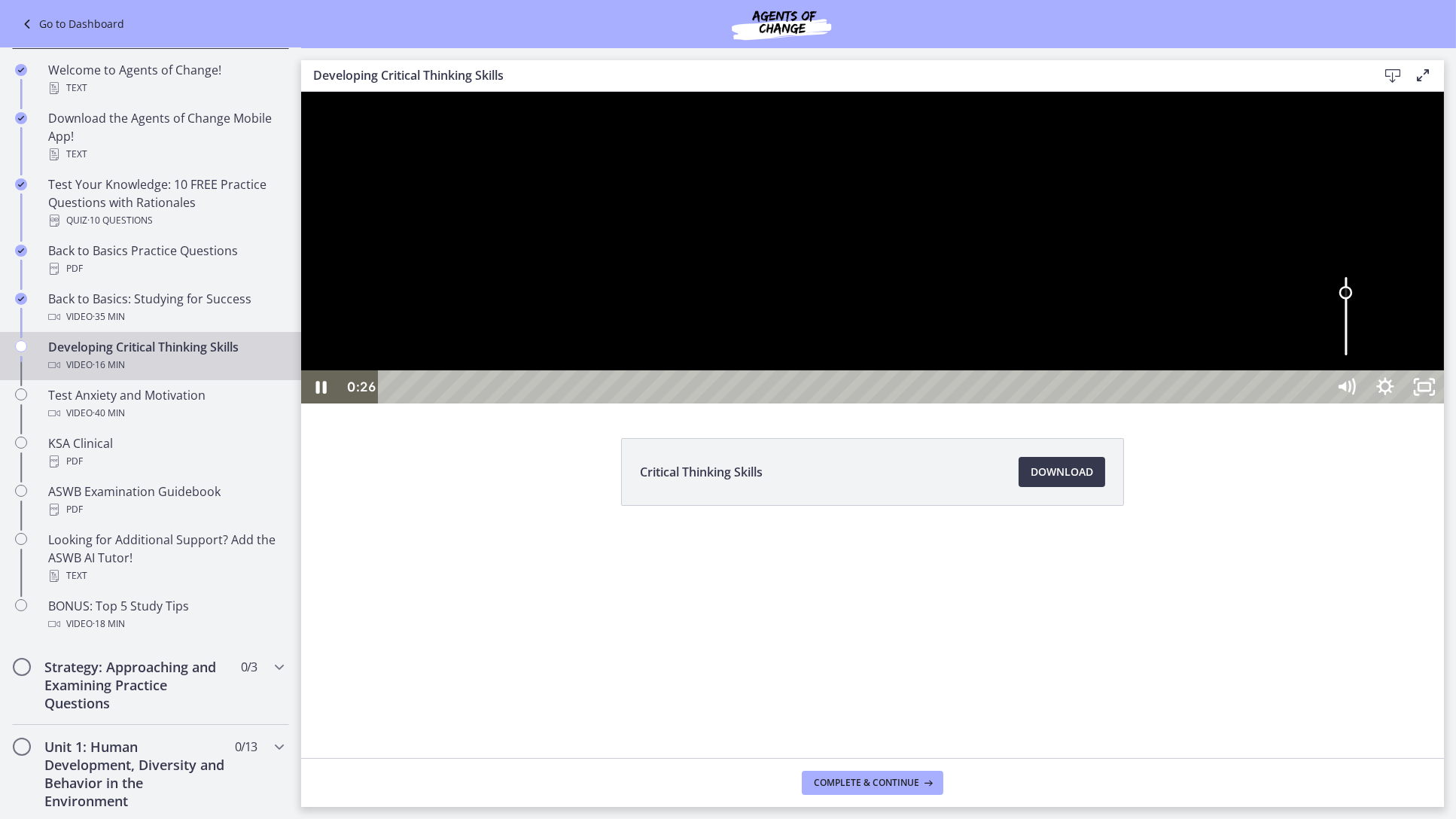 click at bounding box center [1345, 293] 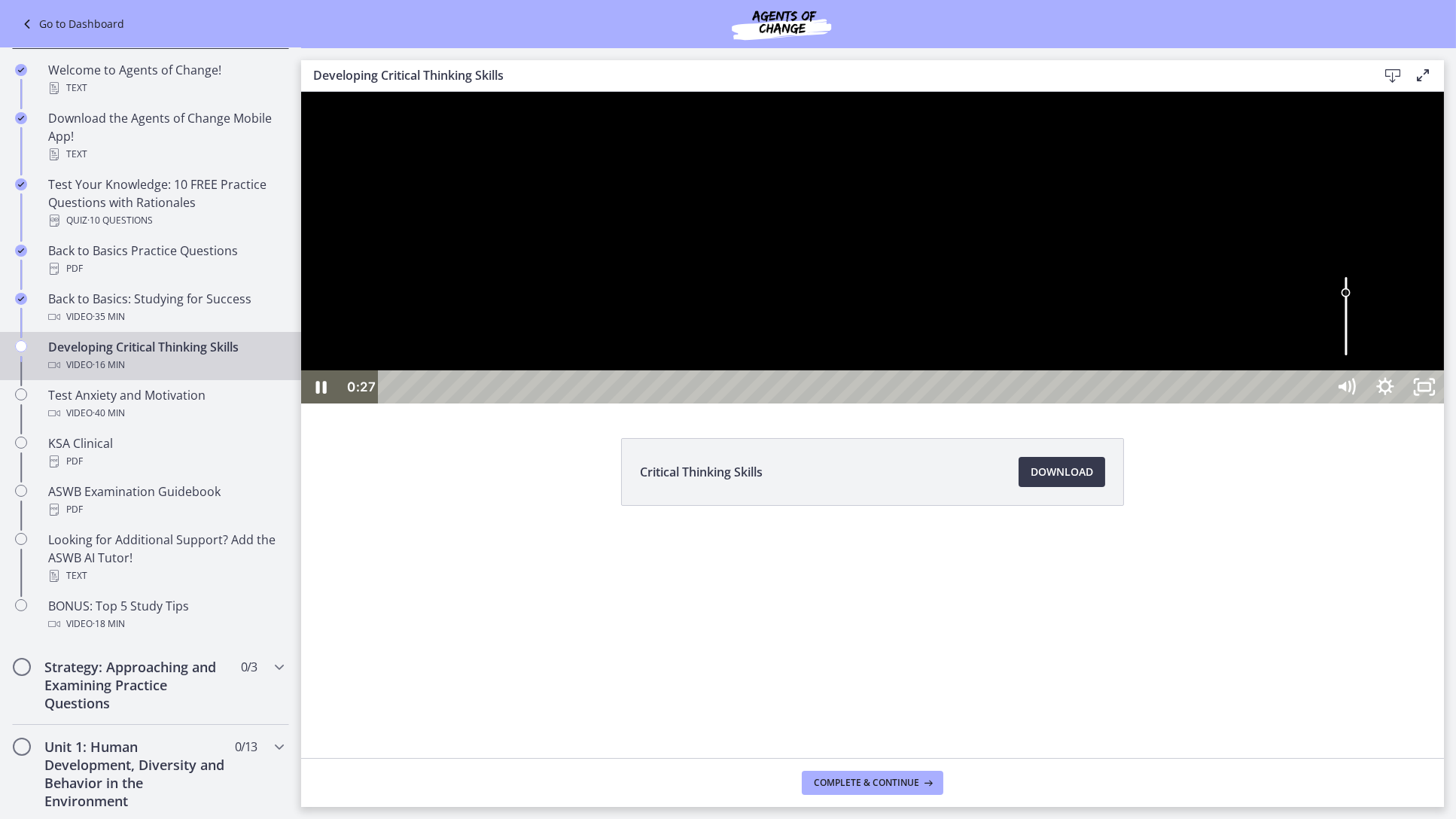 click at bounding box center [1345, 316] 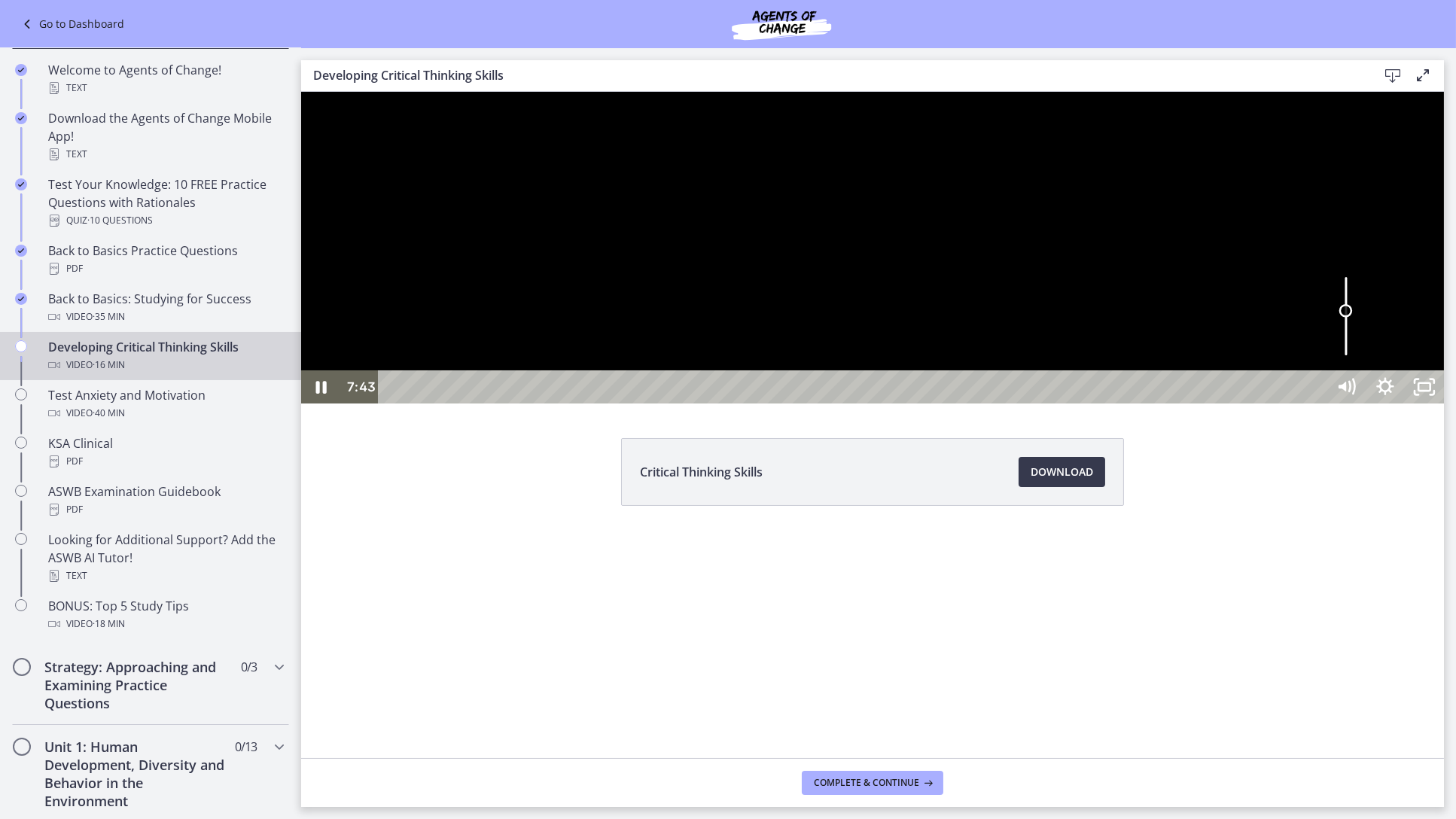click at bounding box center [1345, 316] 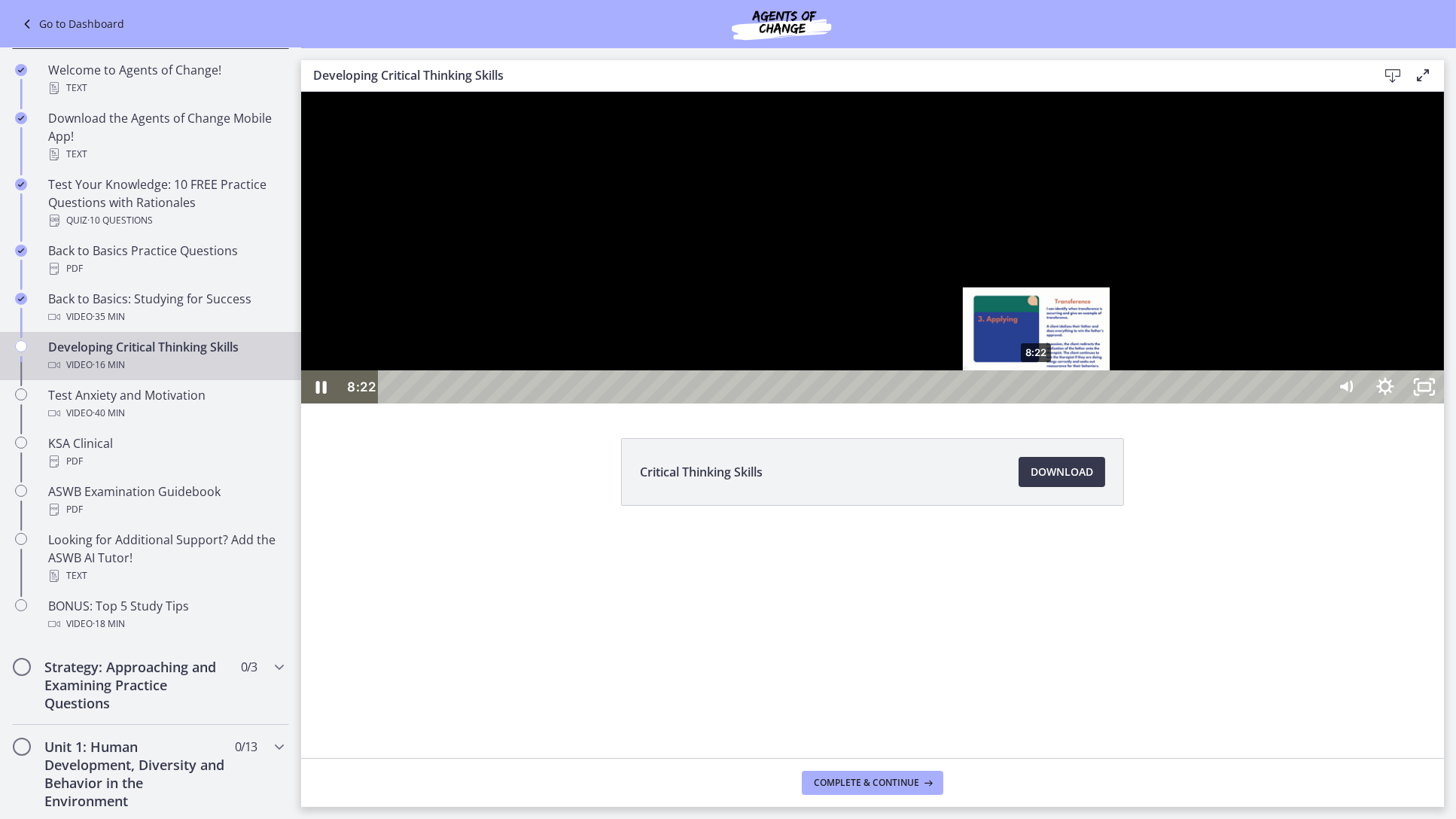 click at bounding box center [1035, 387] 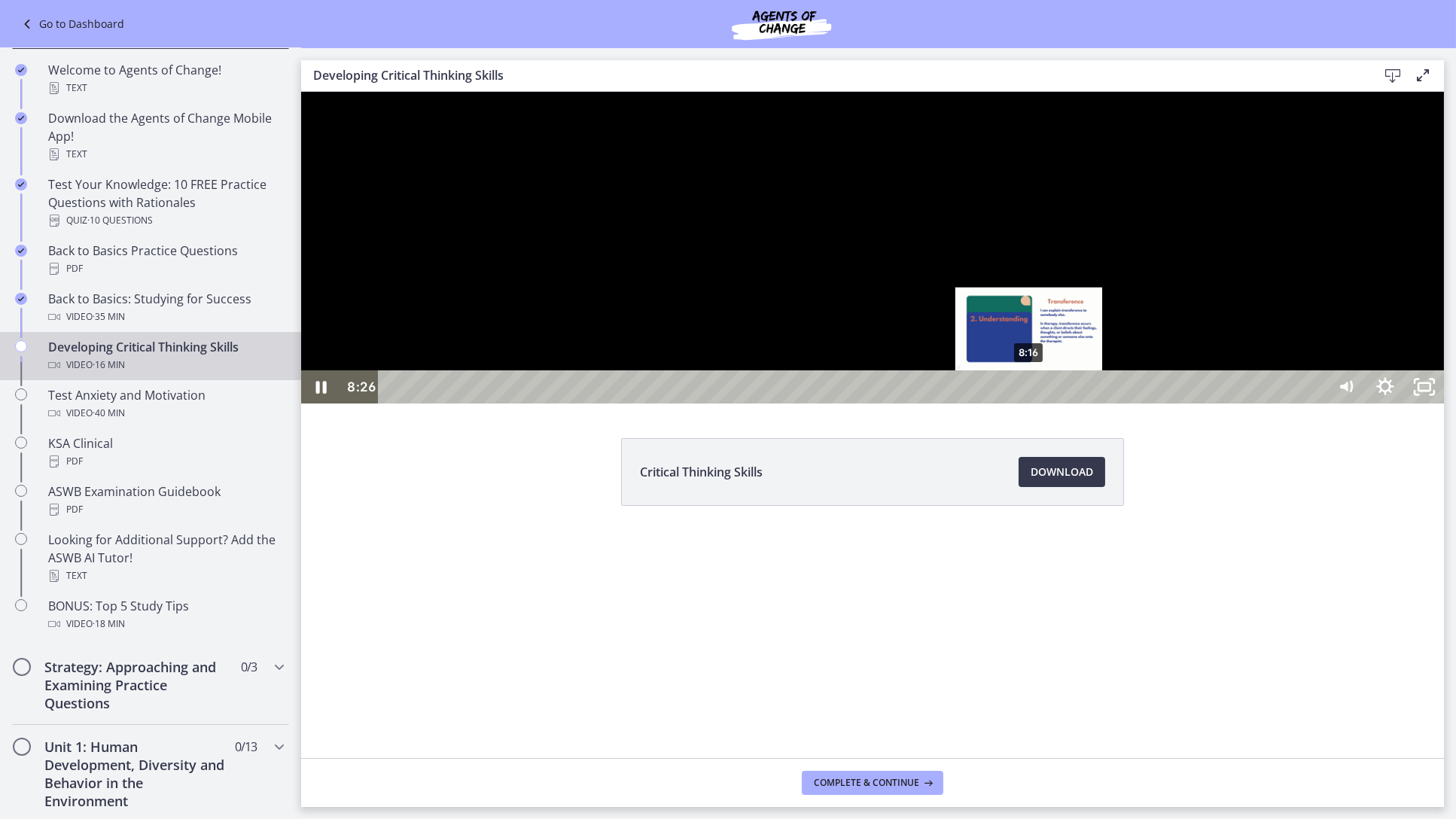 click on "8:16" at bounding box center [854, 387] 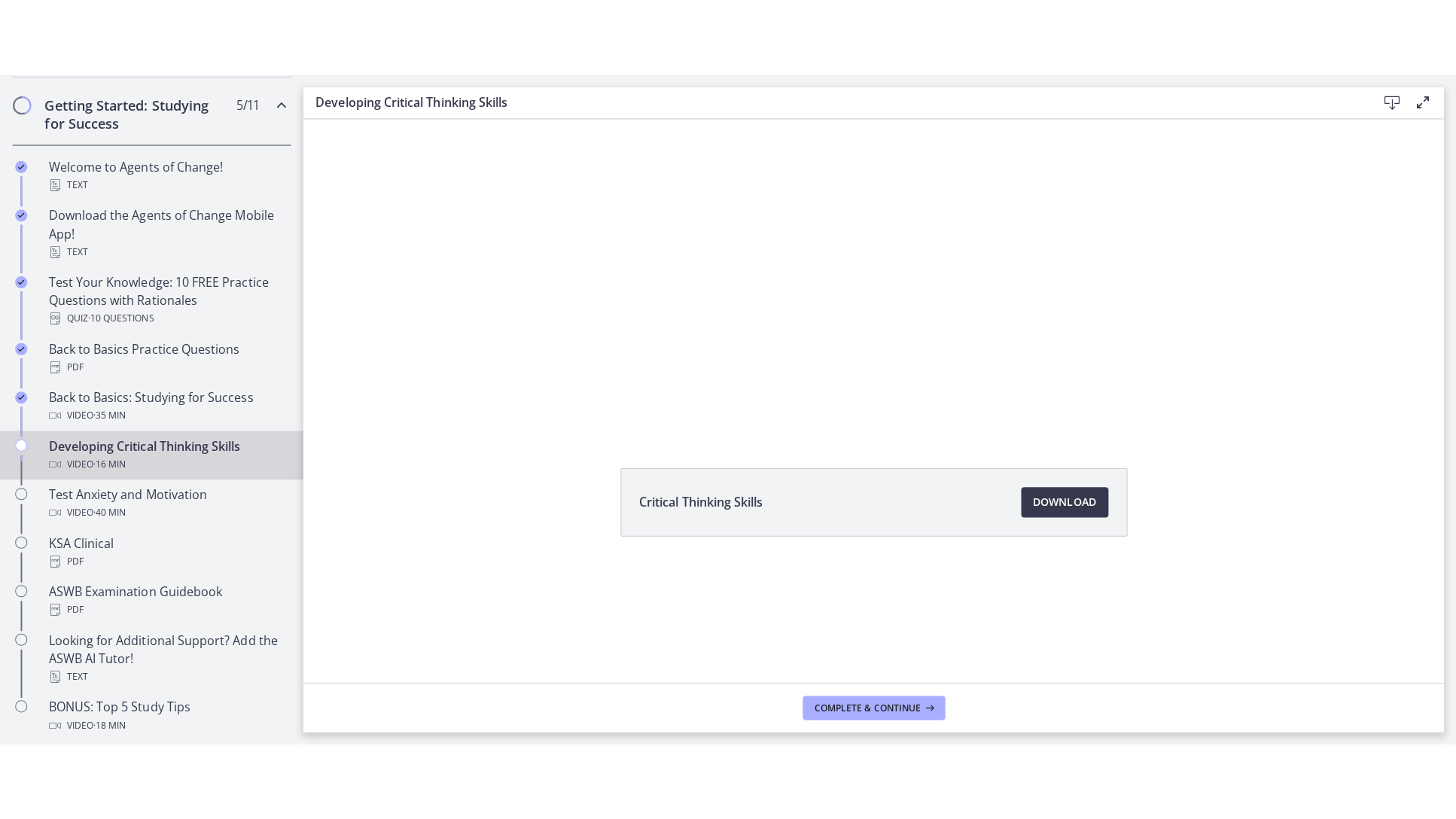 scroll, scrollTop: 348, scrollLeft: 0, axis: vertical 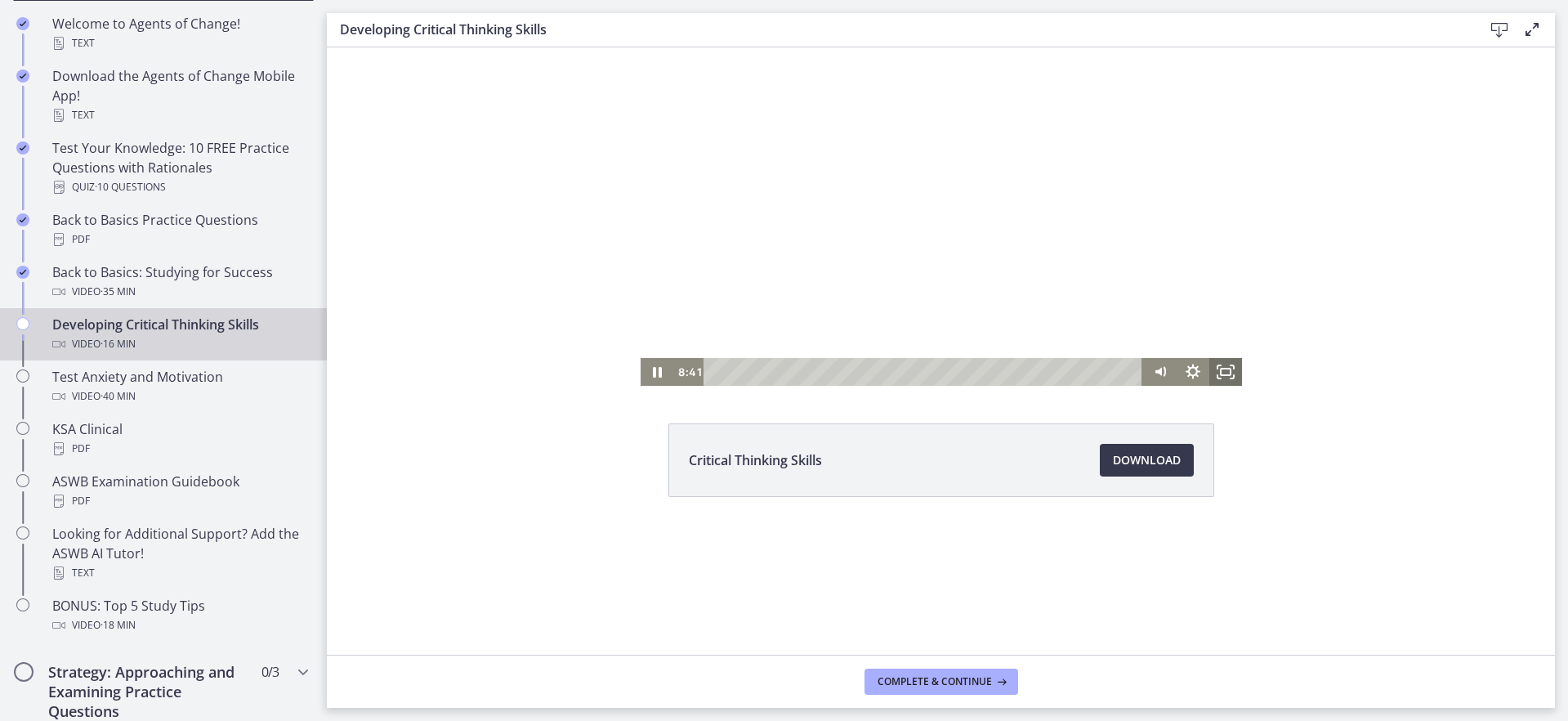 drag, startPoint x: 1229, startPoint y: 363, endPoint x: 1562, endPoint y: 531, distance: 372.9786 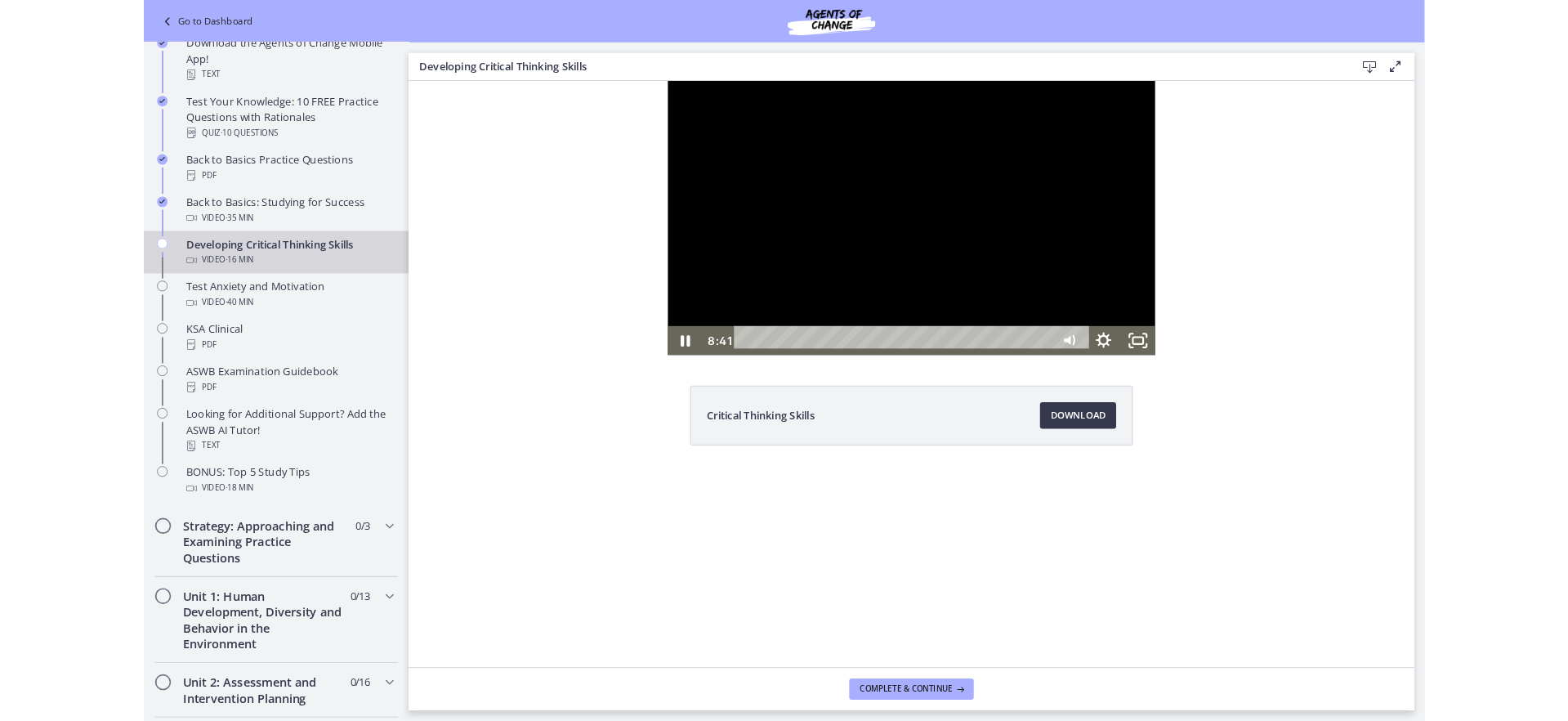 scroll, scrollTop: 302, scrollLeft: 0, axis: vertical 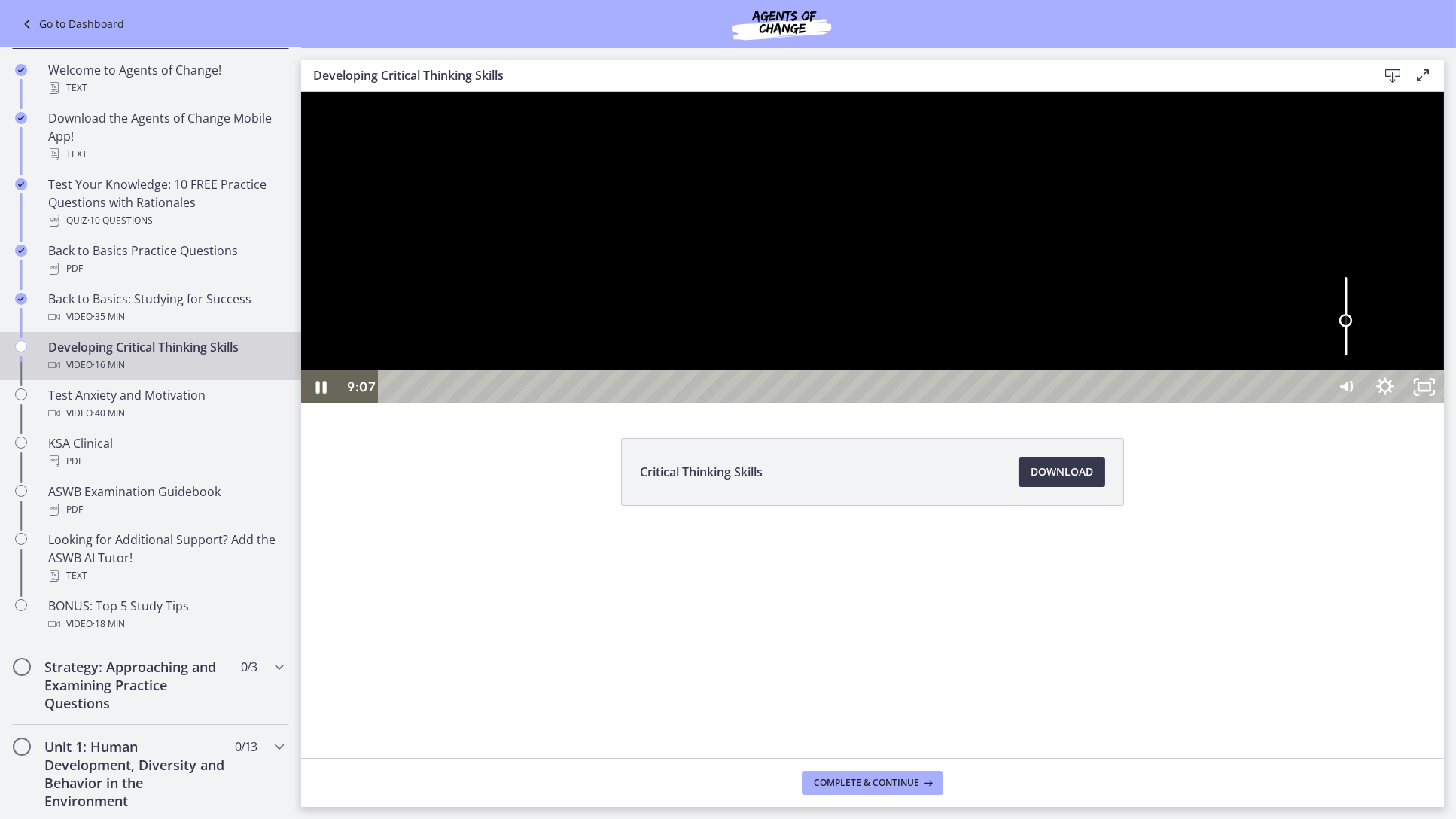 click at bounding box center [1345, 316] 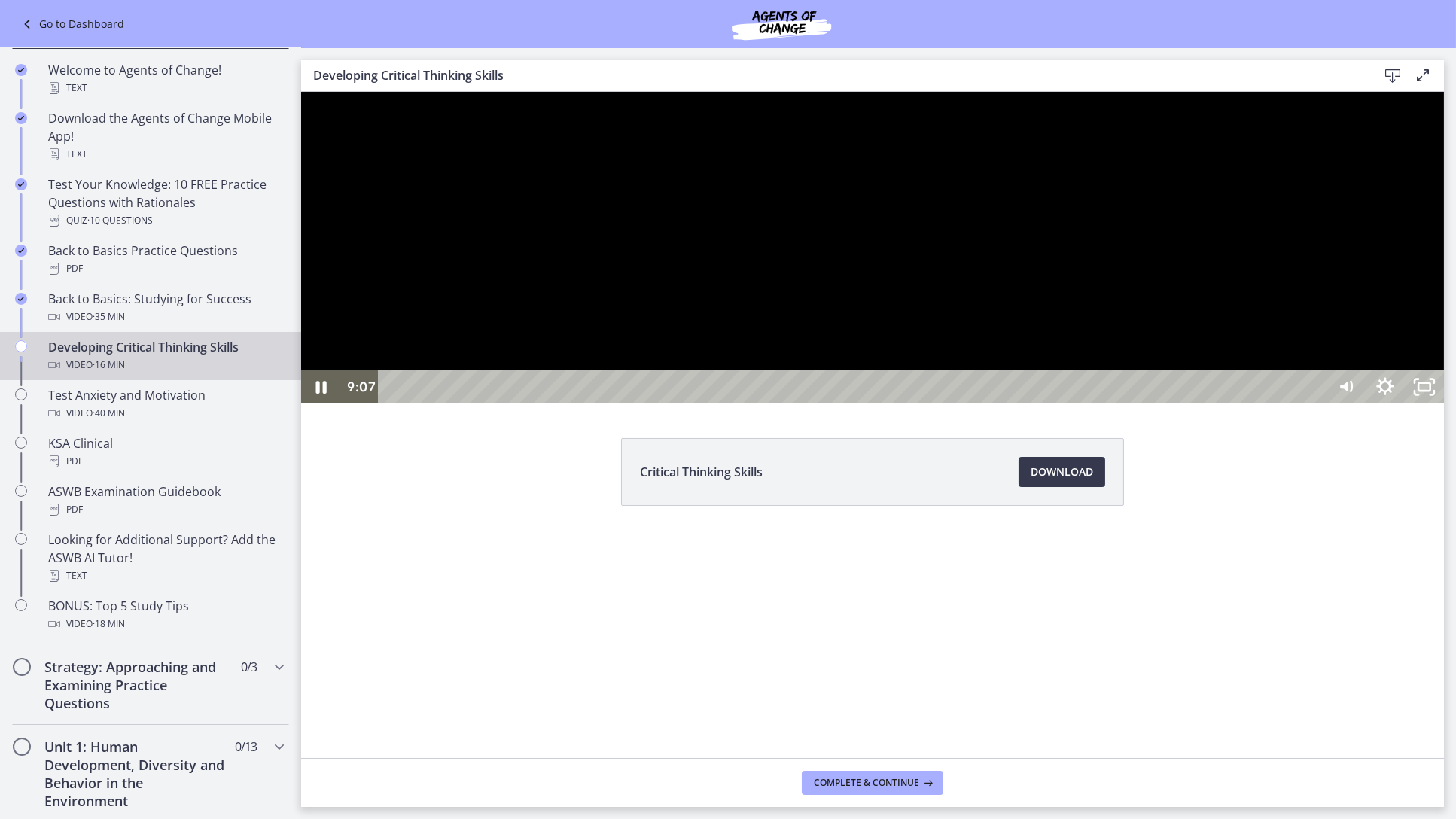 click at bounding box center [872, 248] 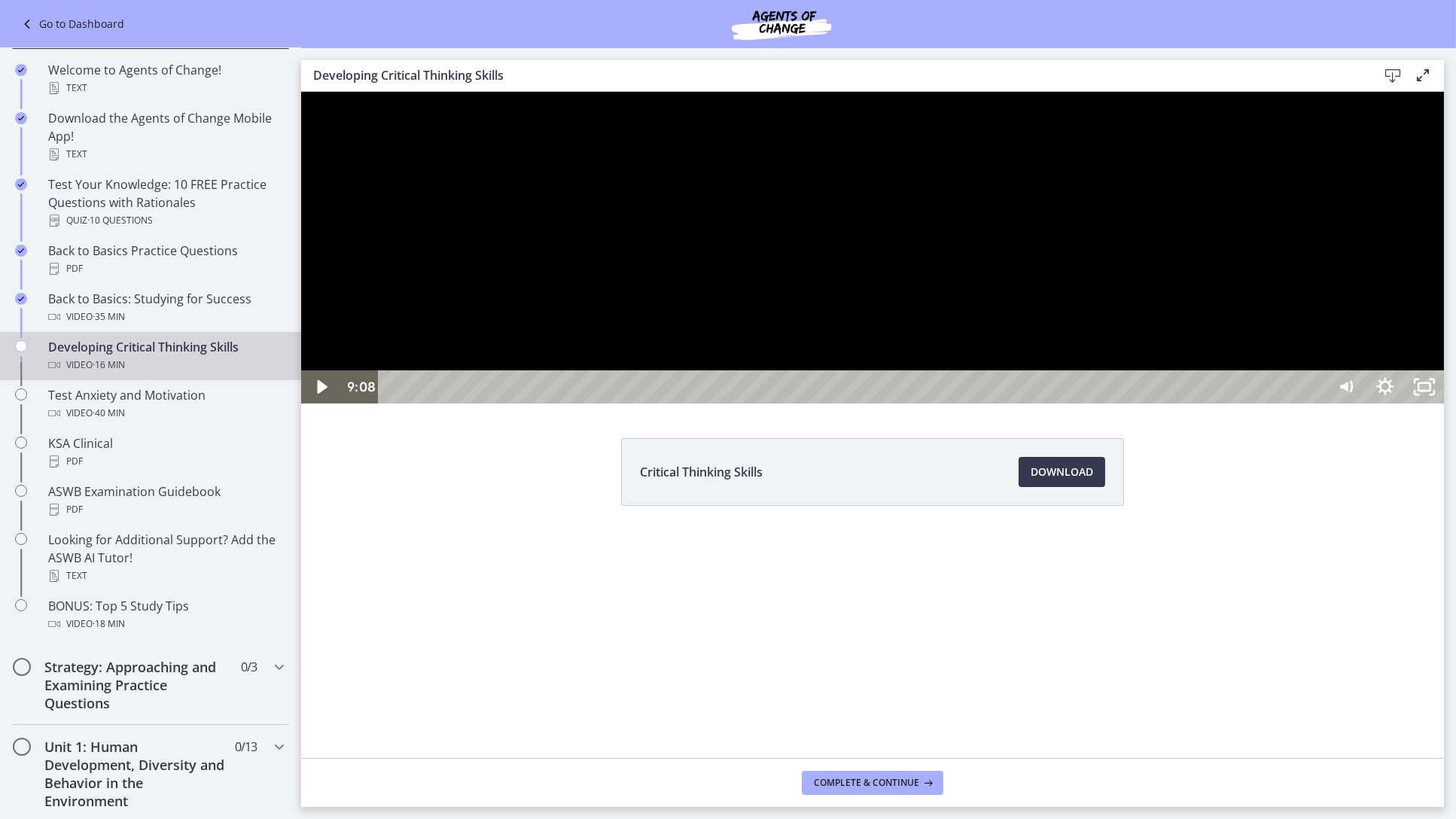click at bounding box center (872, 248) 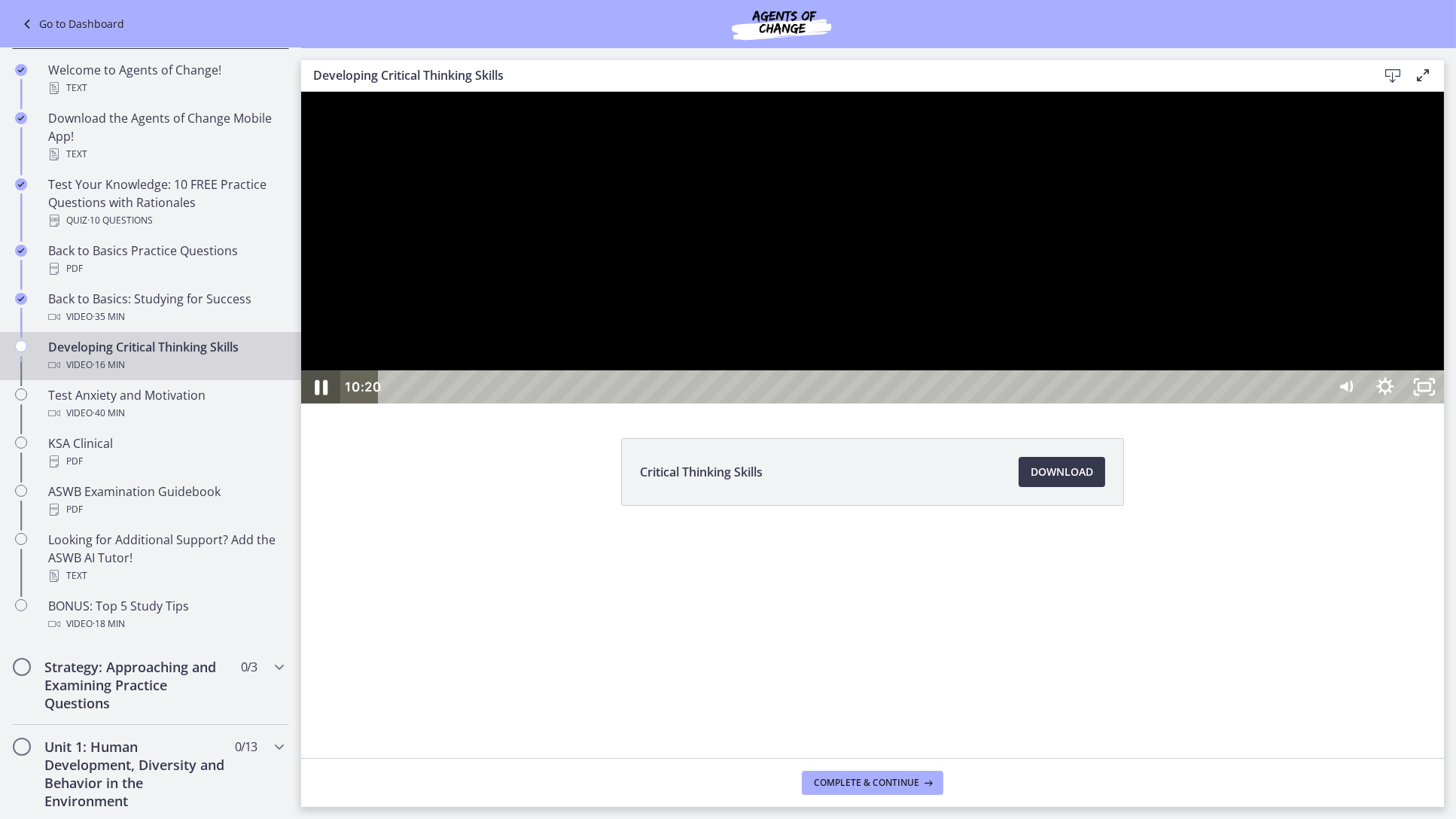click 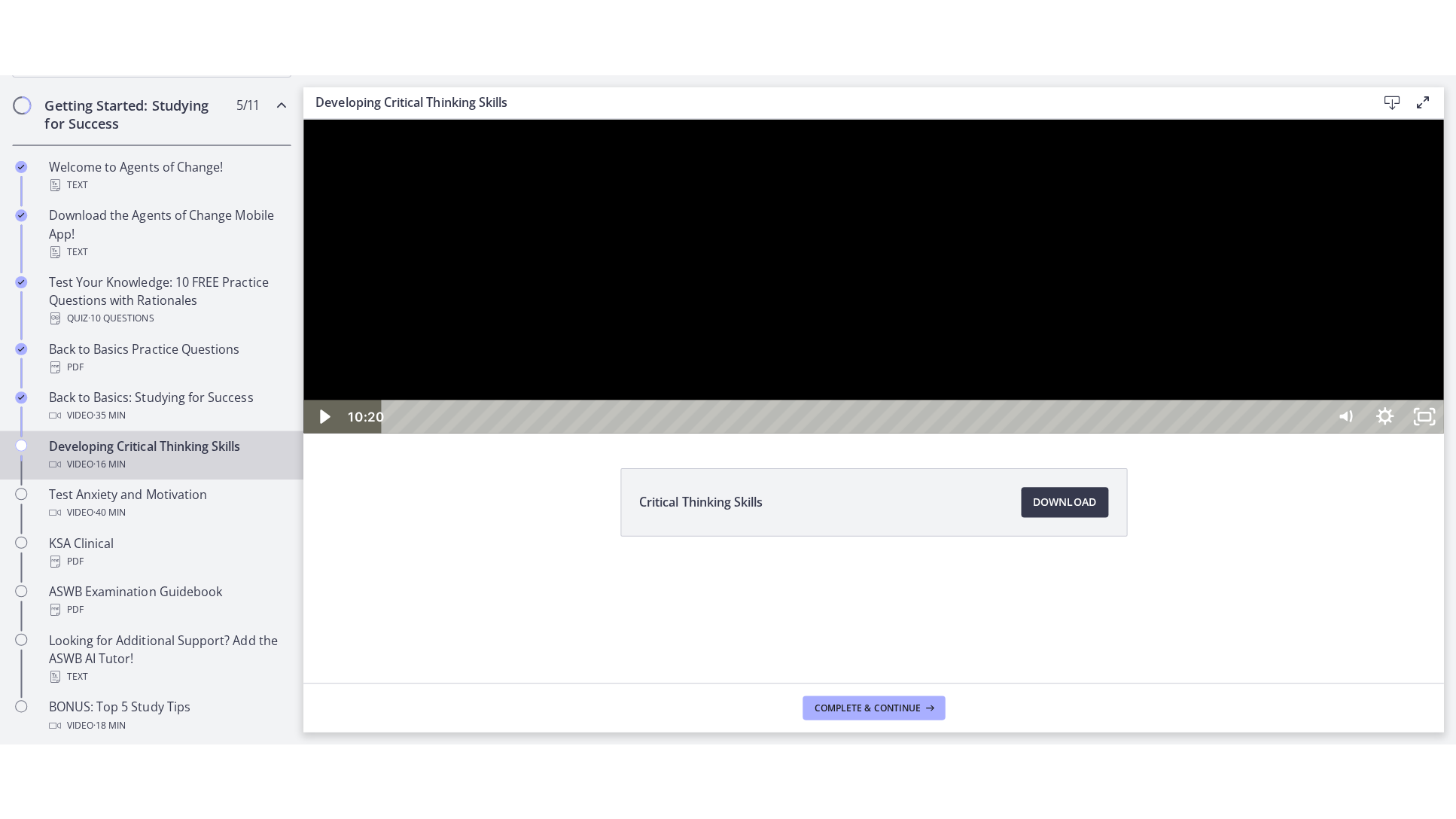 scroll, scrollTop: 348, scrollLeft: 0, axis: vertical 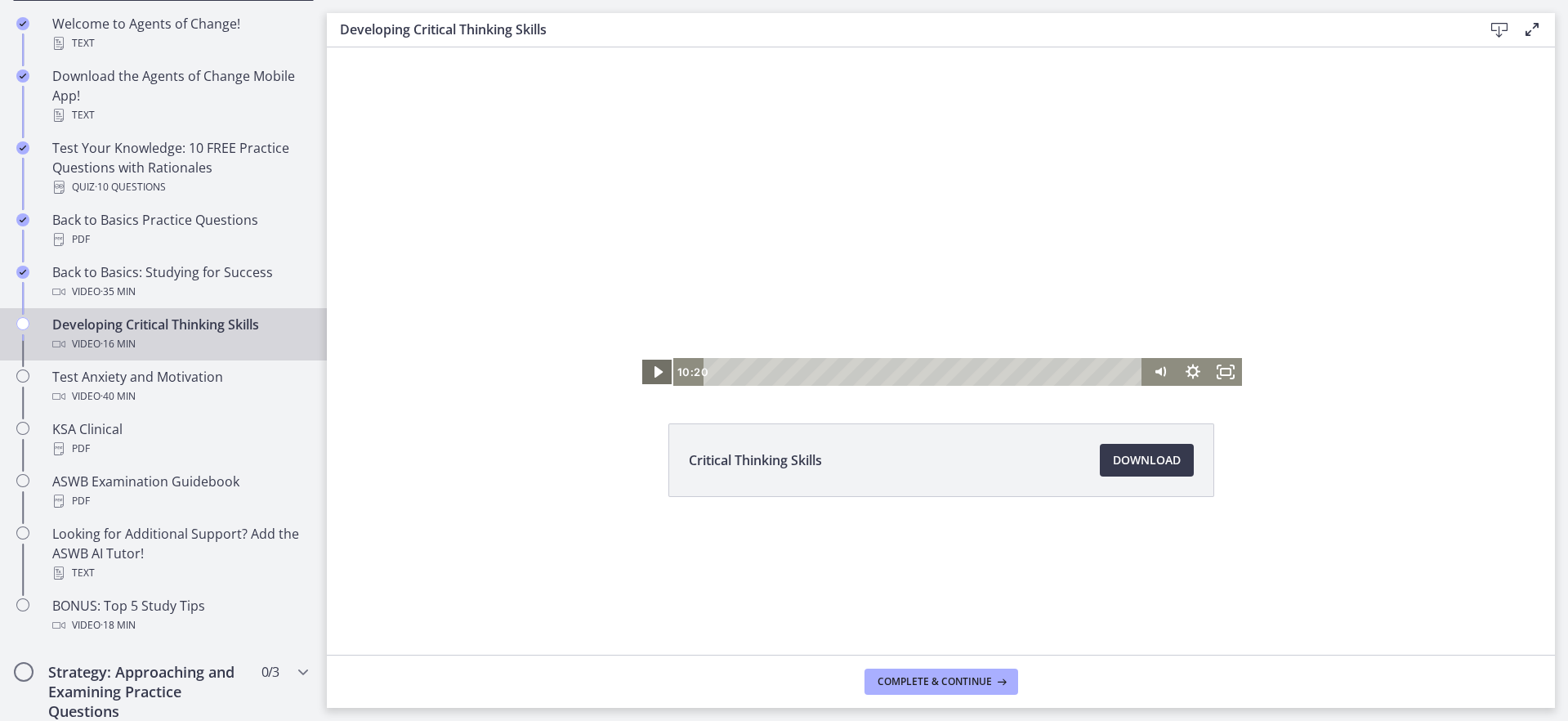 drag, startPoint x: 662, startPoint y: 363, endPoint x: 672, endPoint y: 365, distance: 10.198039 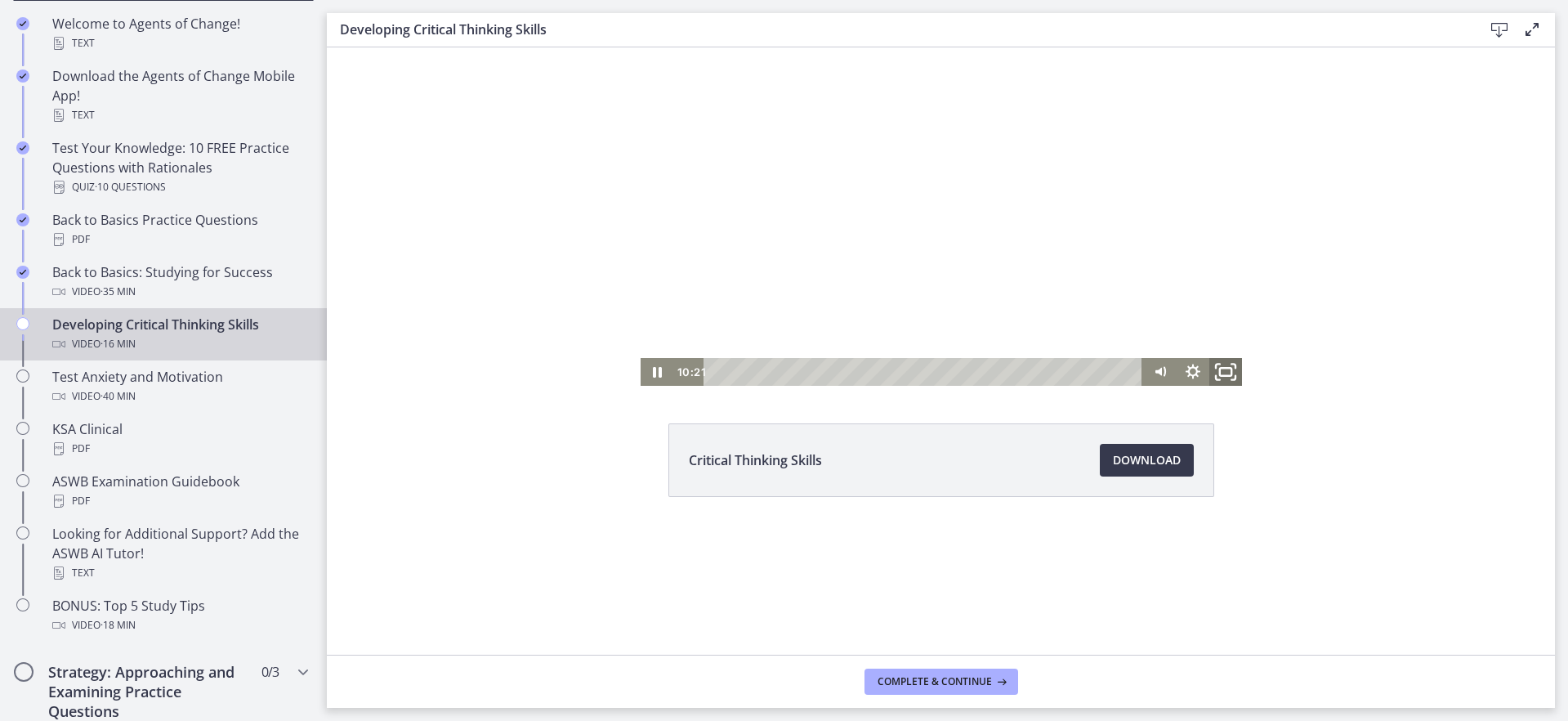 click 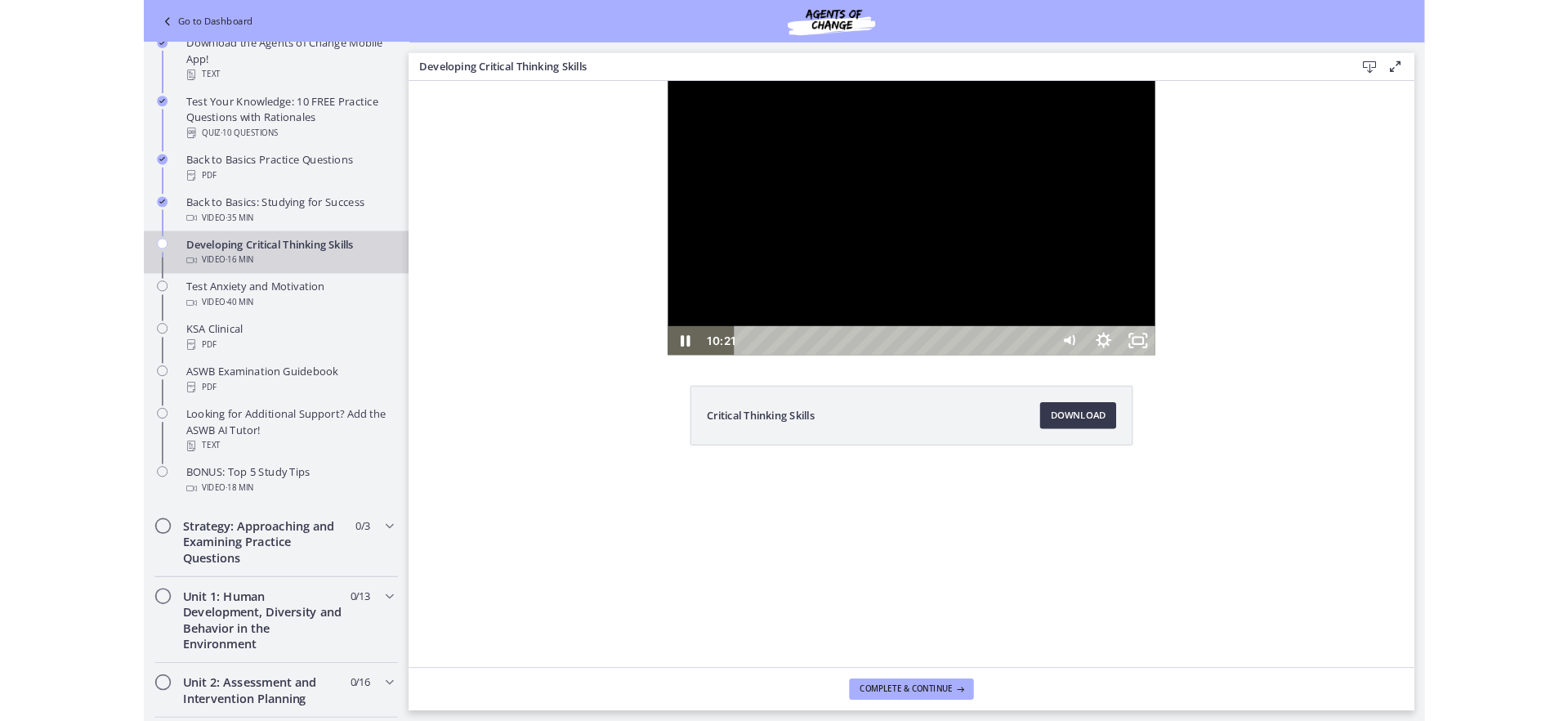 scroll, scrollTop: 302, scrollLeft: 0, axis: vertical 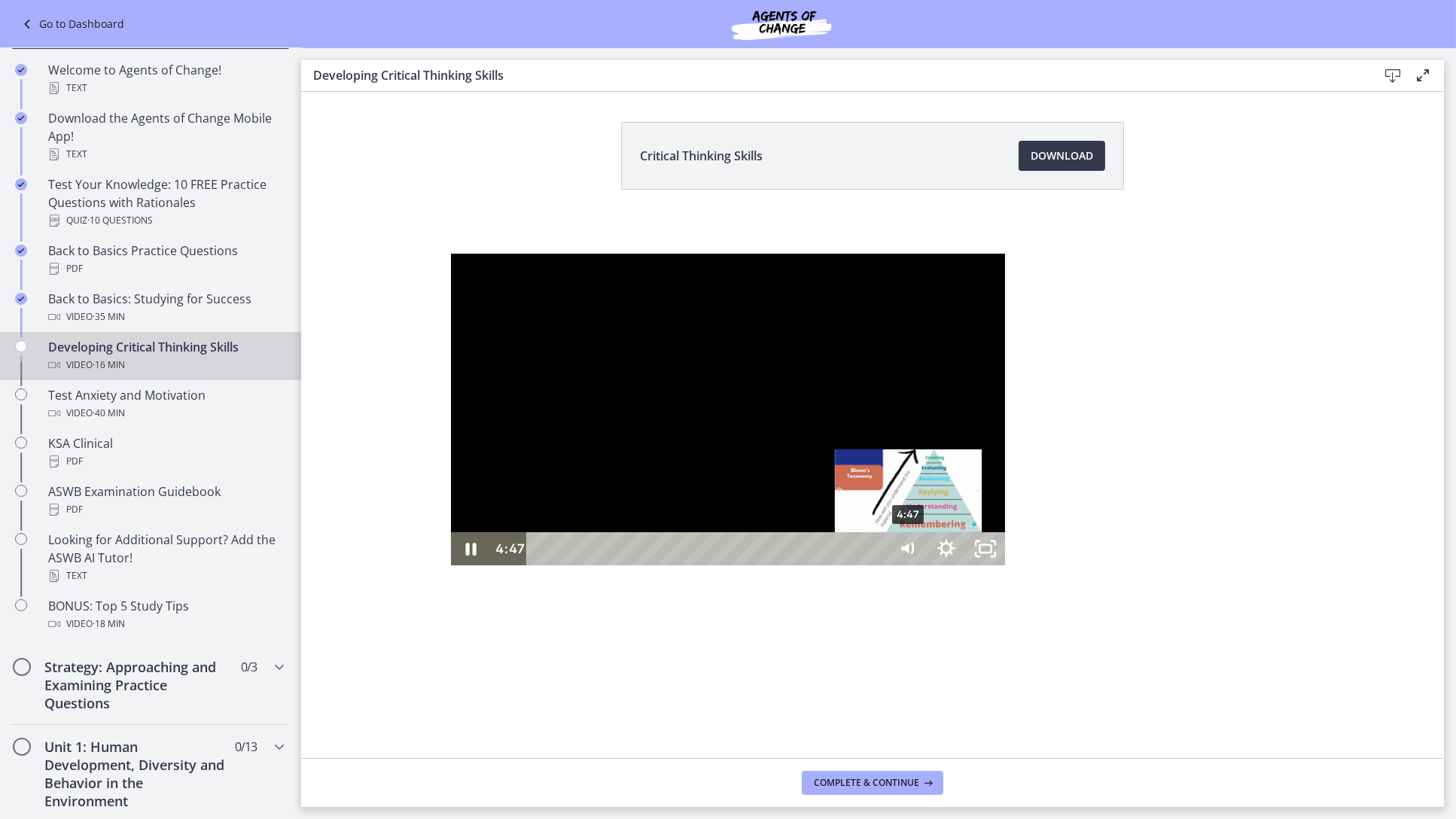 click on "4:47" at bounding box center [709, 549] 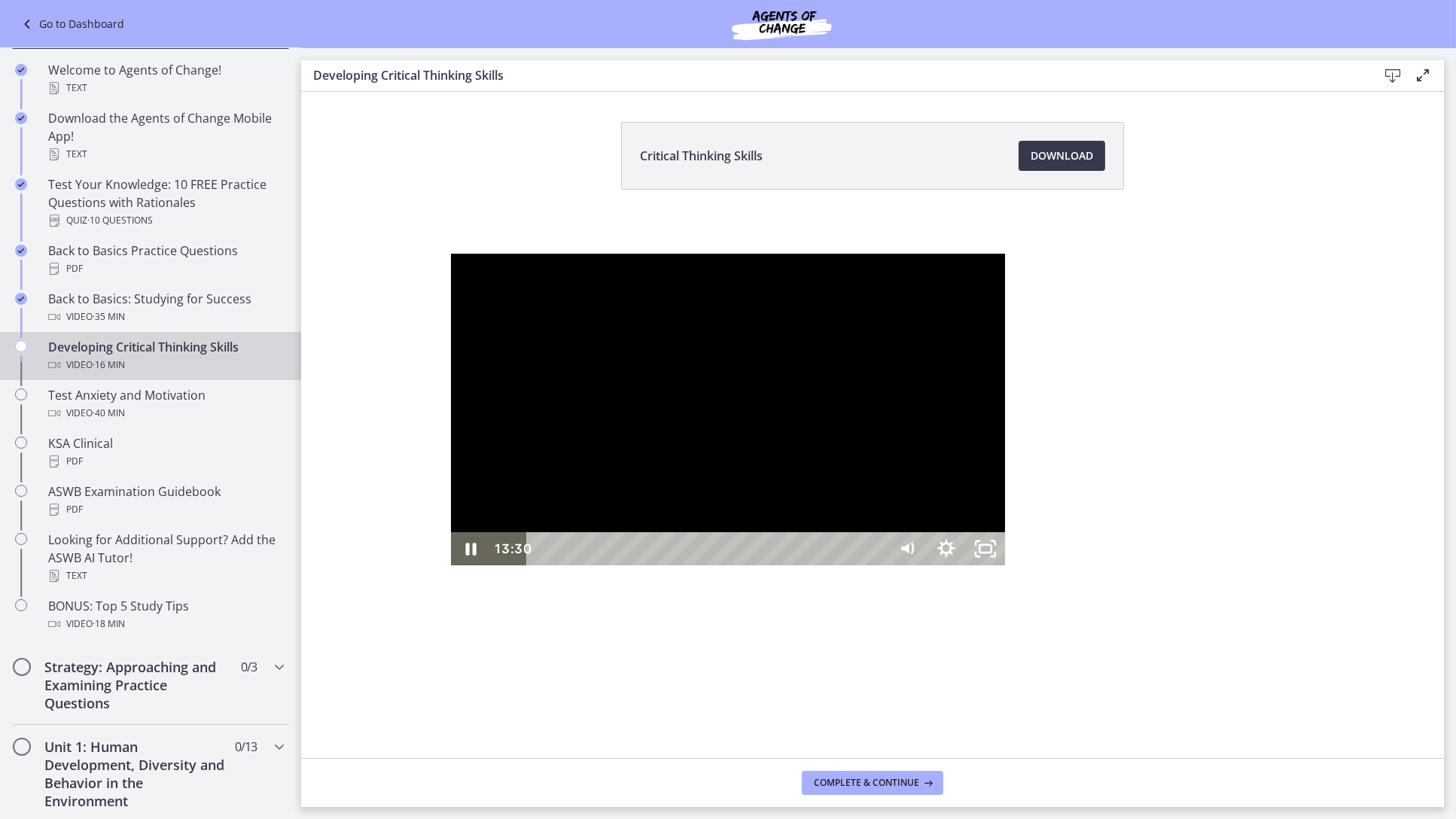 click on "13:31" at bounding box center [709, 549] 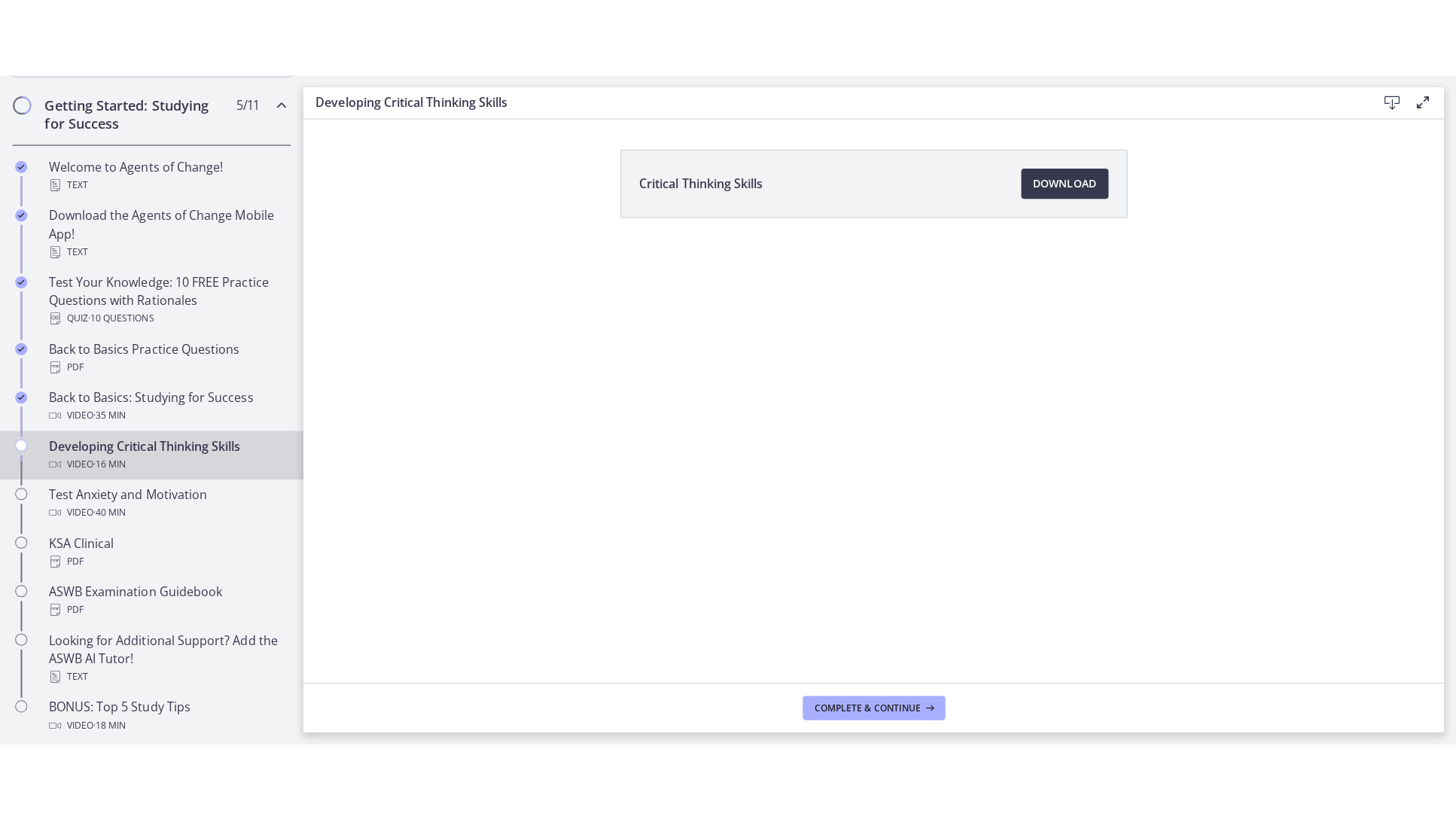 scroll, scrollTop: 348, scrollLeft: 0, axis: vertical 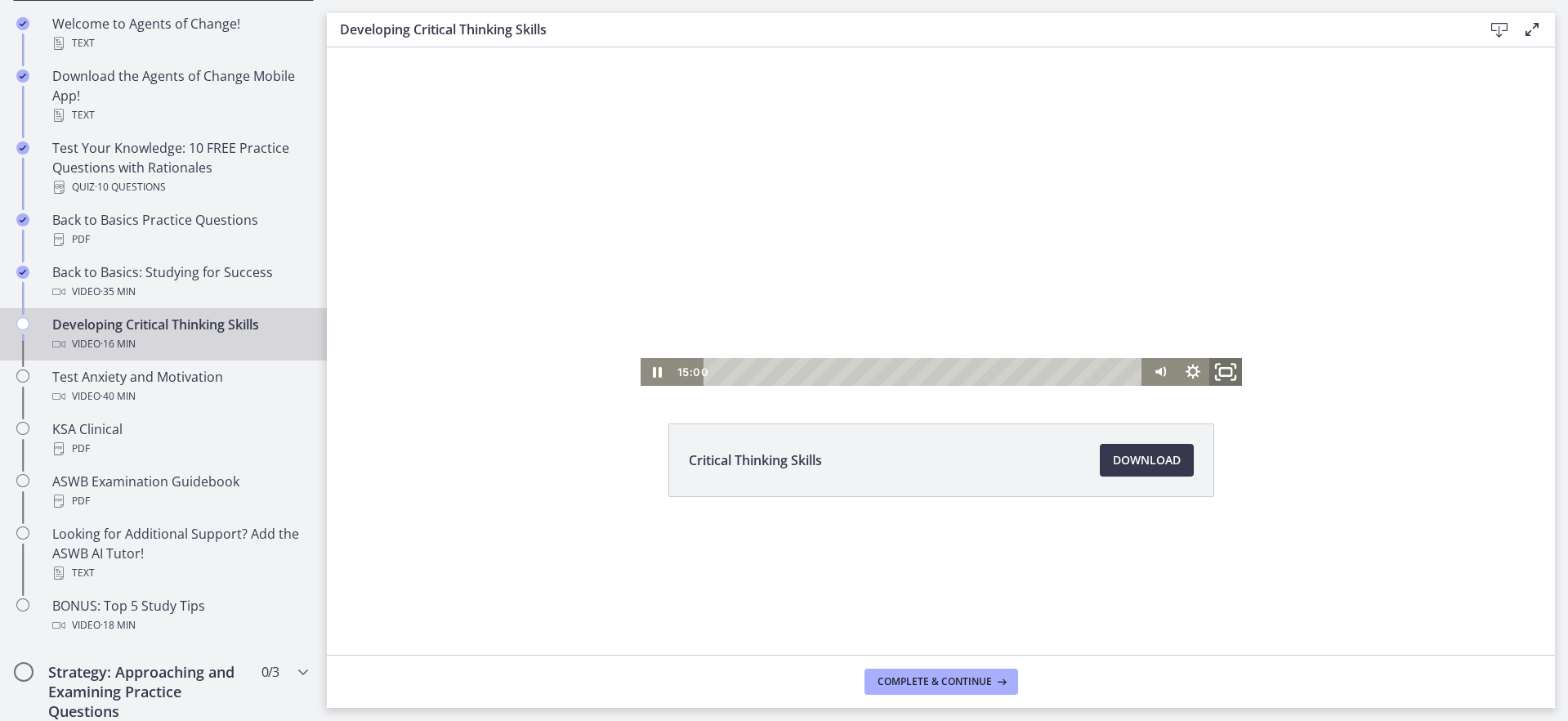 click 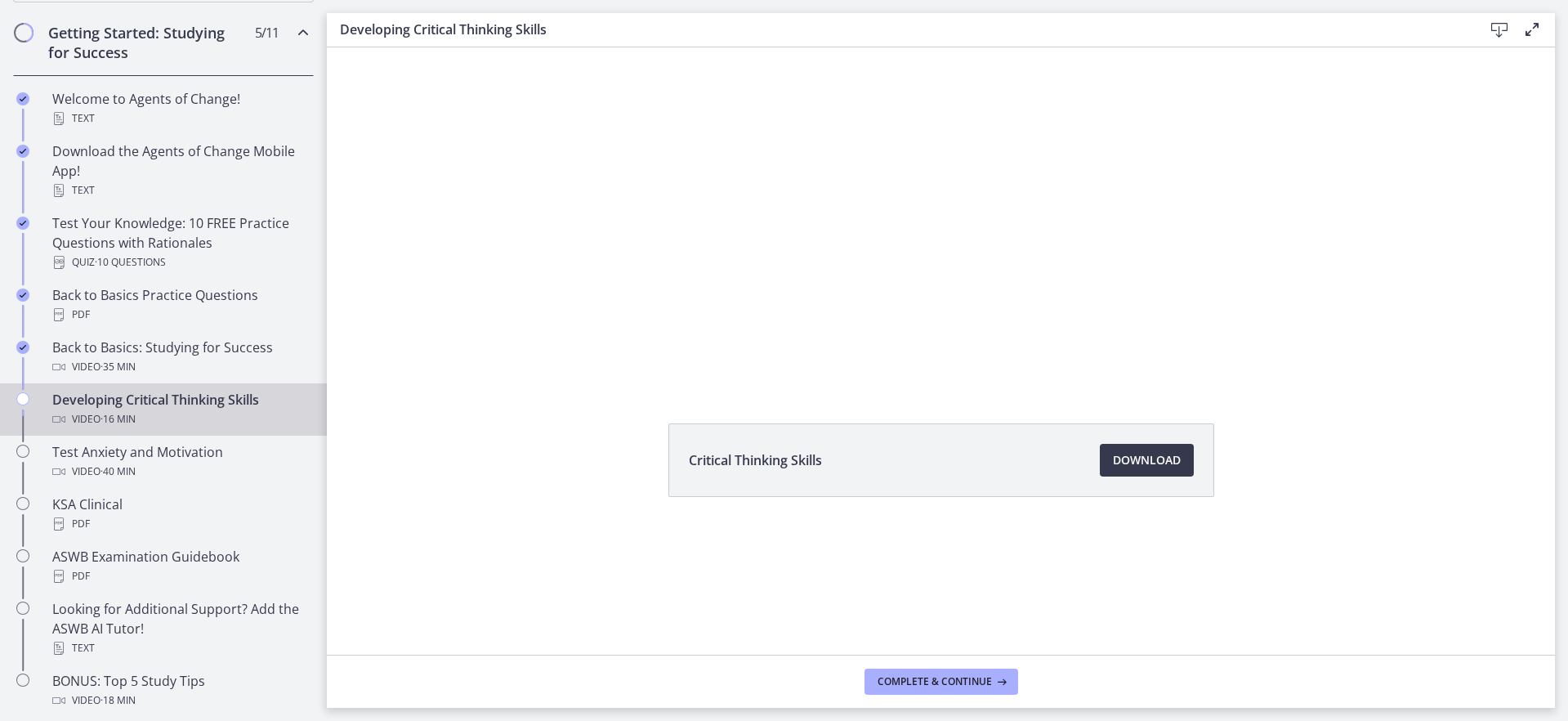 scroll, scrollTop: 378, scrollLeft: 0, axis: vertical 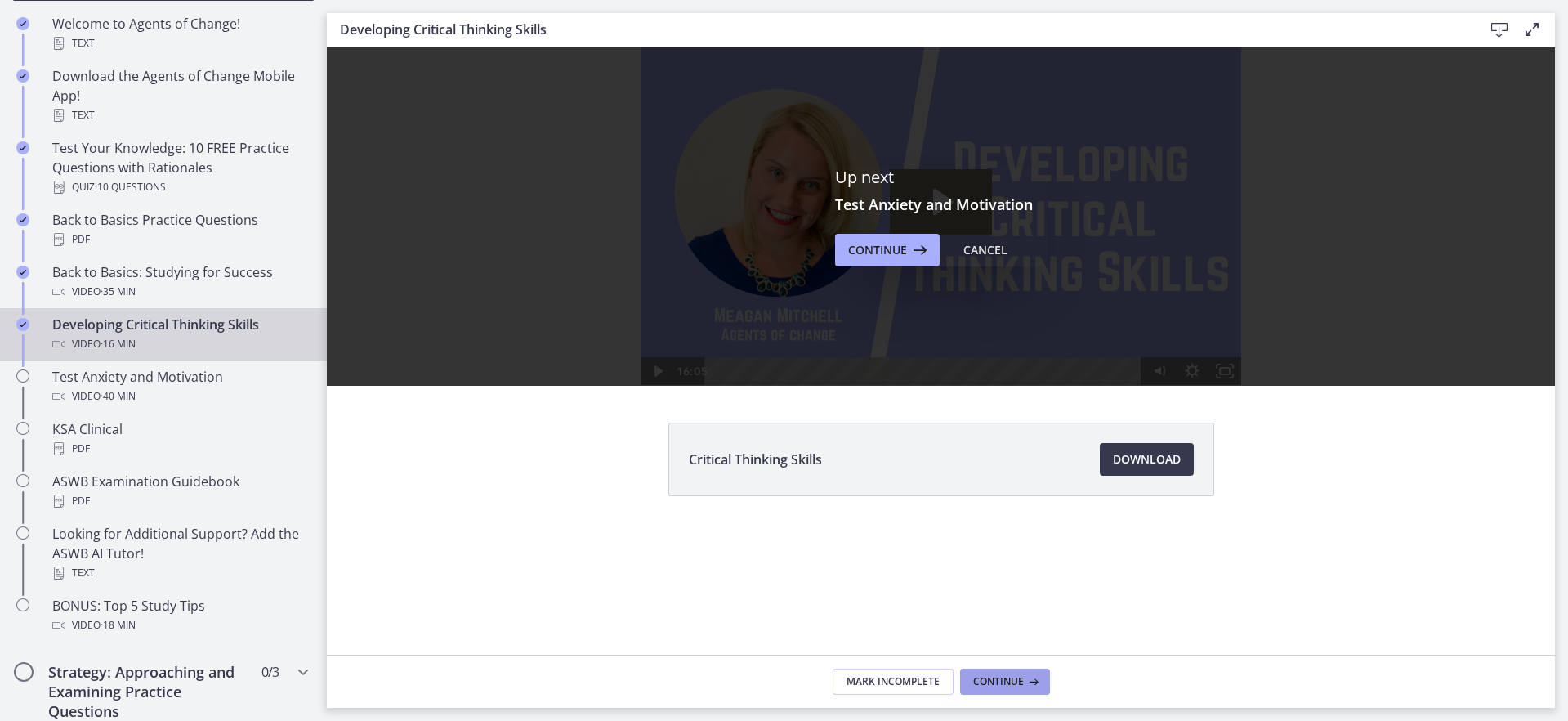 click on "Continue" at bounding box center [998, 682] 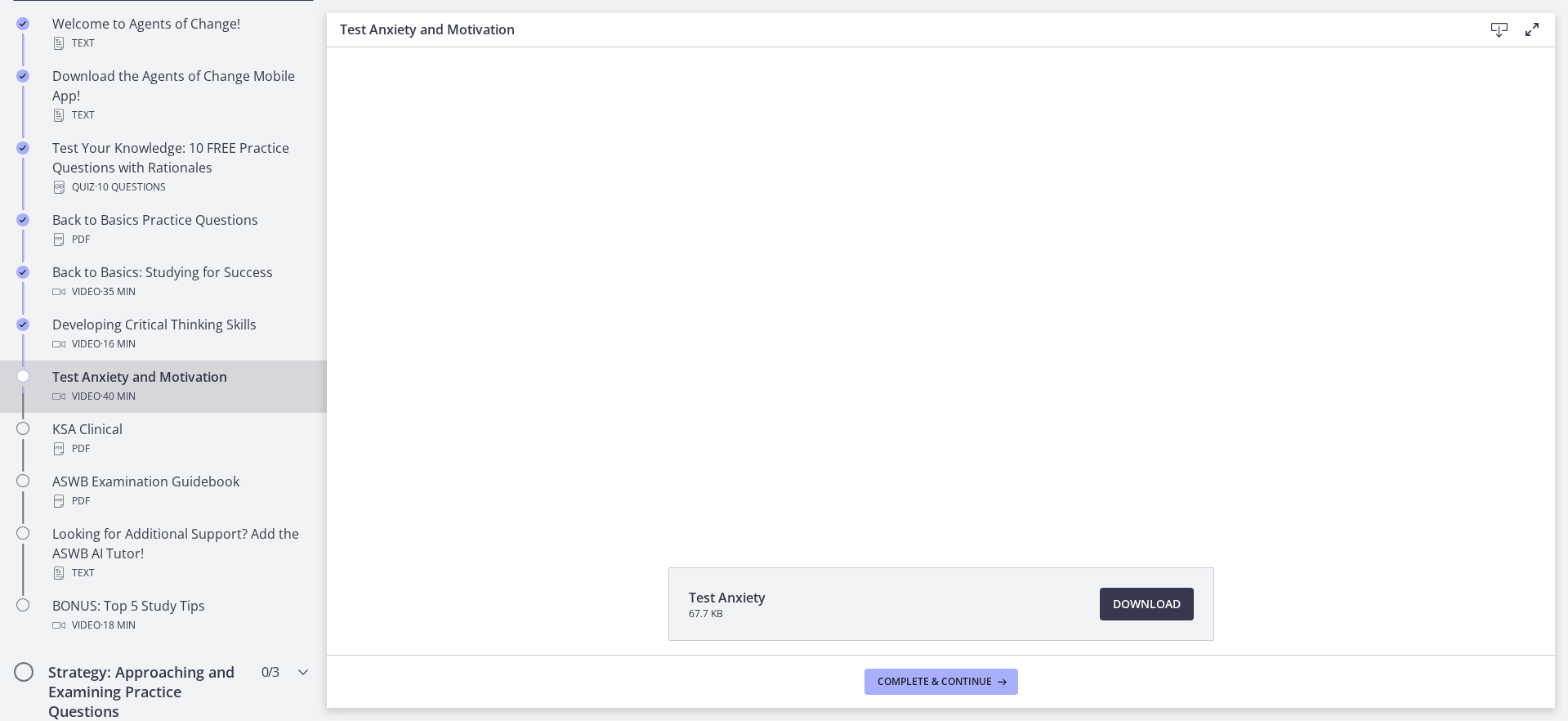 scroll, scrollTop: 0, scrollLeft: 0, axis: both 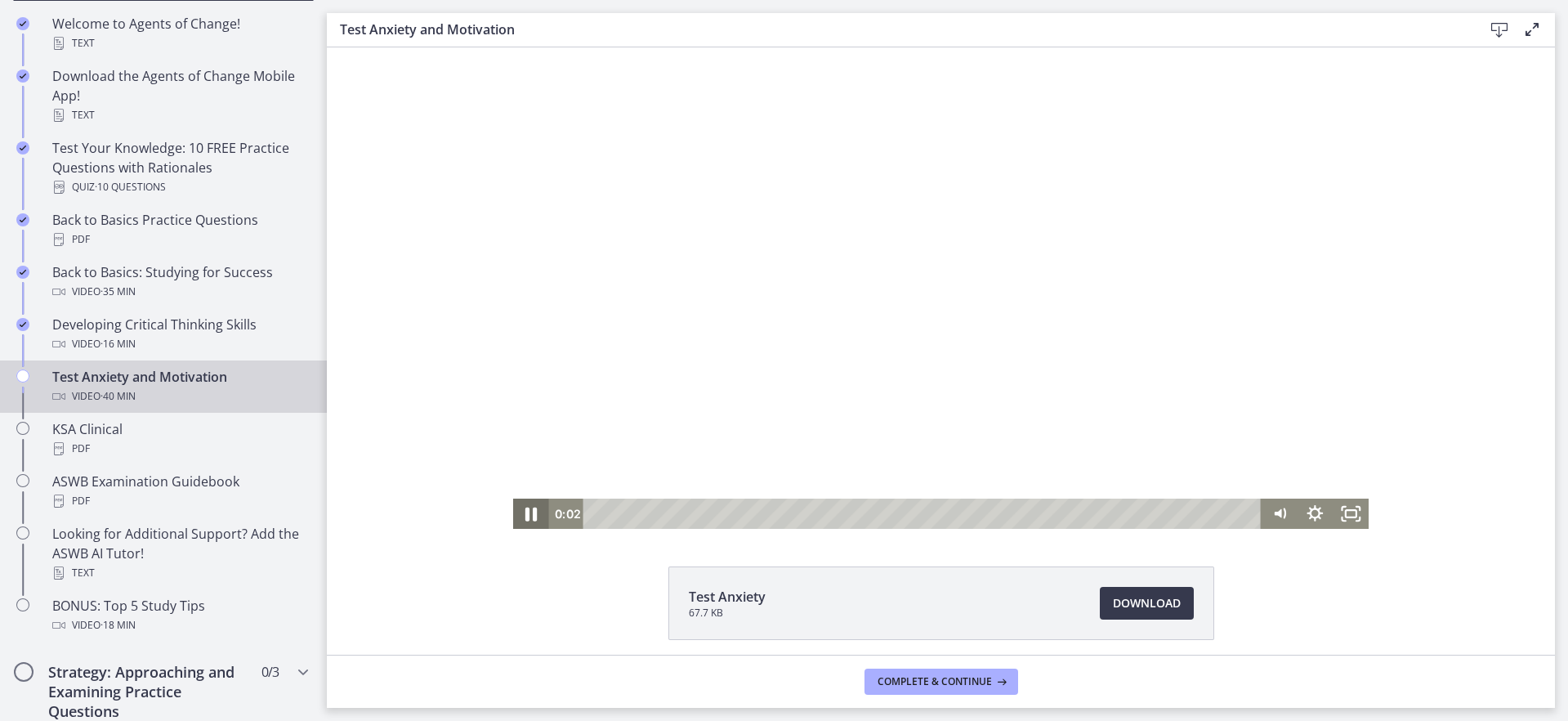 click 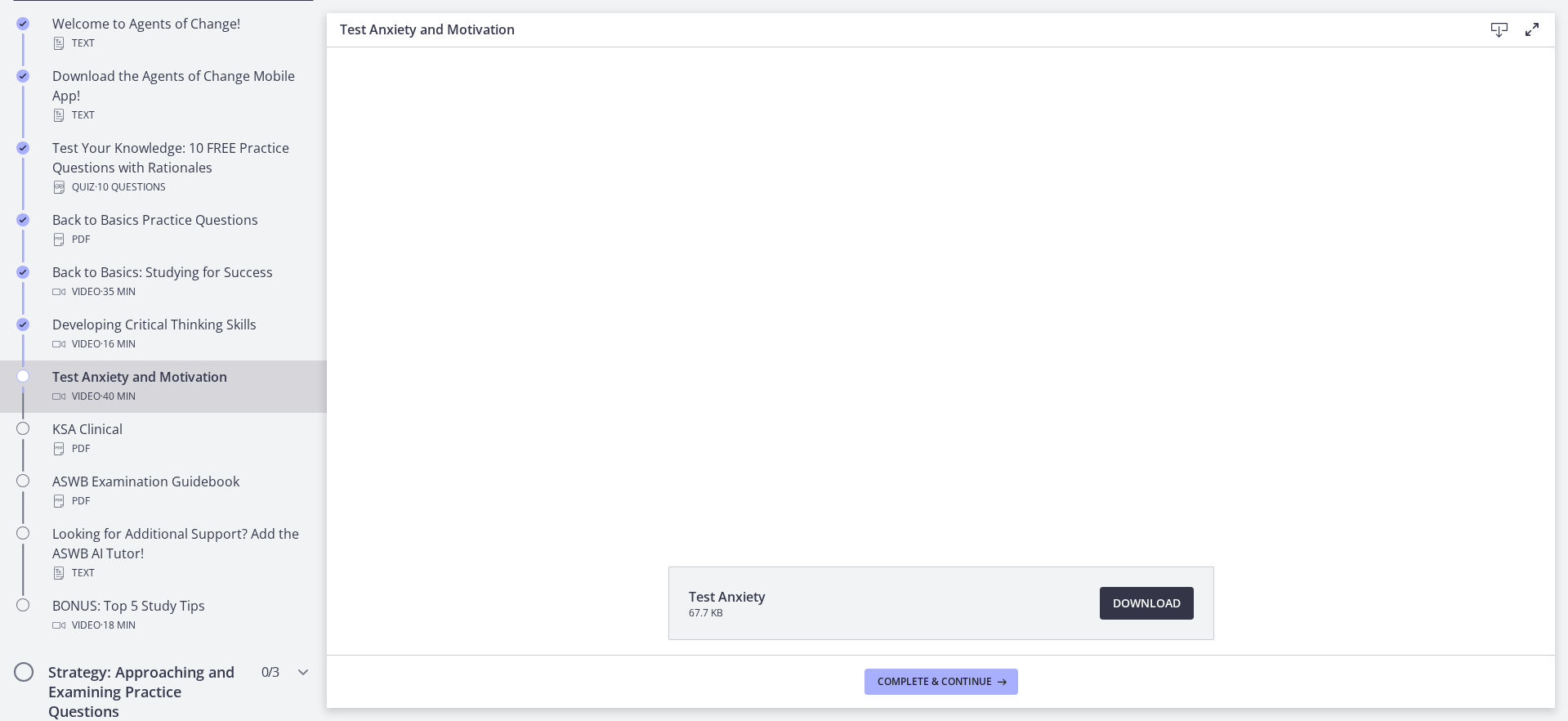 click on "Download
Opens in a new window" at bounding box center (1146, 603) 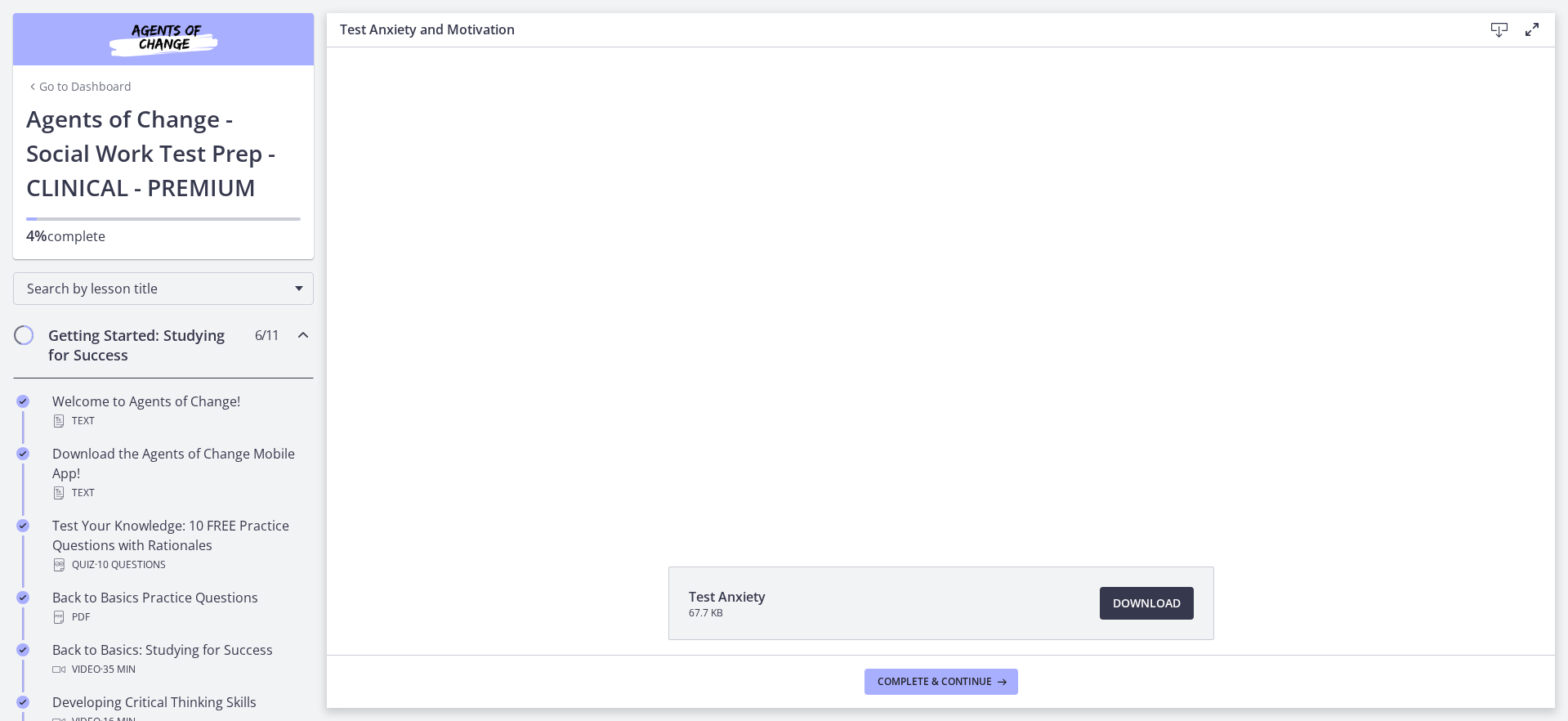 scroll, scrollTop: 0, scrollLeft: 0, axis: both 